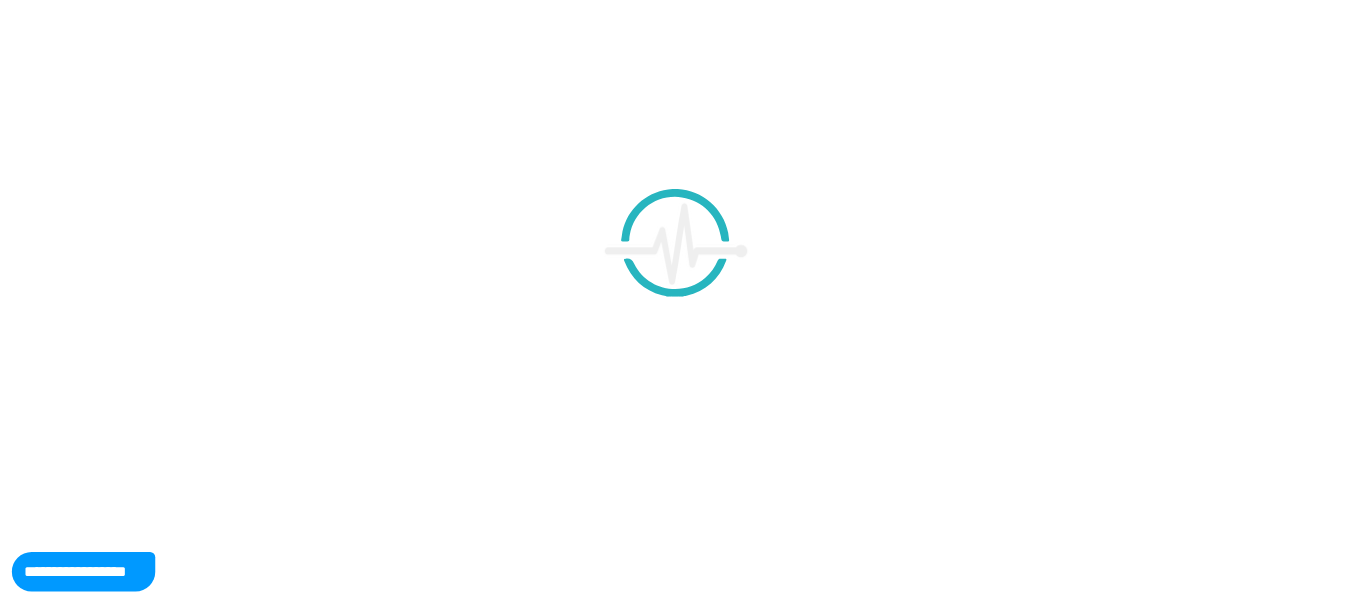 scroll, scrollTop: 0, scrollLeft: 0, axis: both 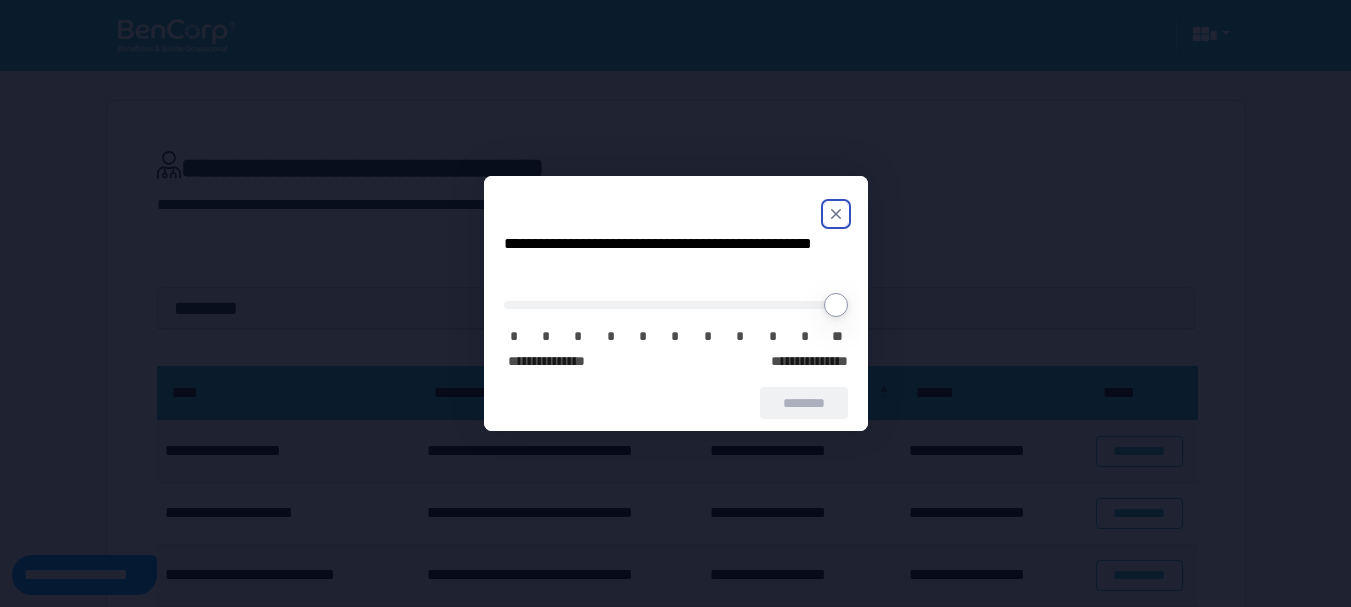 click 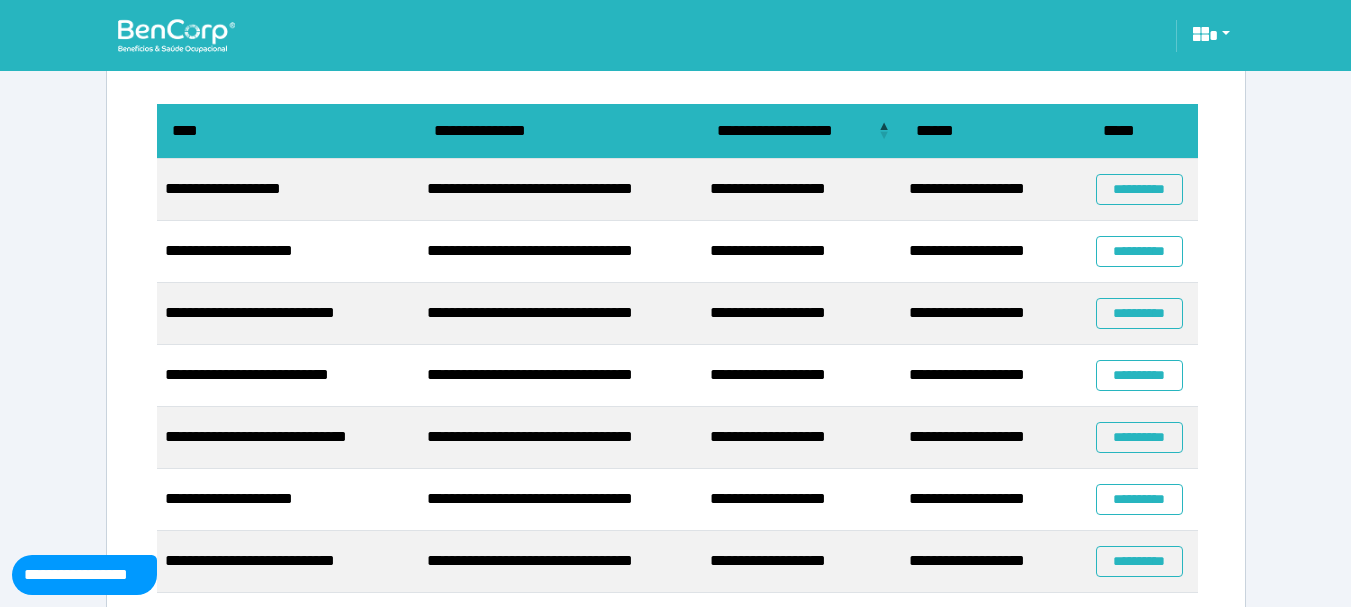scroll, scrollTop: 271, scrollLeft: 0, axis: vertical 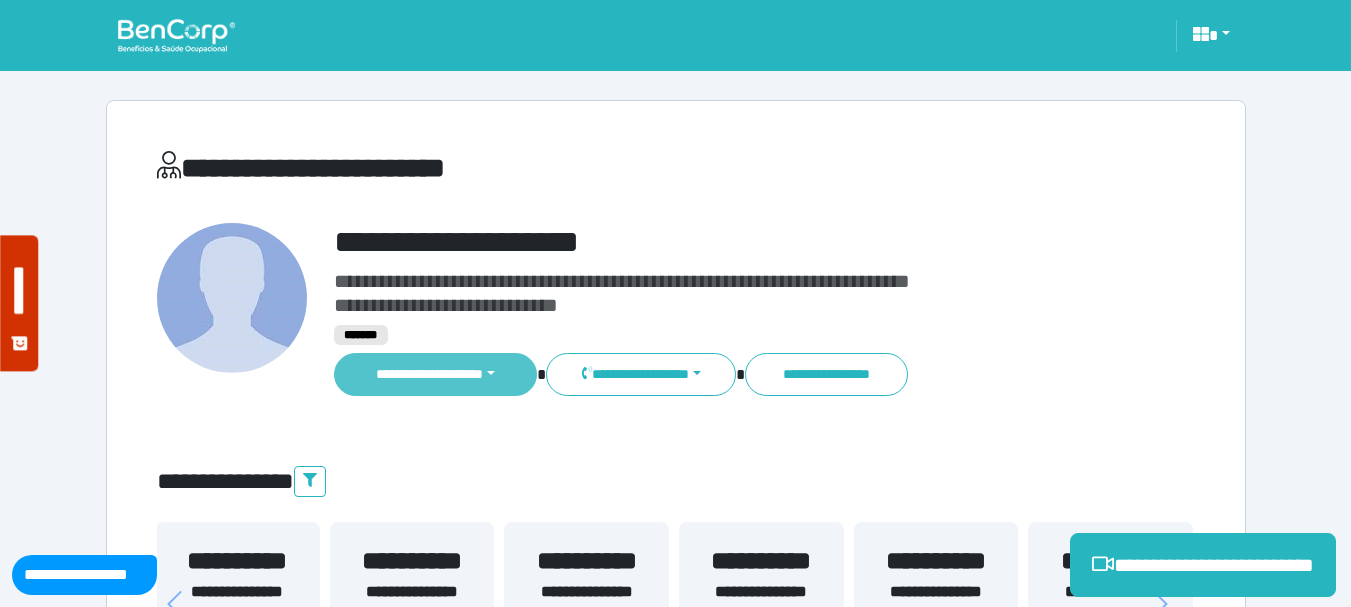 click on "**********" at bounding box center (436, 374) 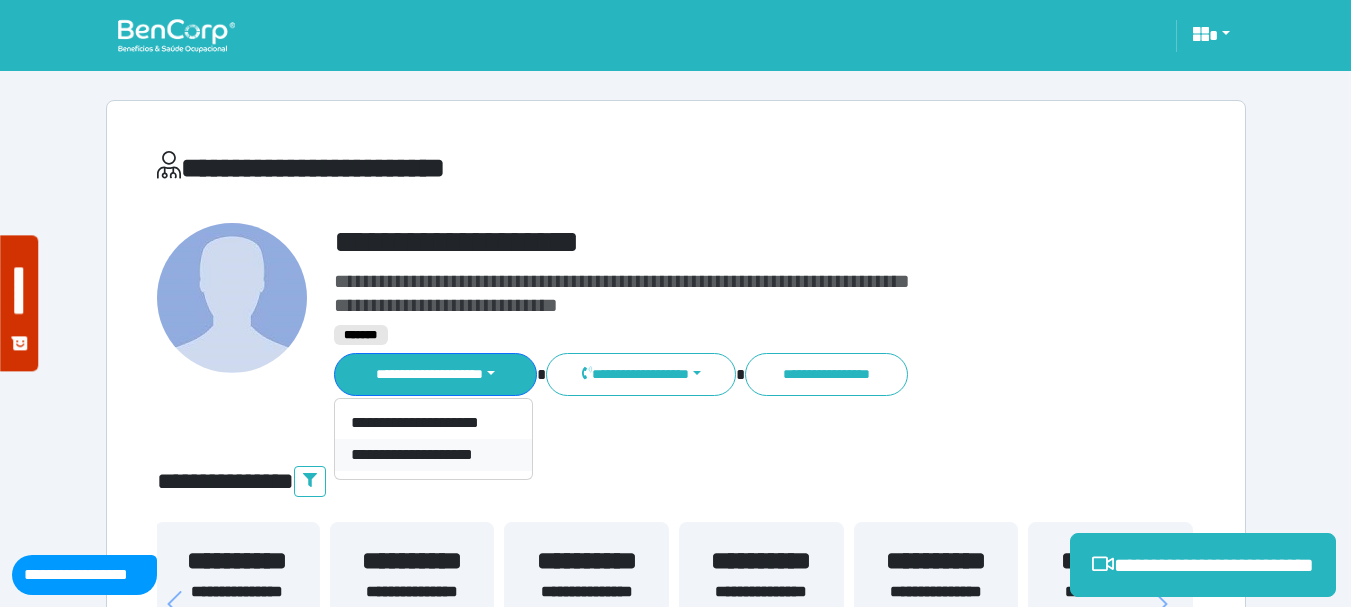 click on "**********" at bounding box center (433, 455) 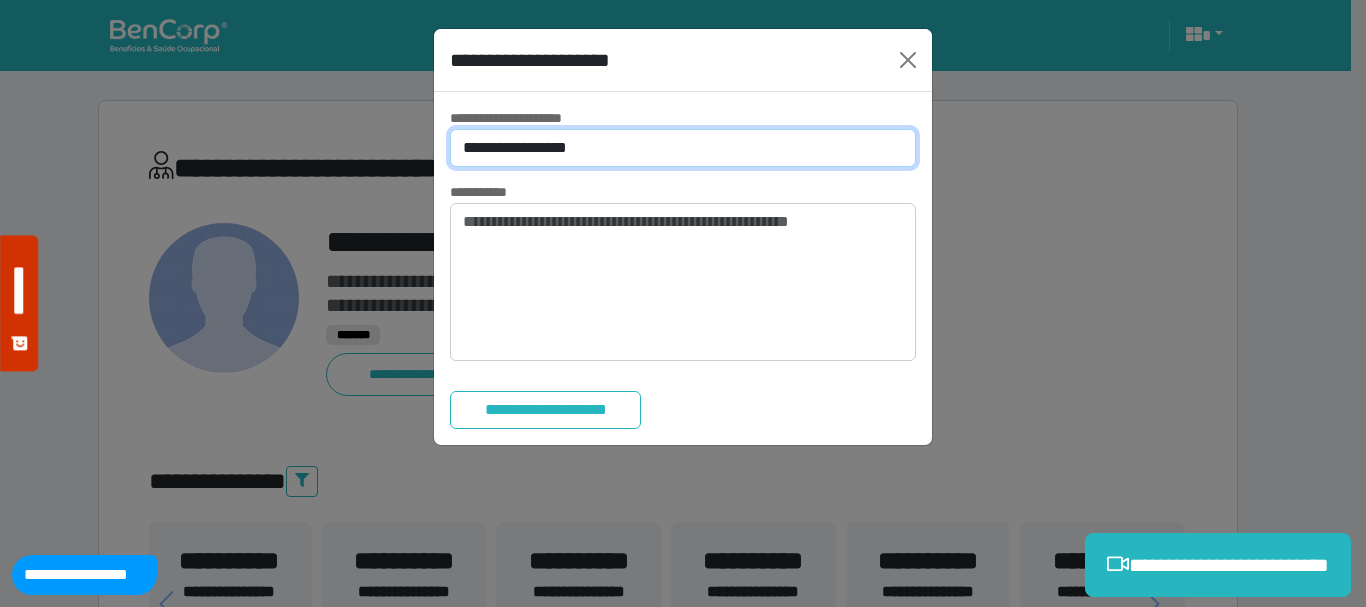 click on "**********" at bounding box center [683, 148] 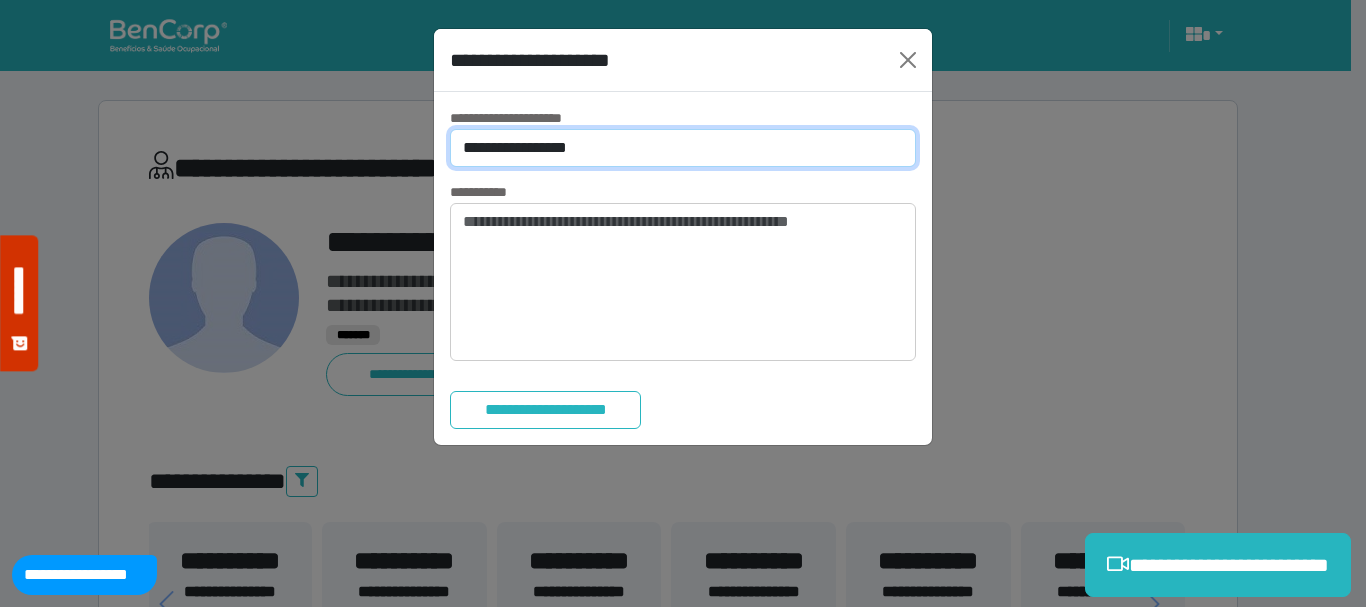 select on "*" 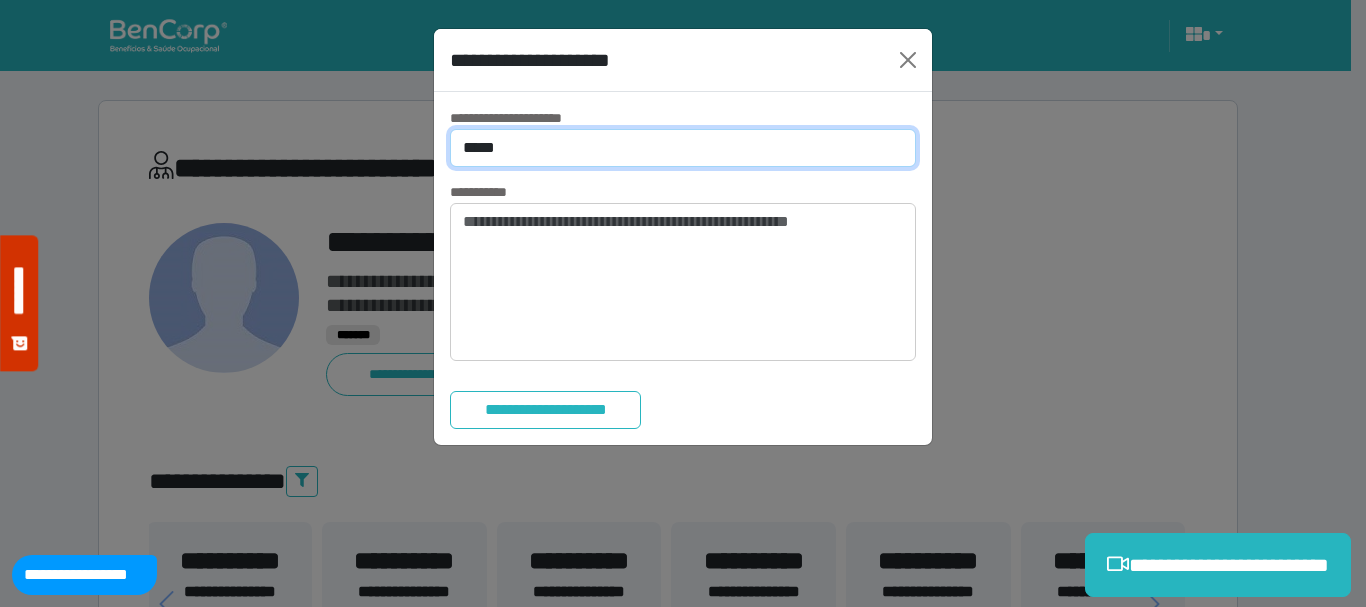 click on "**********" at bounding box center [683, 148] 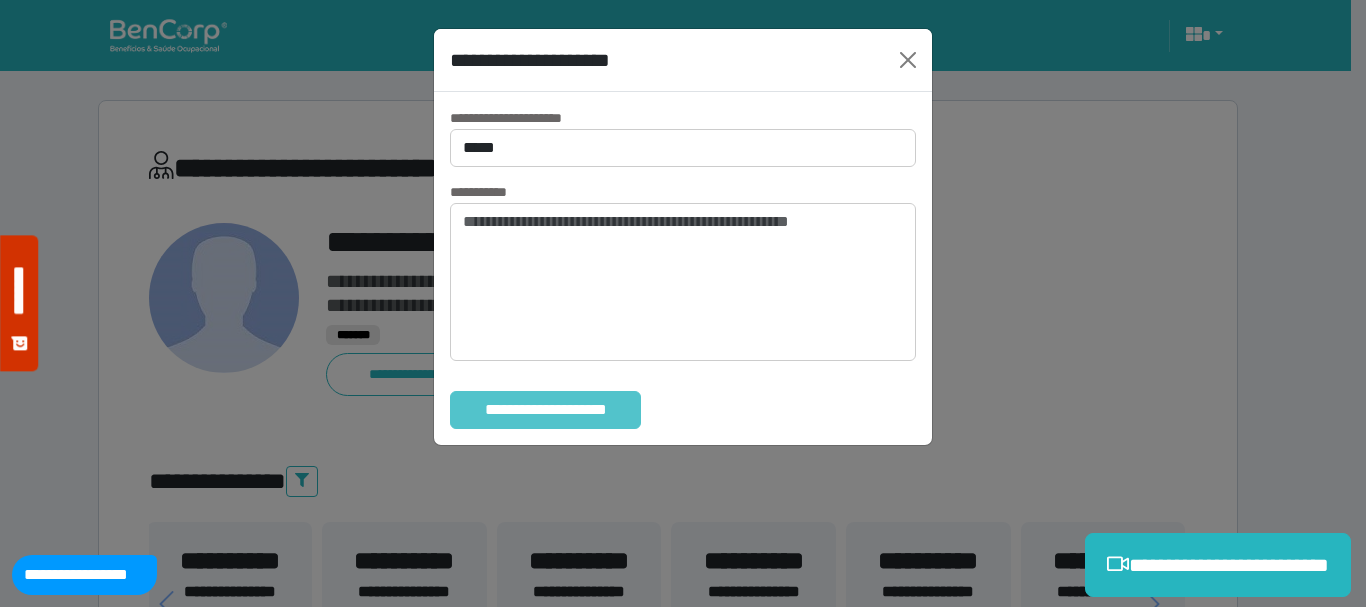 click on "**********" at bounding box center [545, 410] 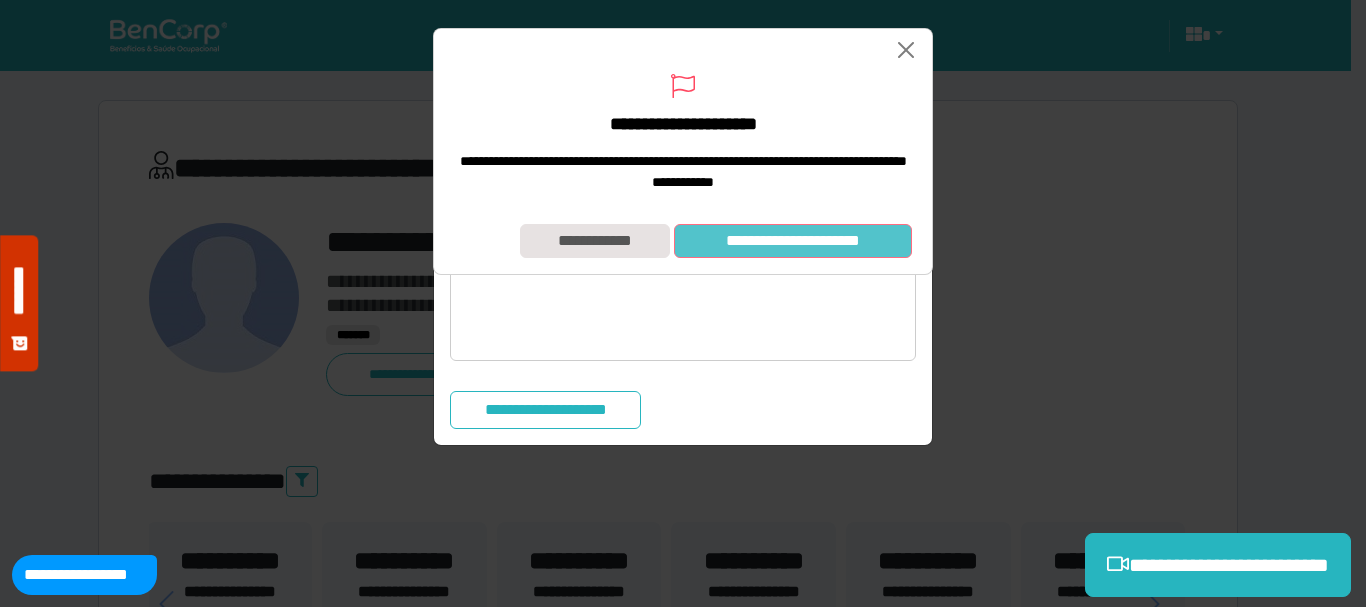 click on "**********" at bounding box center (793, 241) 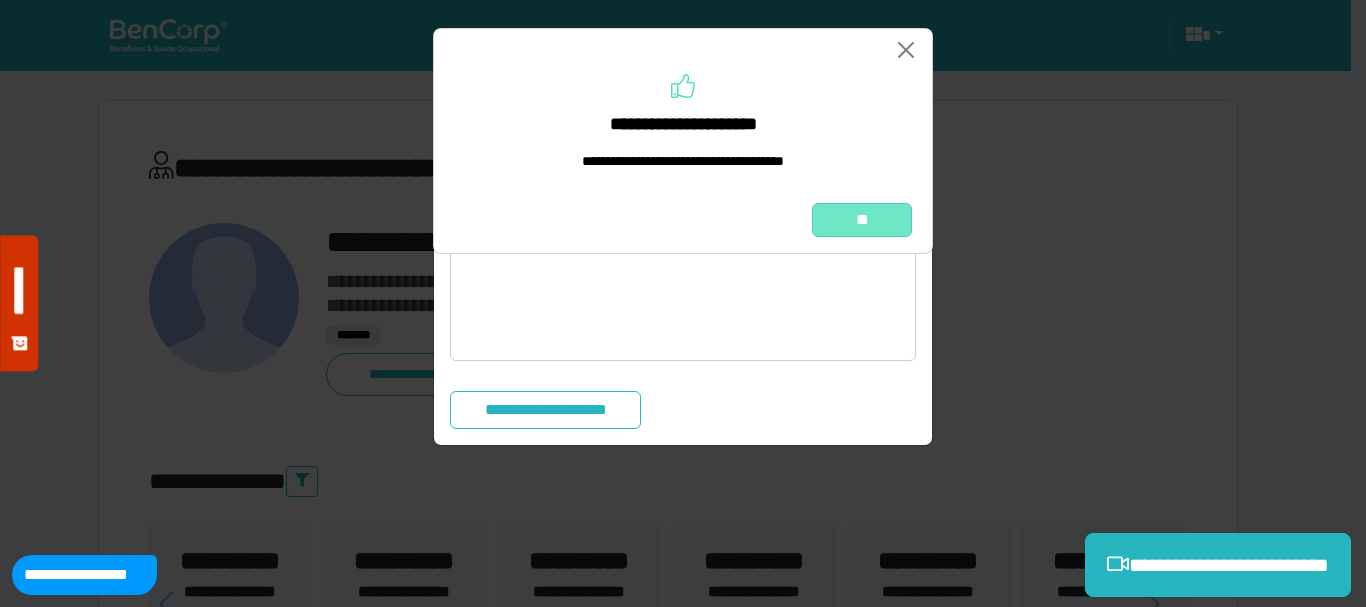 click on "**" at bounding box center (862, 220) 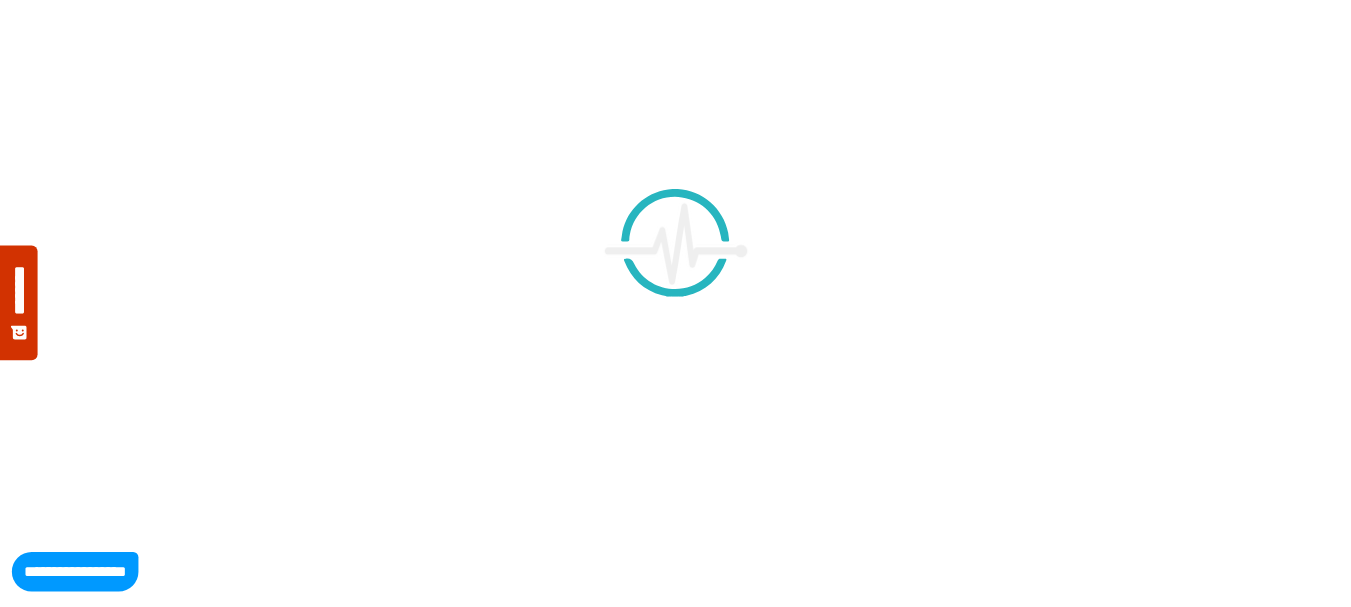 scroll, scrollTop: 0, scrollLeft: 0, axis: both 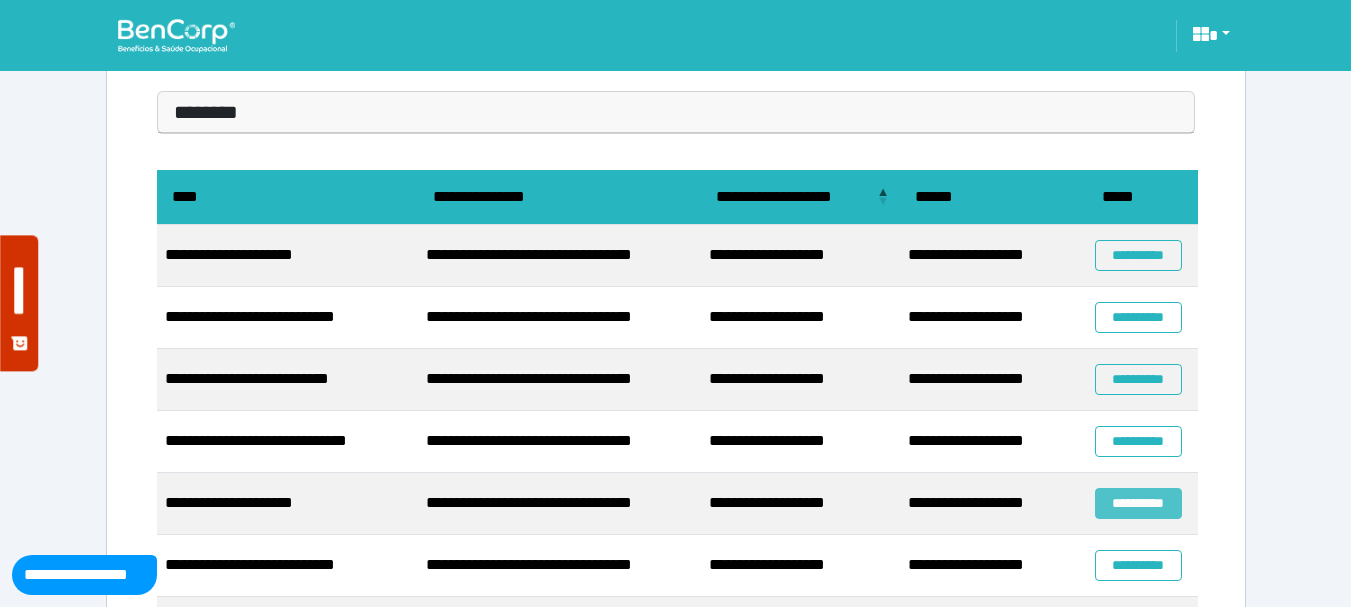 click on "**********" at bounding box center [1138, 503] 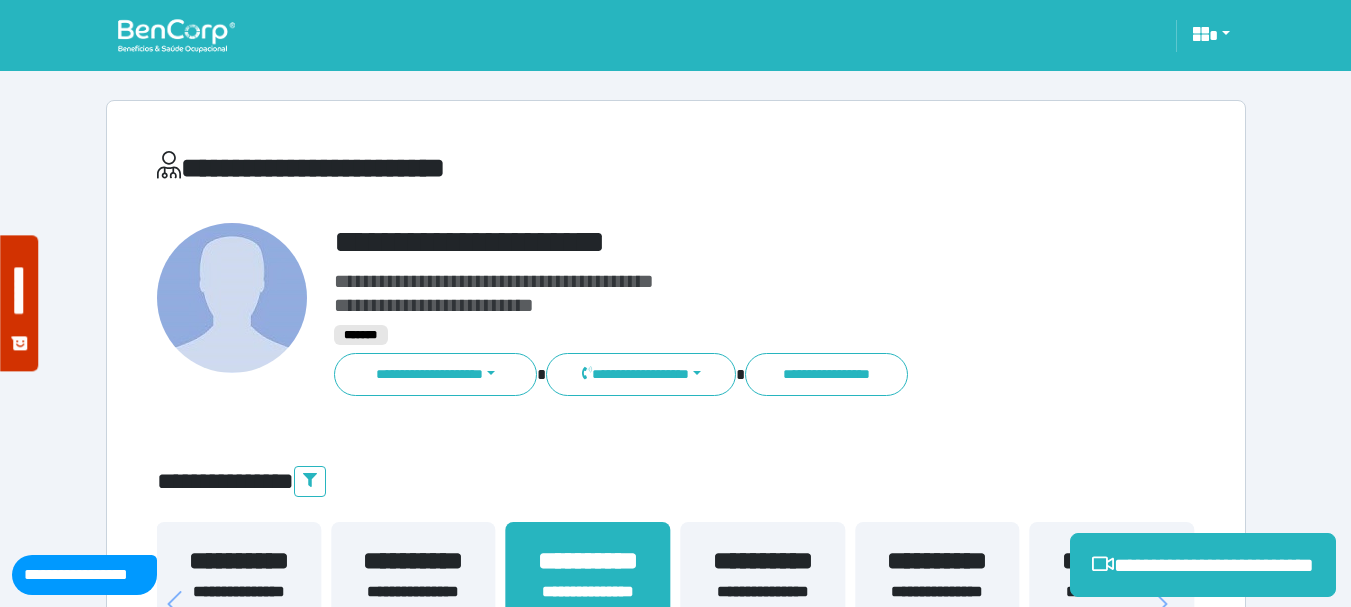 scroll, scrollTop: 0, scrollLeft: 0, axis: both 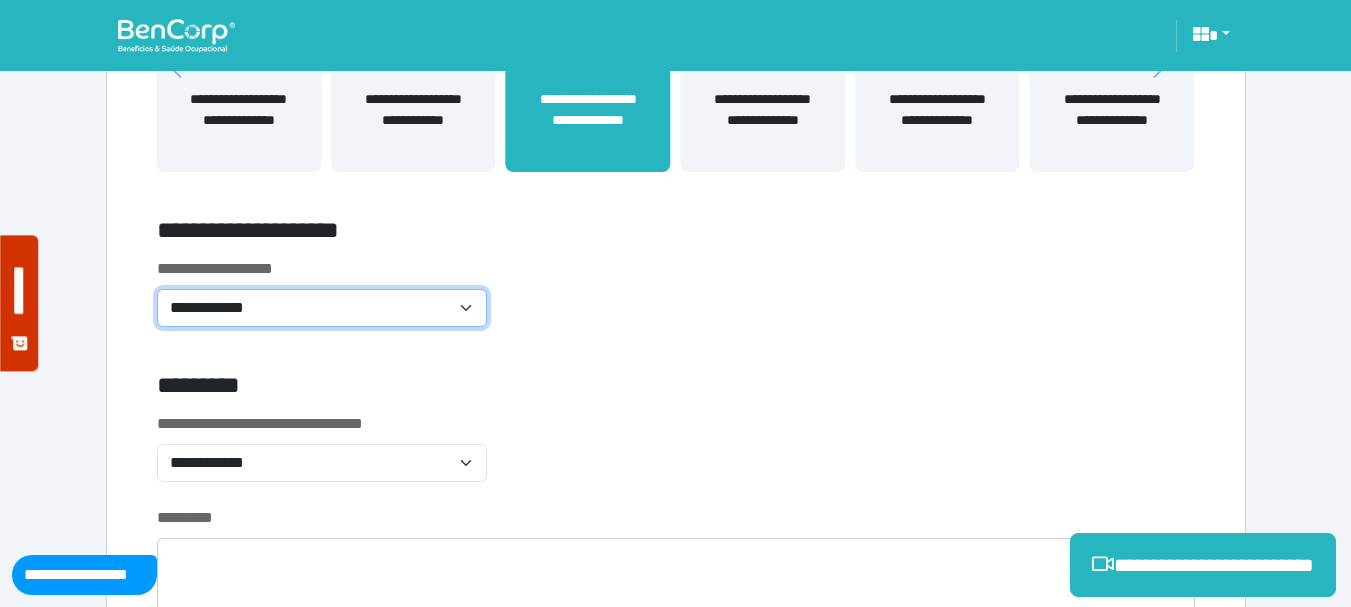 click on "**********" at bounding box center (322, 308) 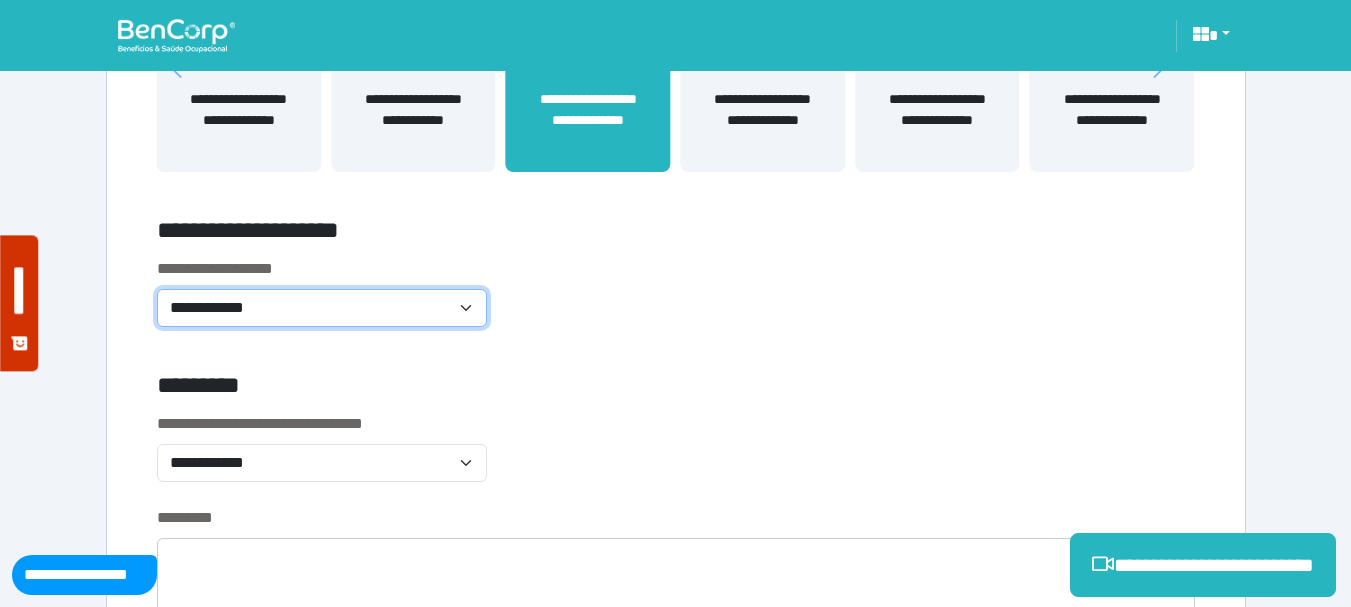 select on "**********" 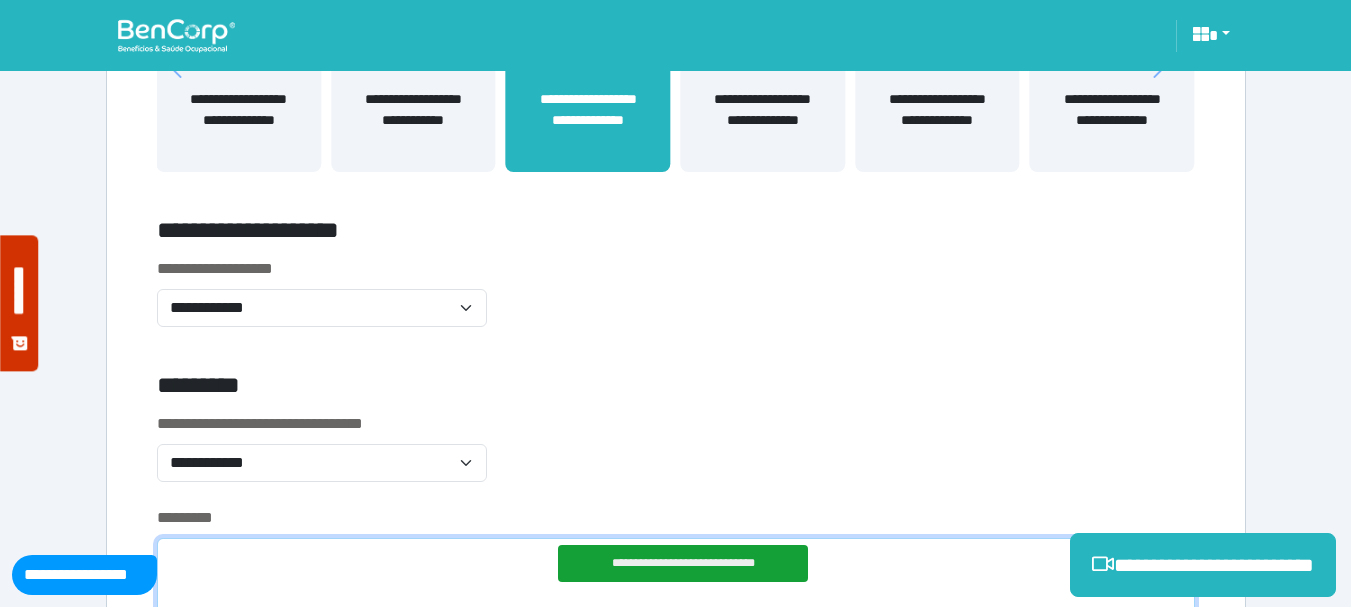 click at bounding box center [676, 593] 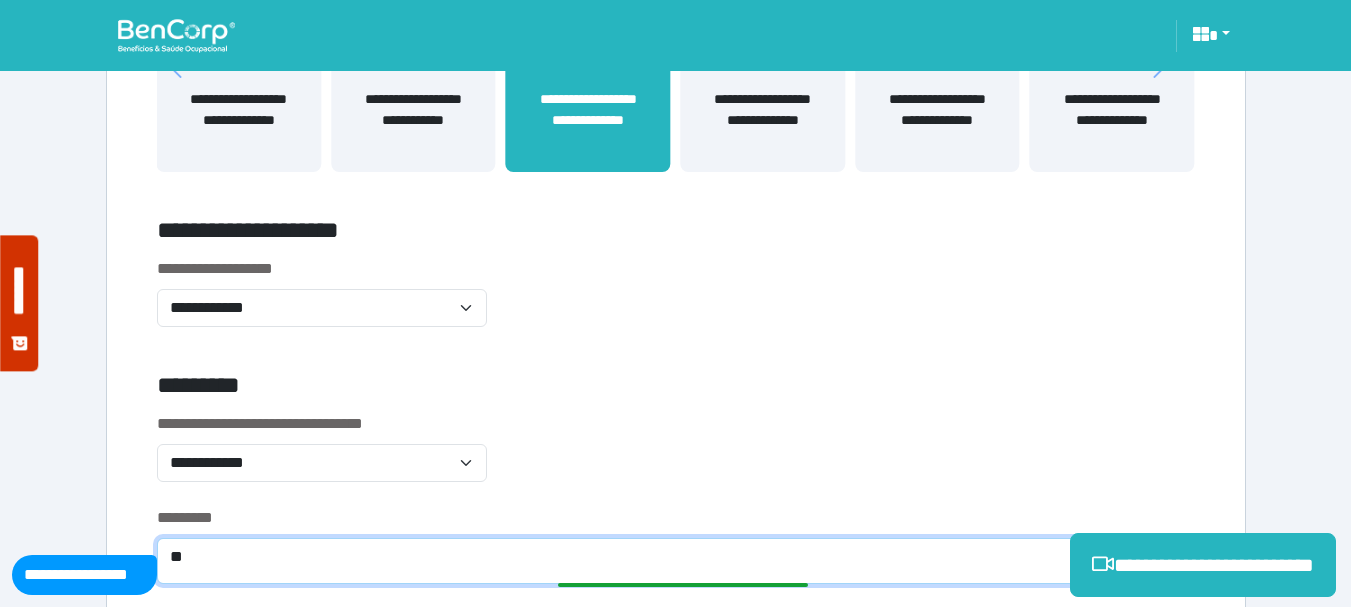 type on "*" 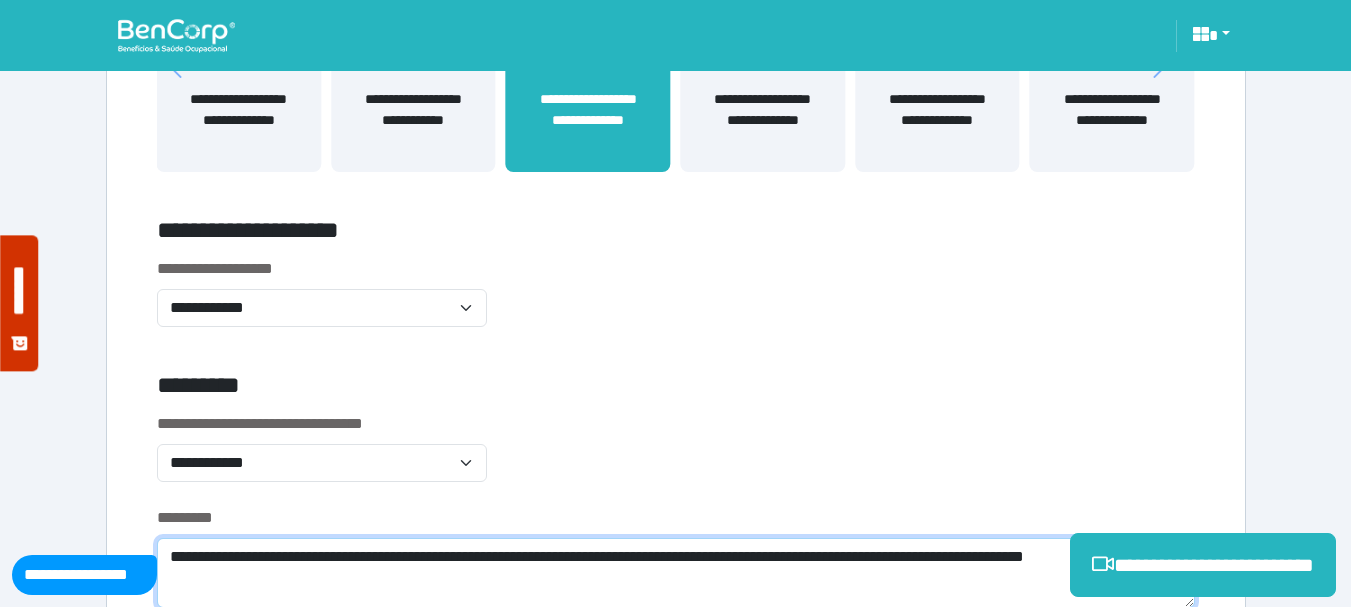 scroll, scrollTop: 0, scrollLeft: 0, axis: both 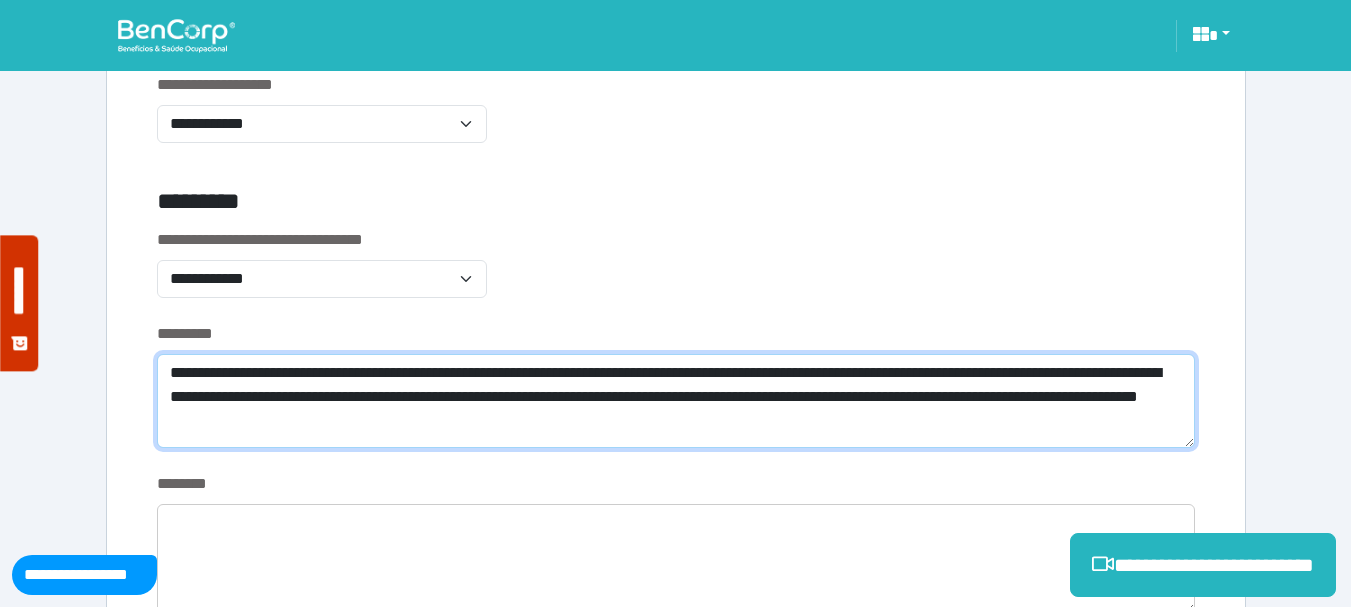 drag, startPoint x: 564, startPoint y: 424, endPoint x: 191, endPoint y: 374, distance: 376.33627 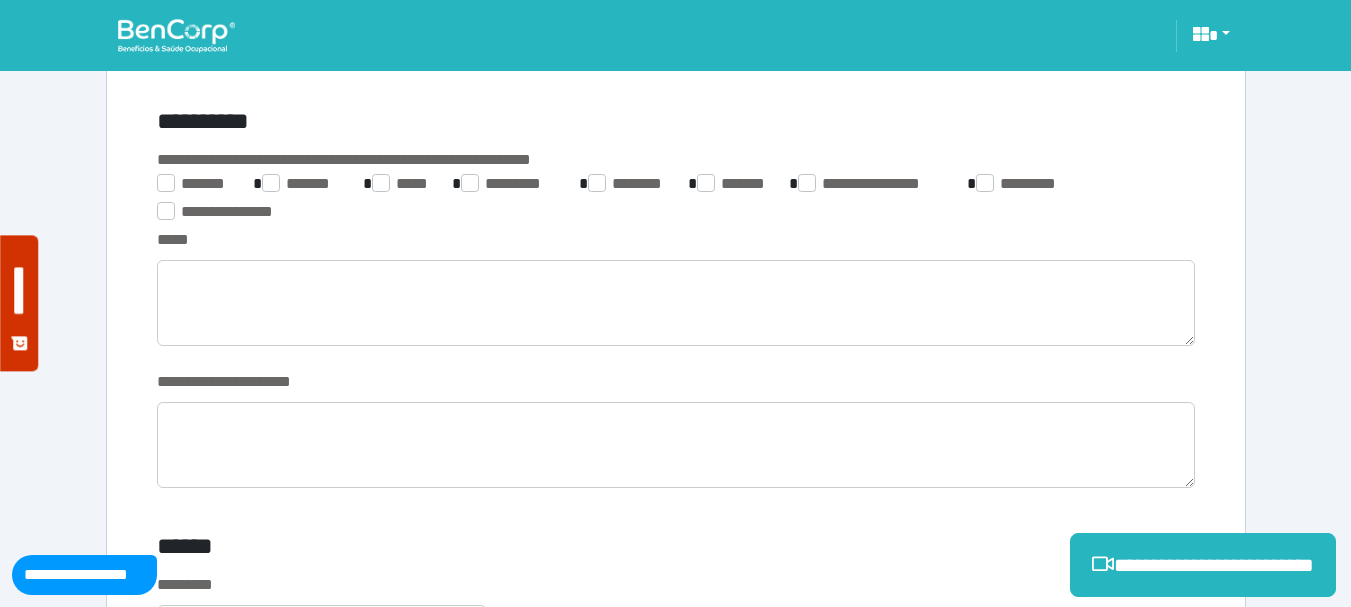 scroll, scrollTop: 3291, scrollLeft: 0, axis: vertical 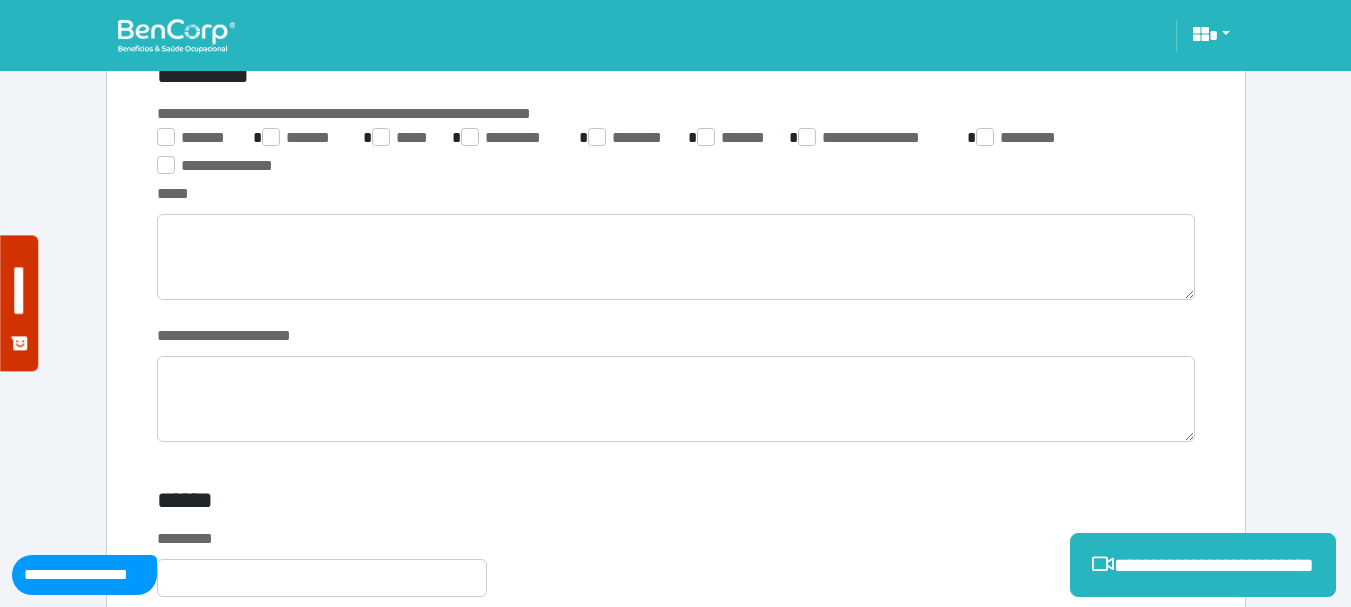 type on "**********" 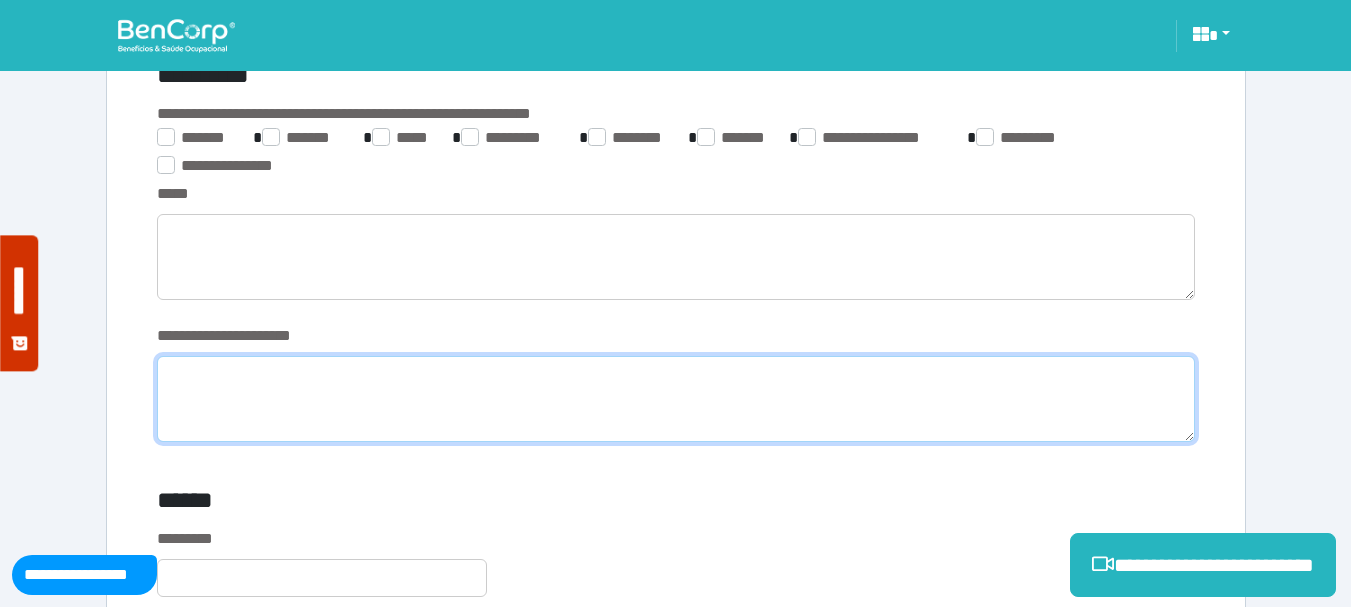 click at bounding box center [676, 399] 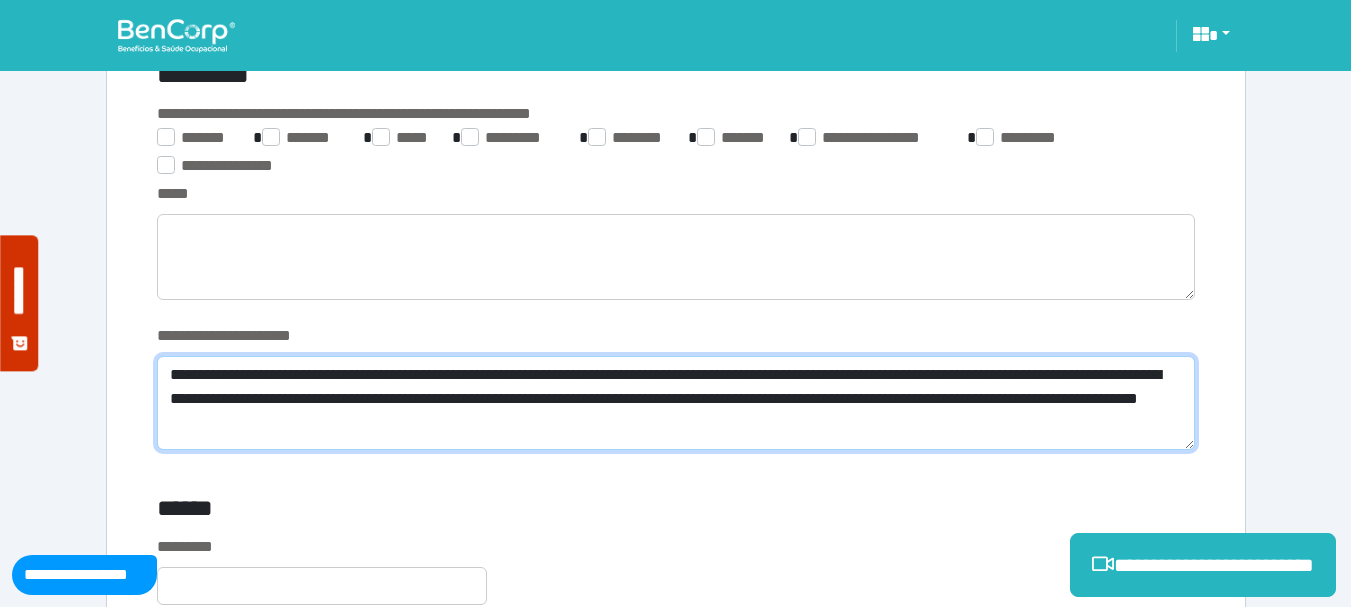 type on "**********" 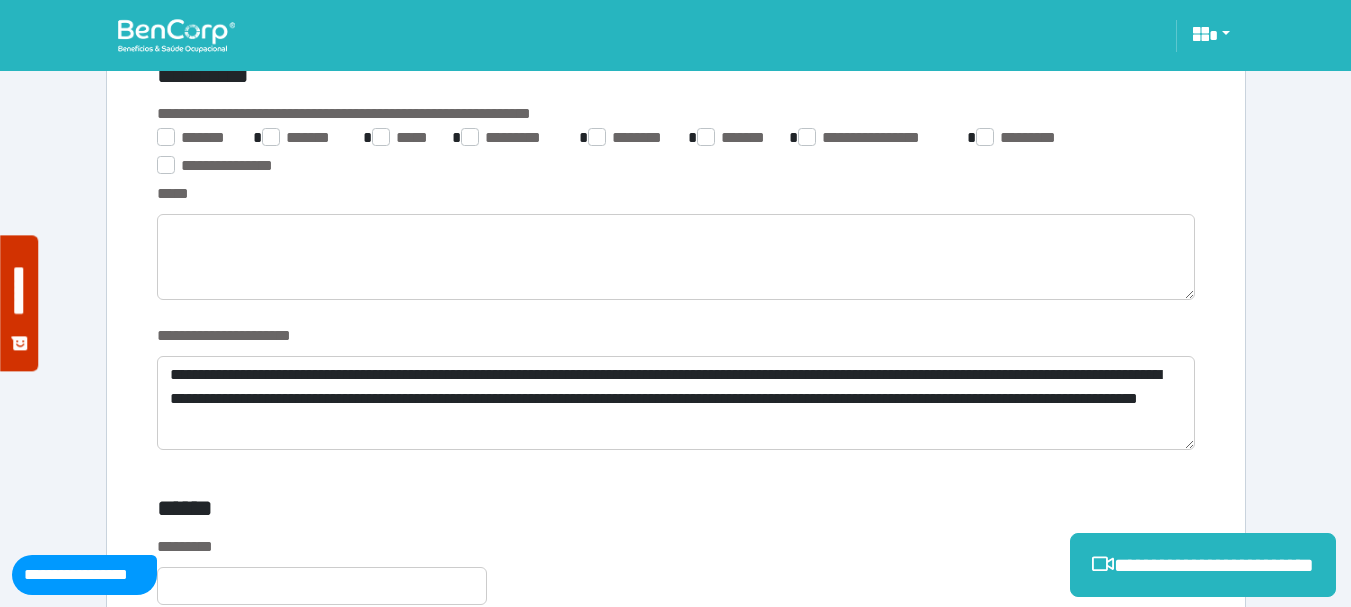 click on "**********" at bounding box center (676, 114) 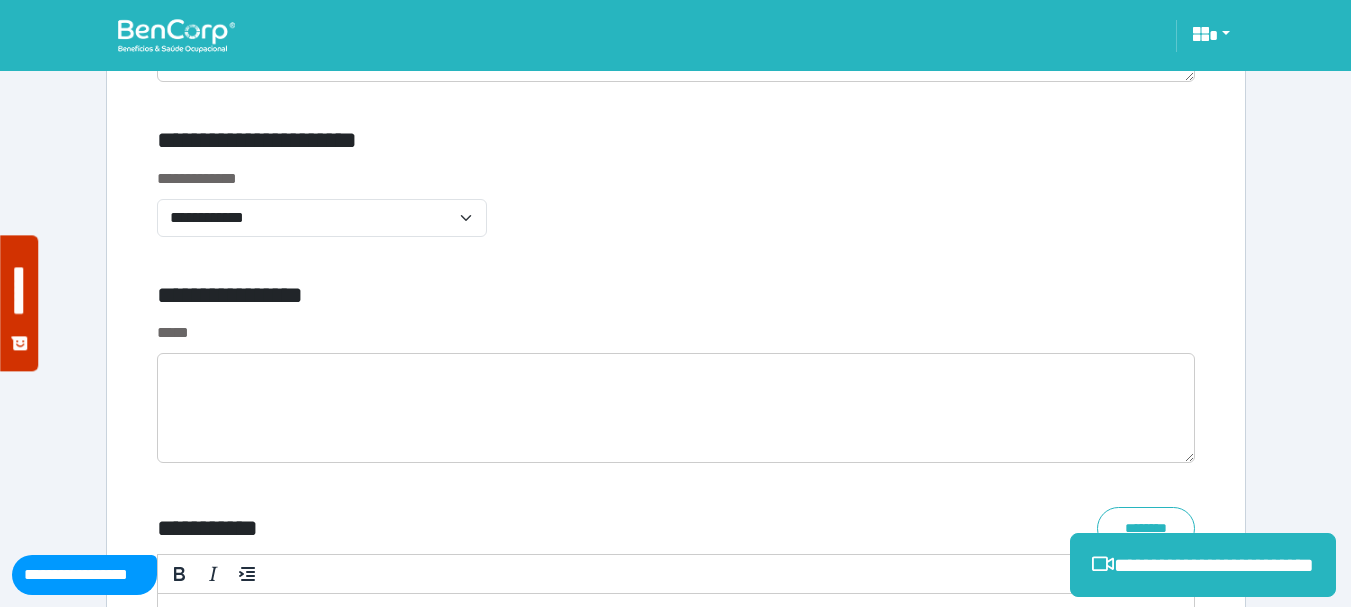 scroll, scrollTop: 6846, scrollLeft: 0, axis: vertical 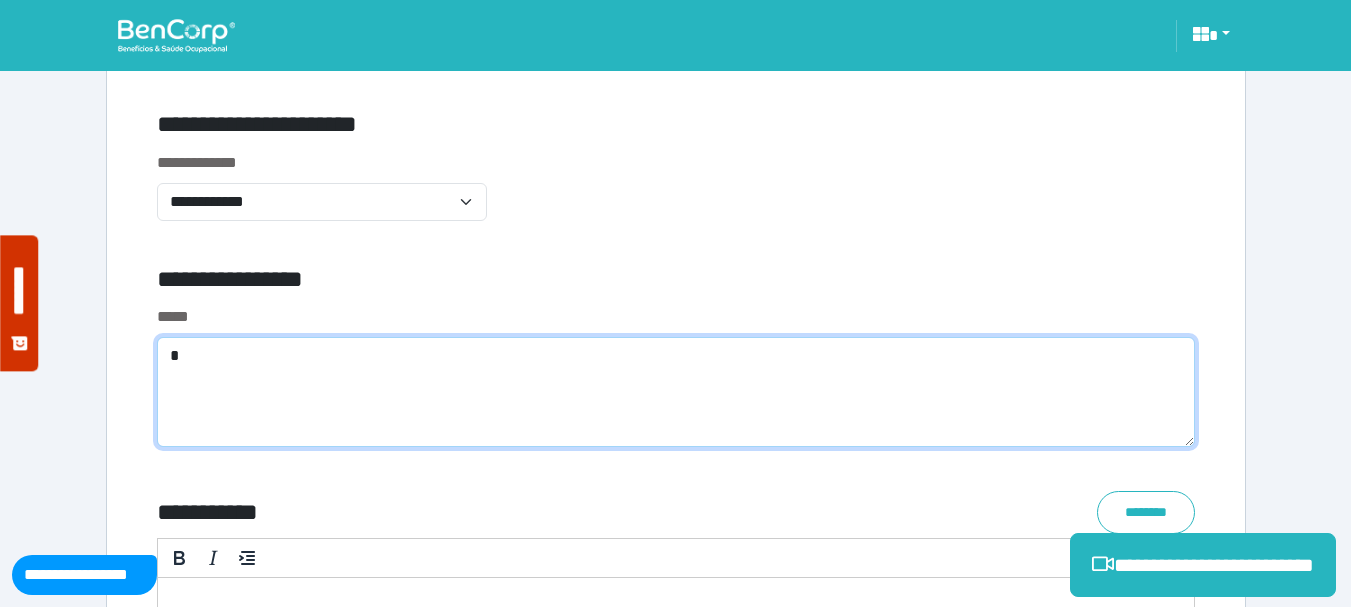 click on "**********" at bounding box center (676, -2182) 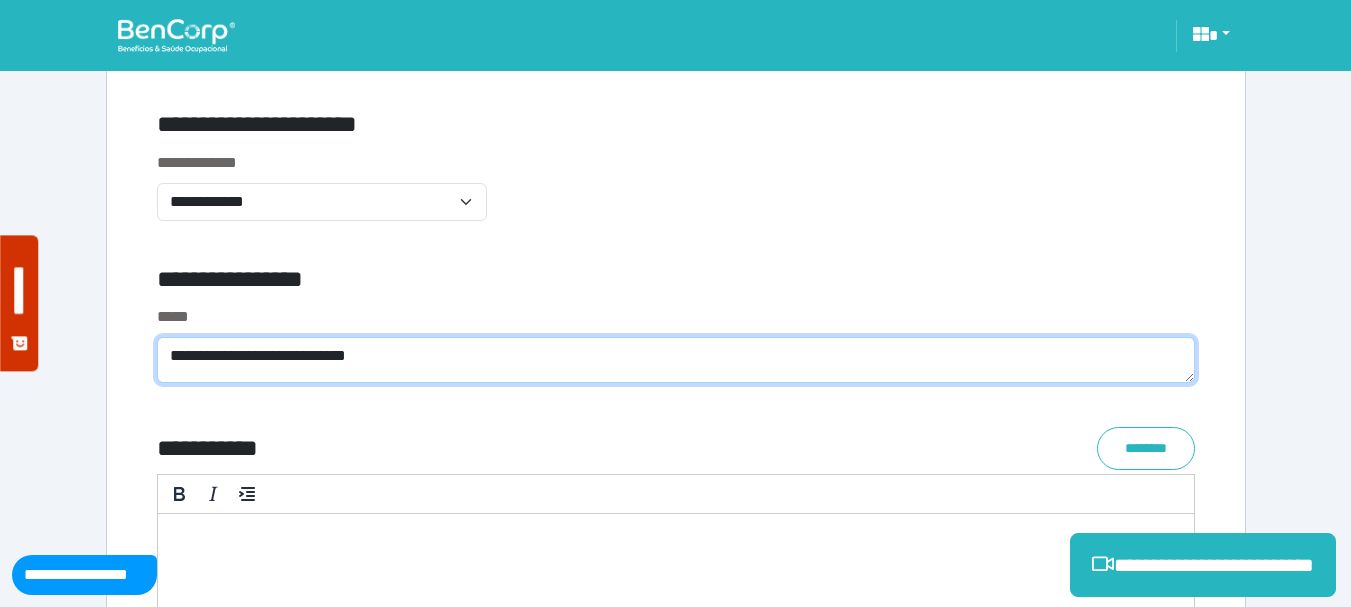 type on "**********" 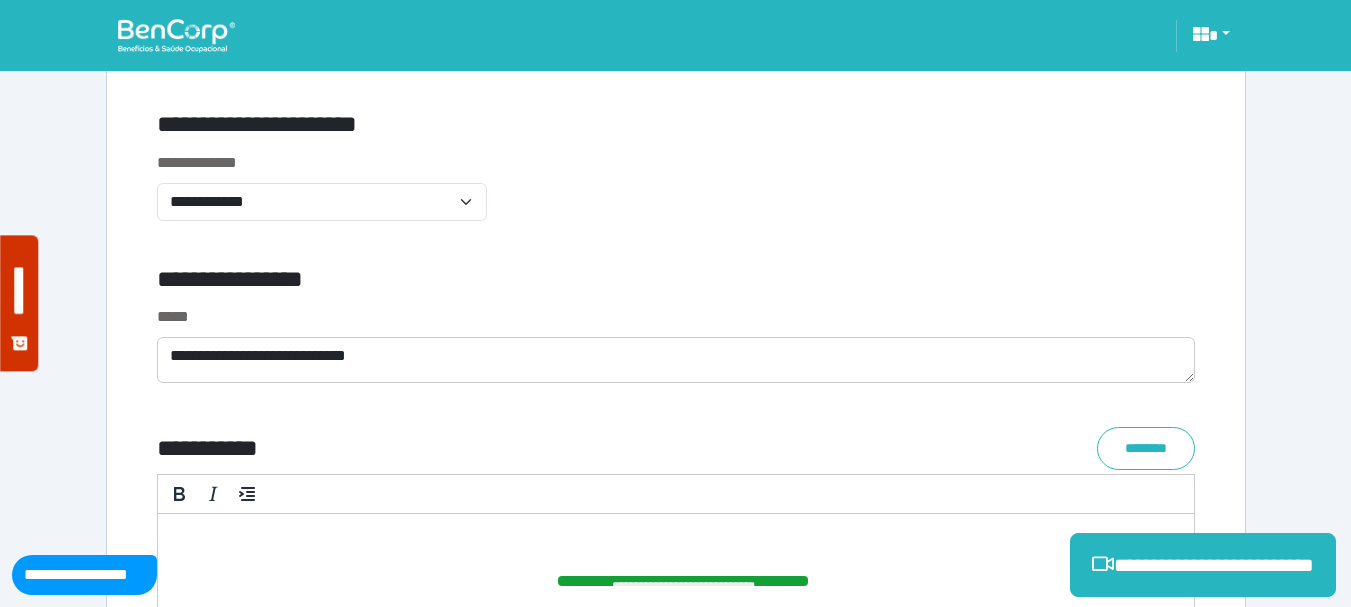 drag, startPoint x: 1350, startPoint y: 484, endPoint x: 1358, endPoint y: 506, distance: 23.409399 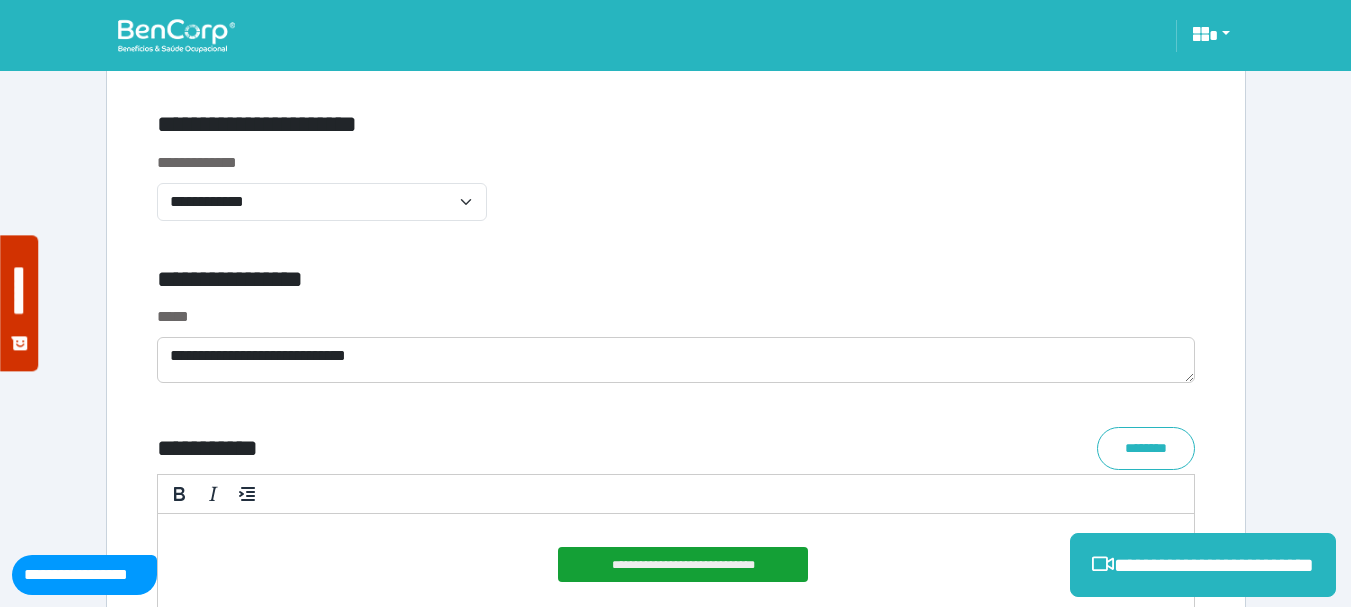 scroll, scrollTop: 7196, scrollLeft: 0, axis: vertical 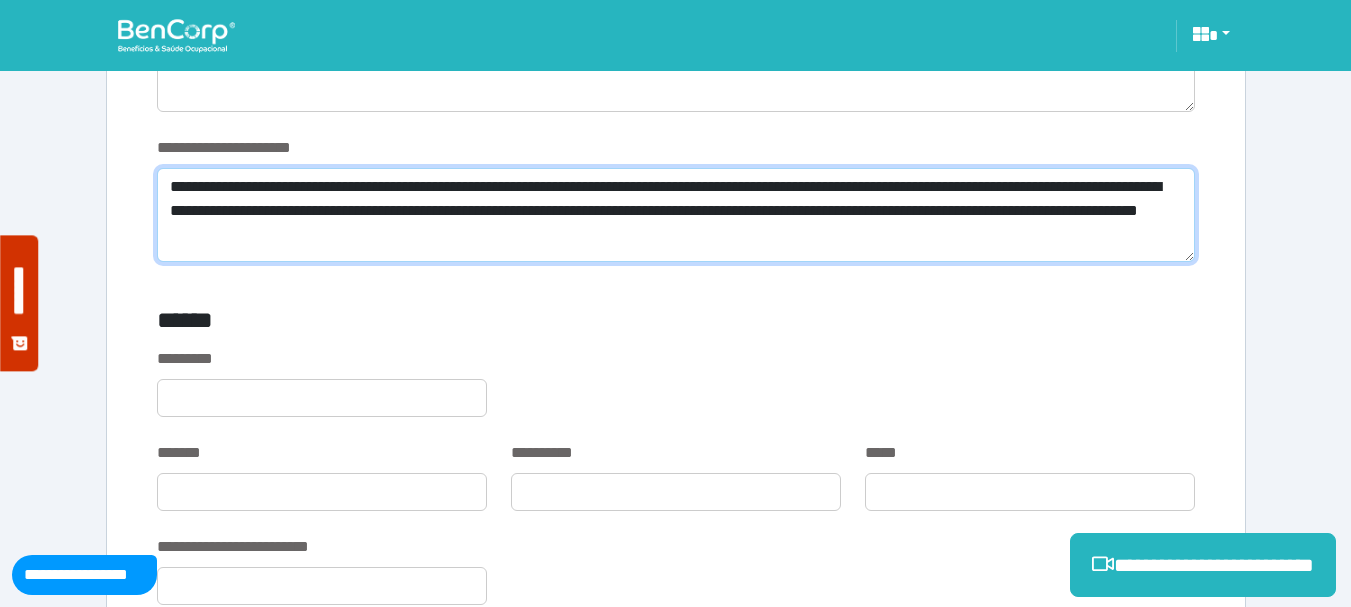 click on "**********" at bounding box center (676, 215) 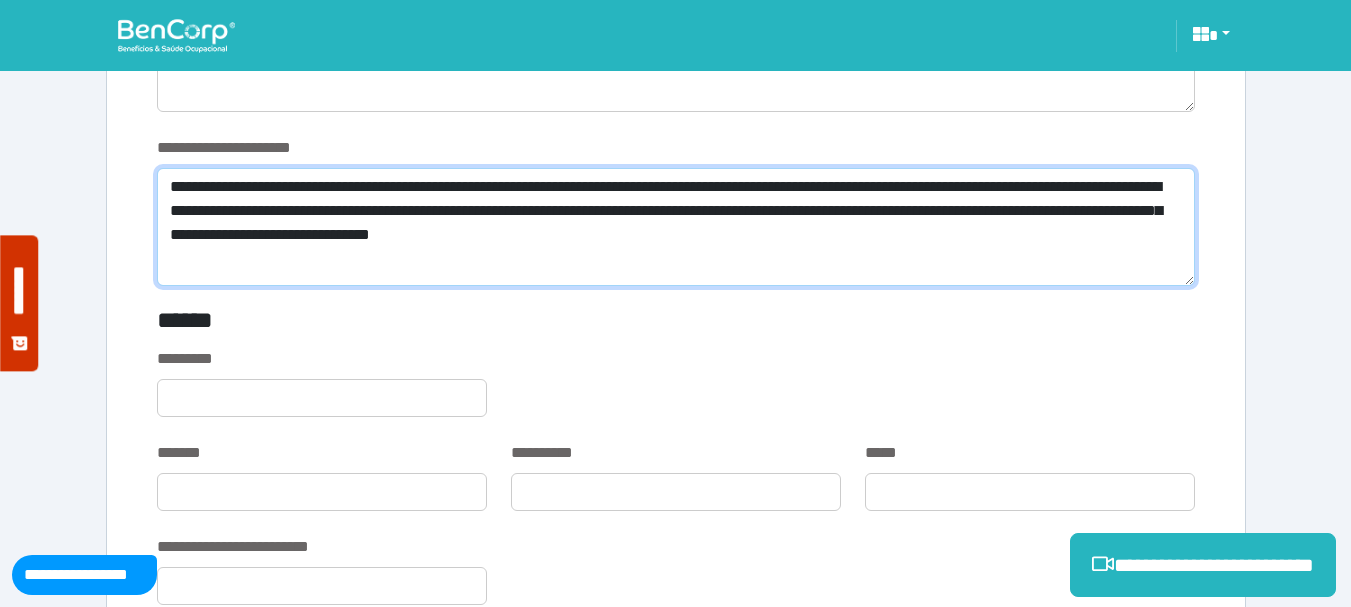 scroll, scrollTop: 0, scrollLeft: 0, axis: both 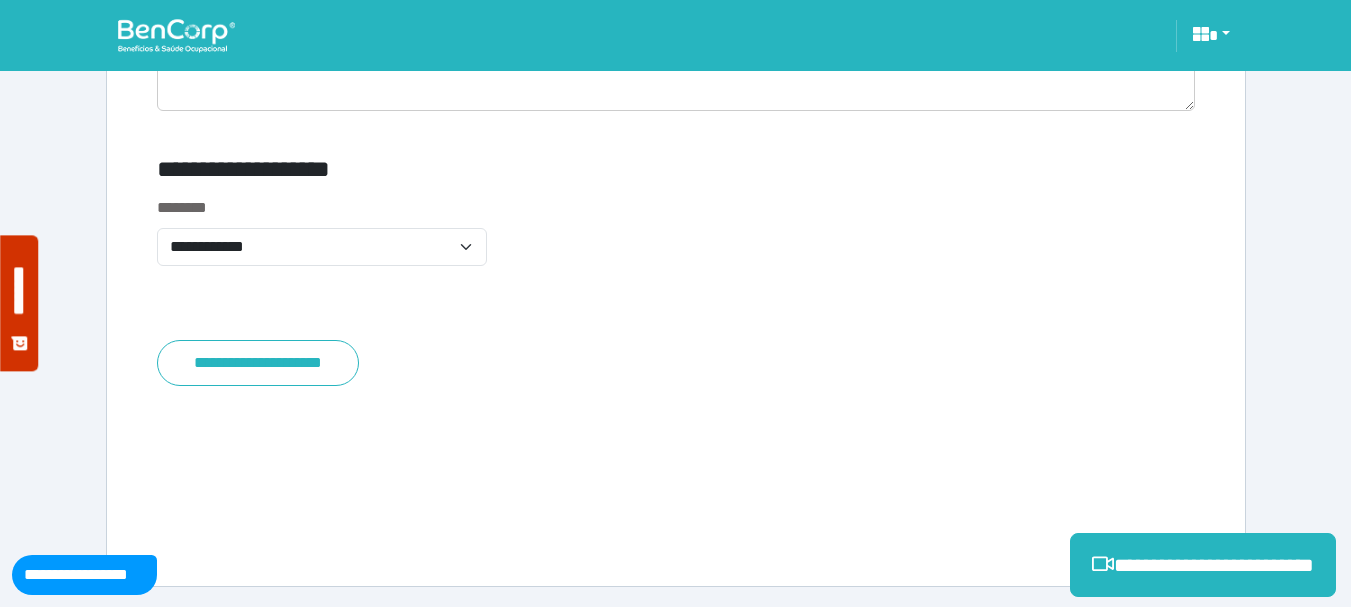type on "**********" 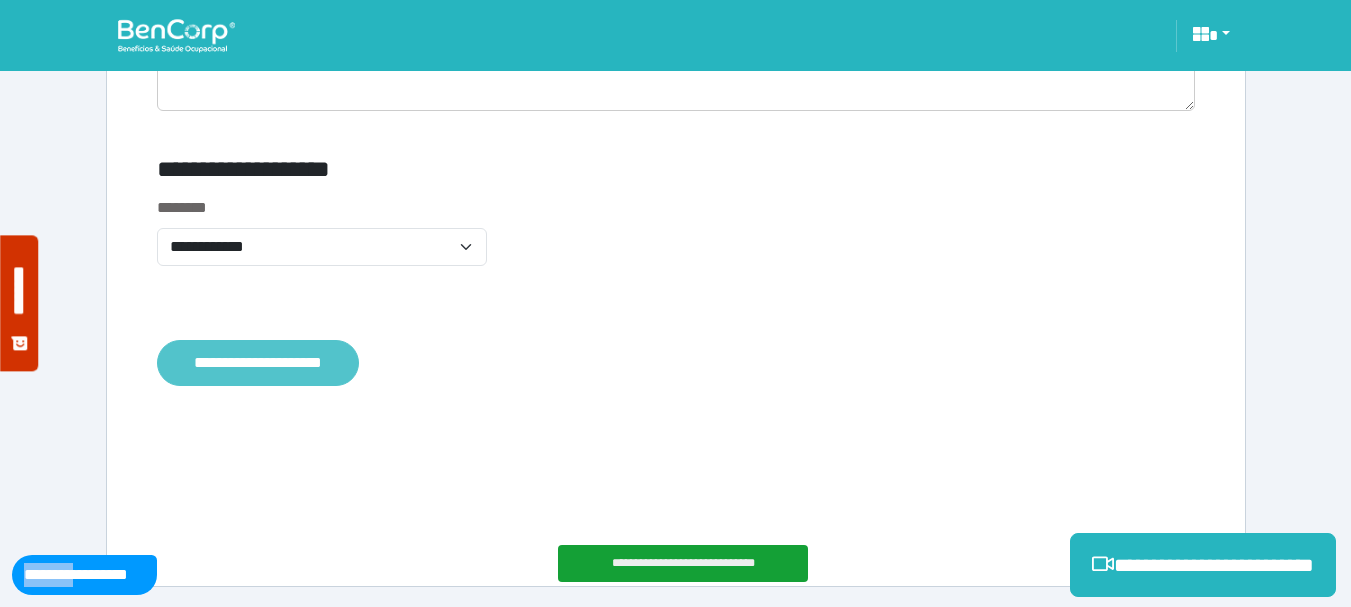 click on "**********" at bounding box center (258, 363) 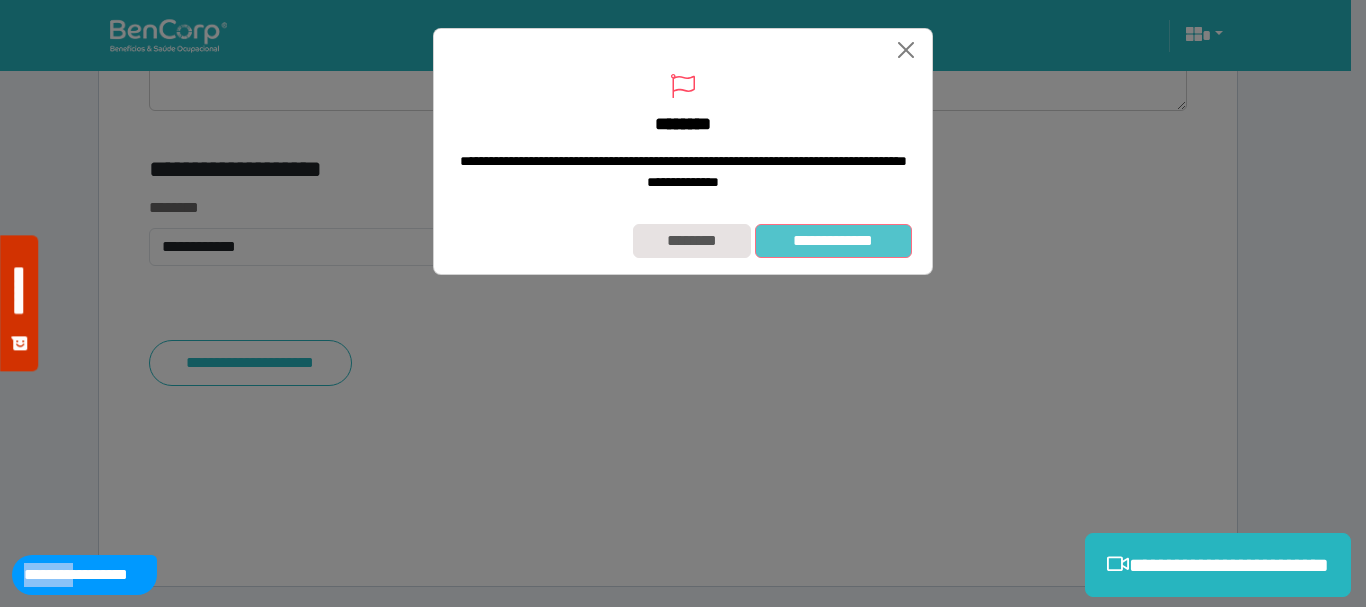 click on "**********" at bounding box center (833, 241) 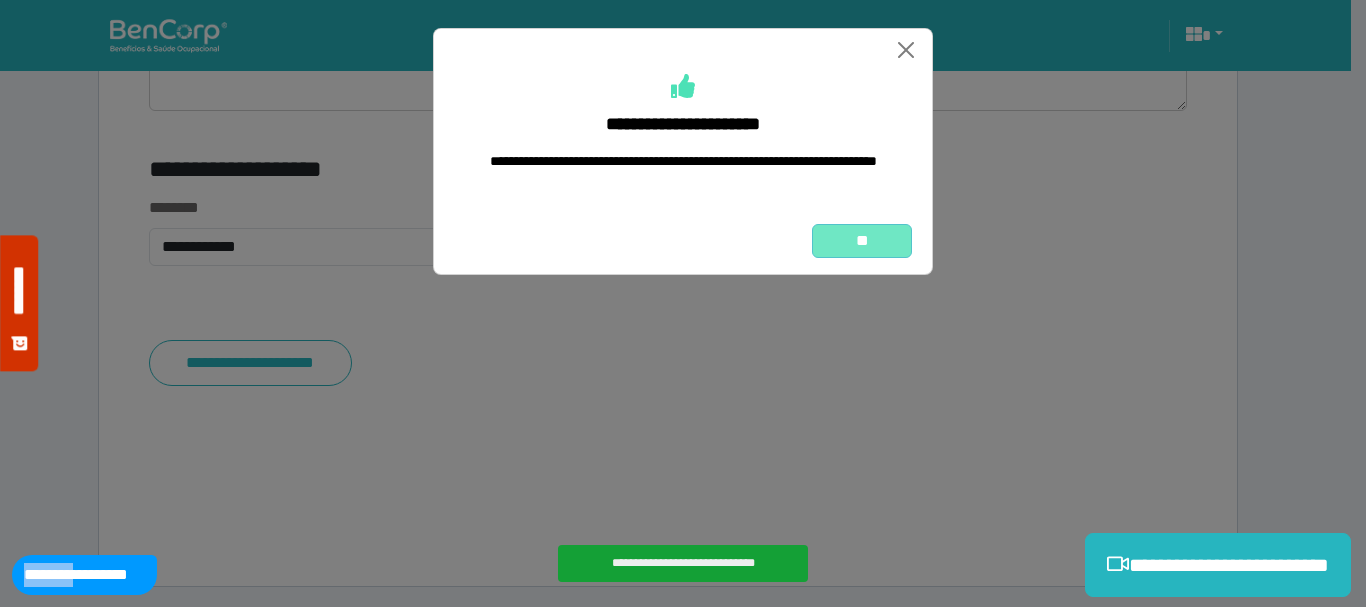click on "**" at bounding box center (862, 241) 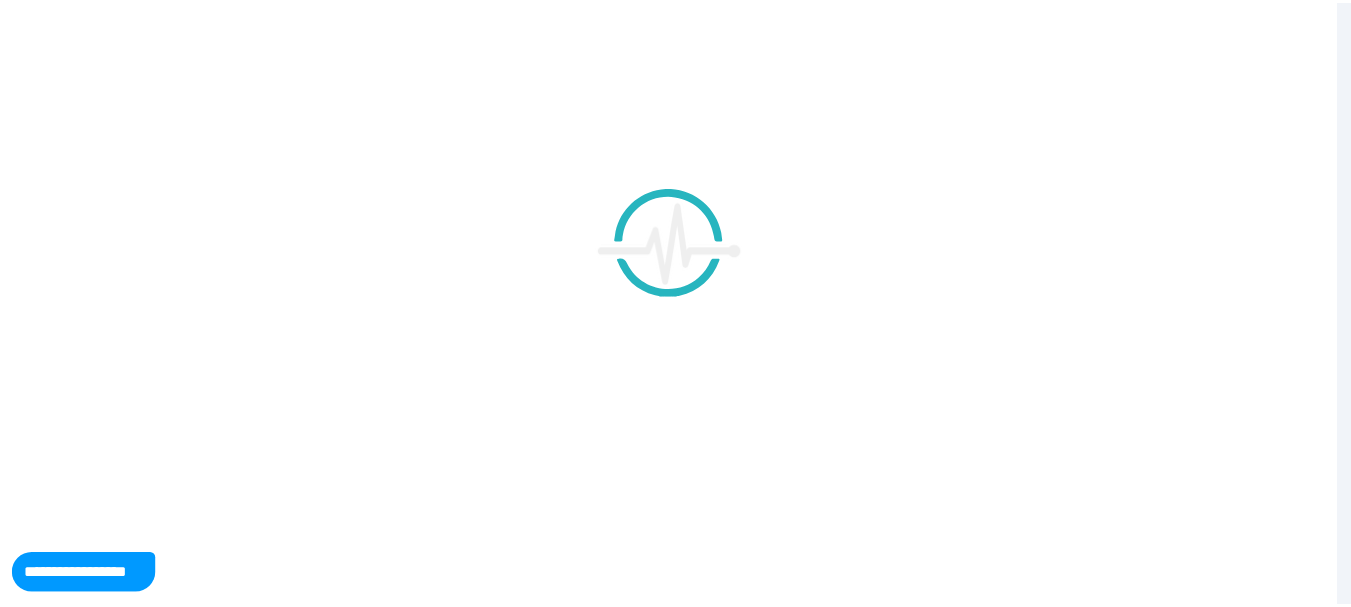 scroll, scrollTop: 0, scrollLeft: 0, axis: both 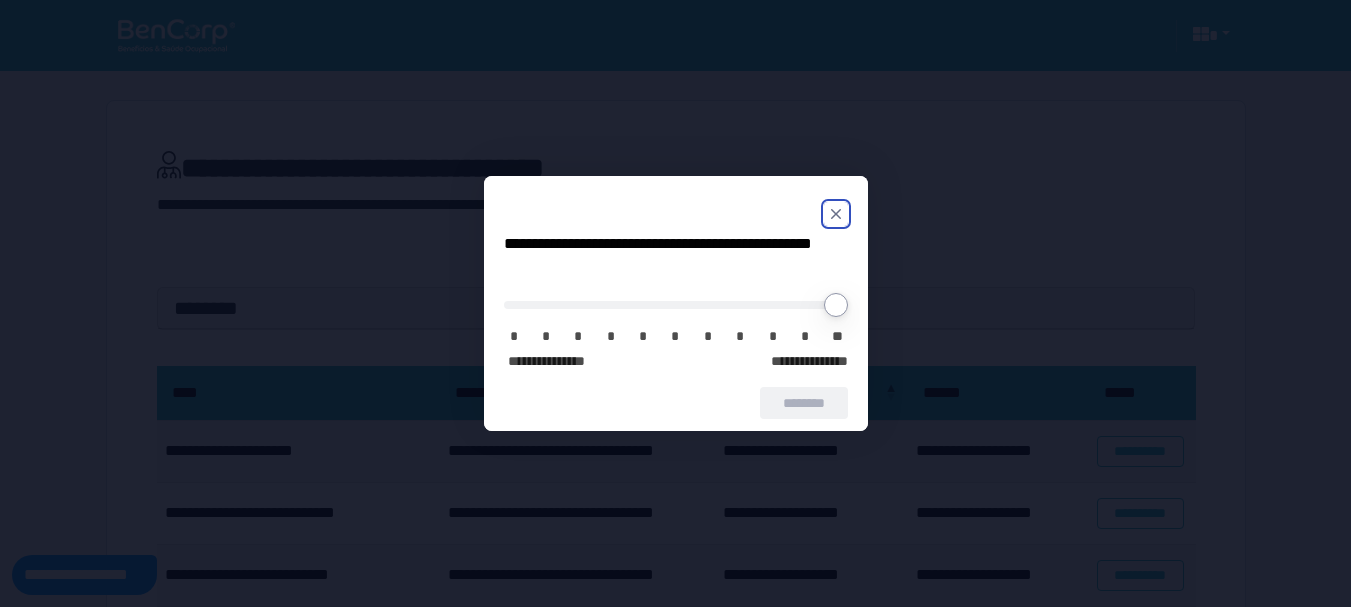 click 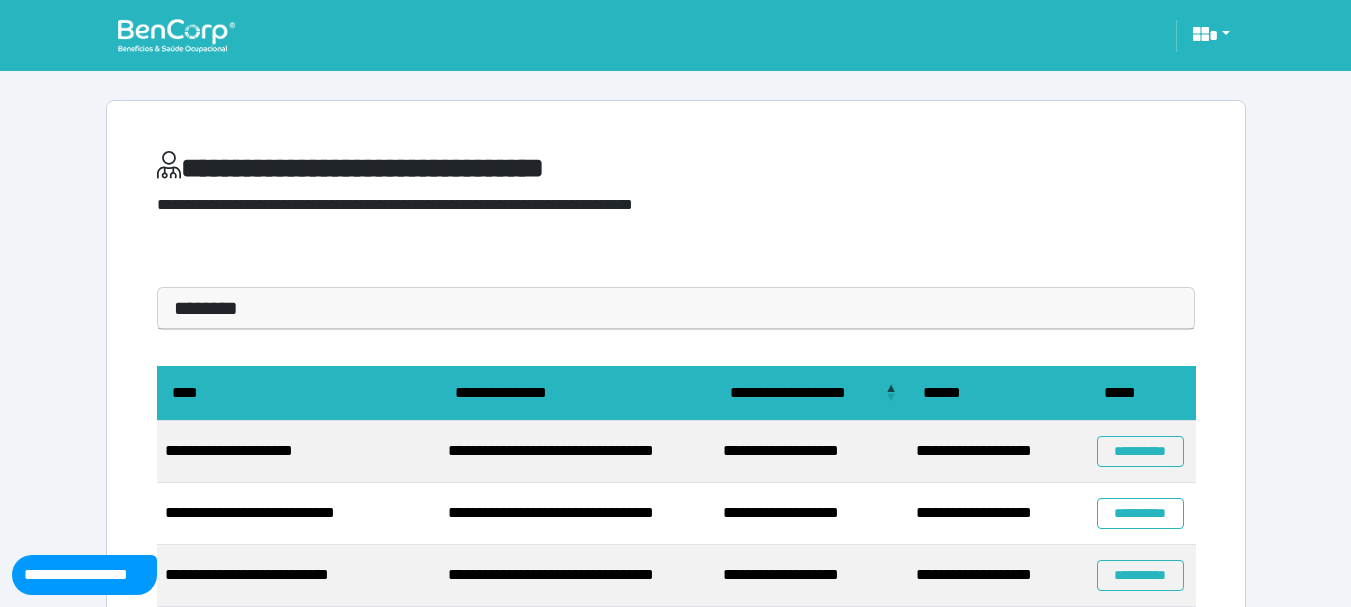 click on "**********" at bounding box center (676, 629) 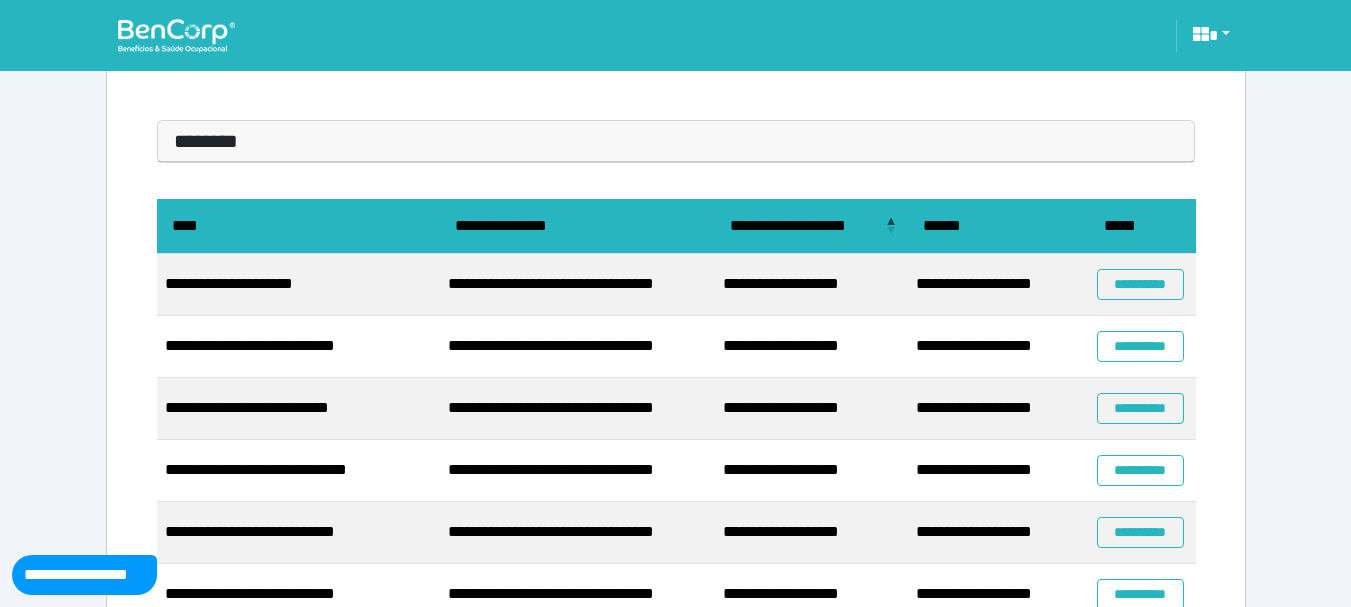 scroll, scrollTop: 171, scrollLeft: 0, axis: vertical 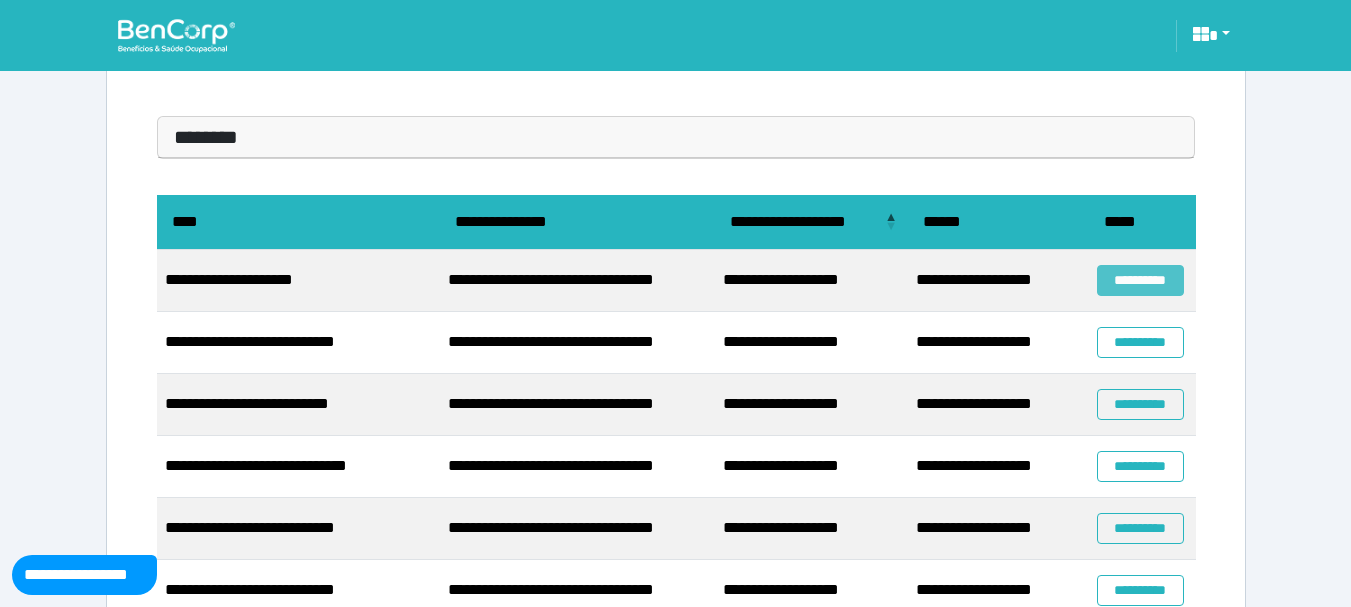 click on "**********" at bounding box center [1140, 280] 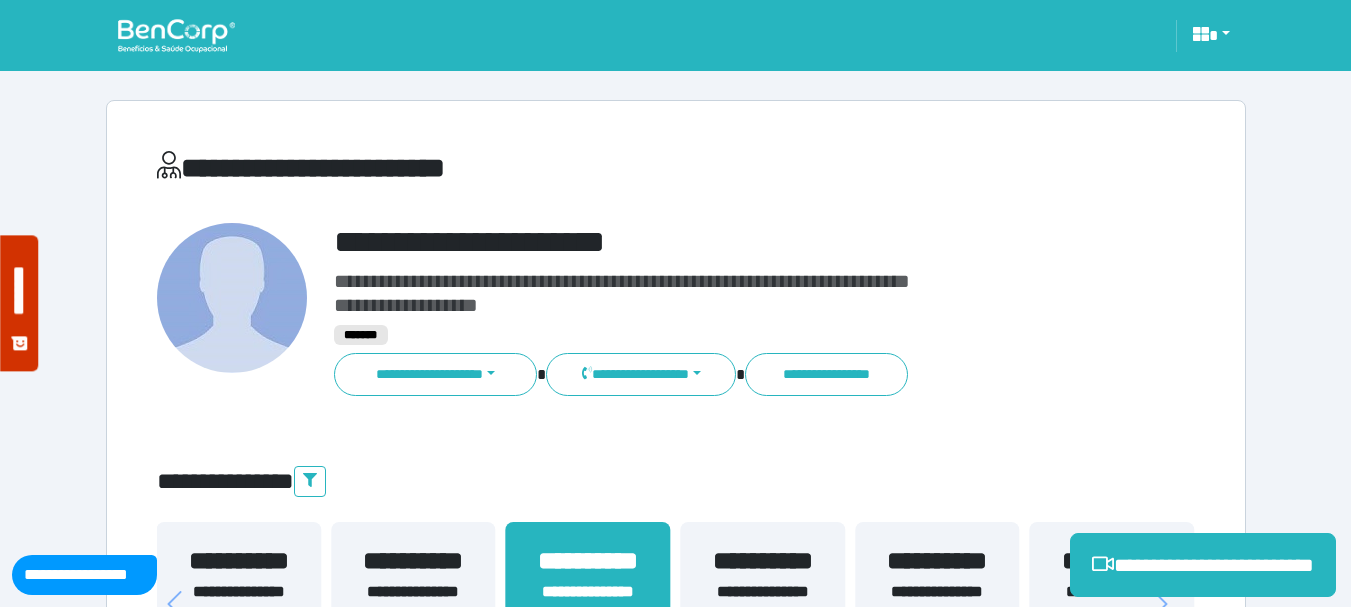 scroll, scrollTop: 0, scrollLeft: 0, axis: both 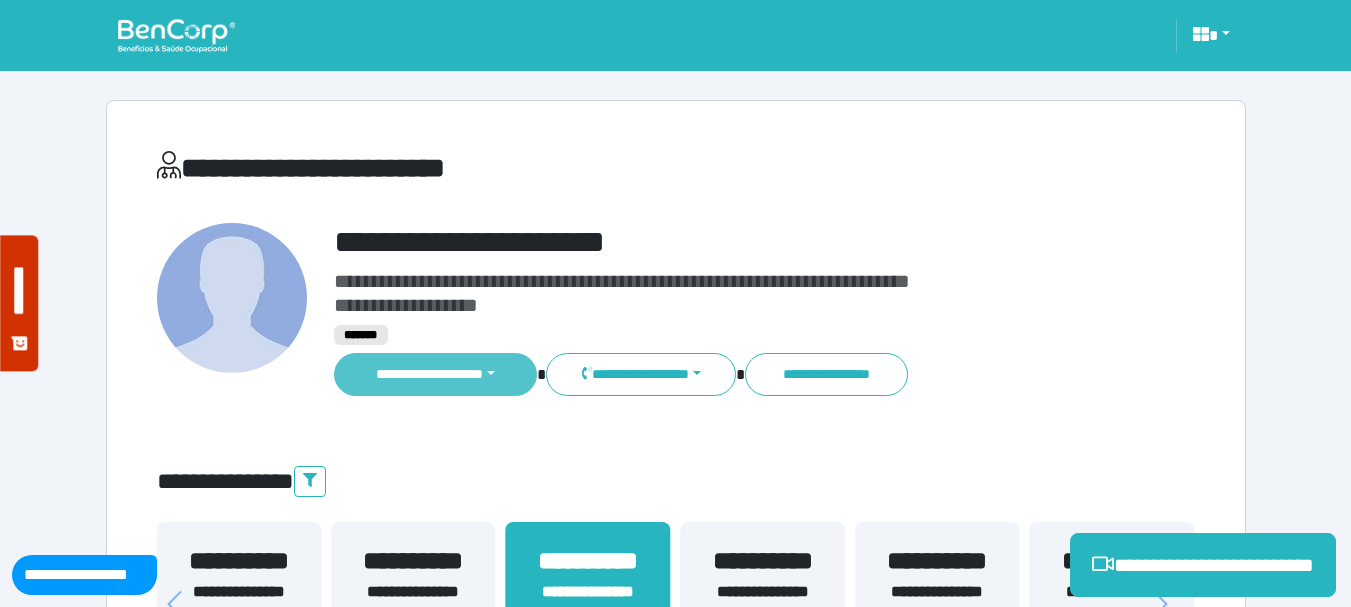 click on "**********" at bounding box center [436, 374] 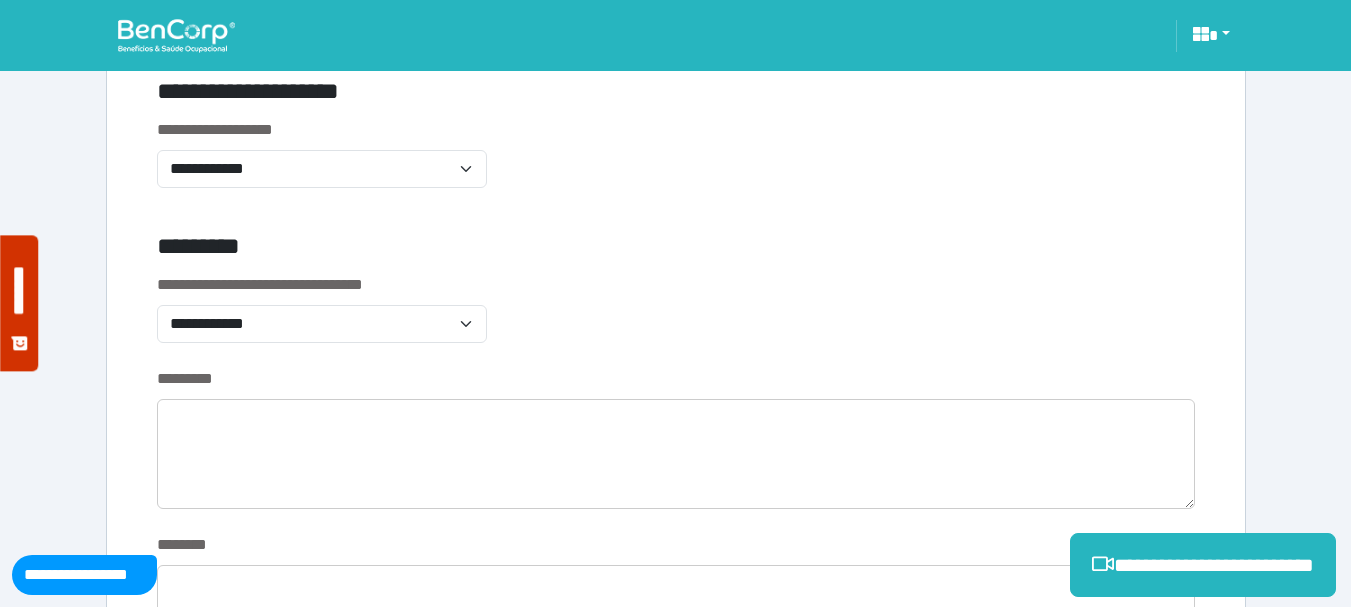 scroll, scrollTop: 647, scrollLeft: 0, axis: vertical 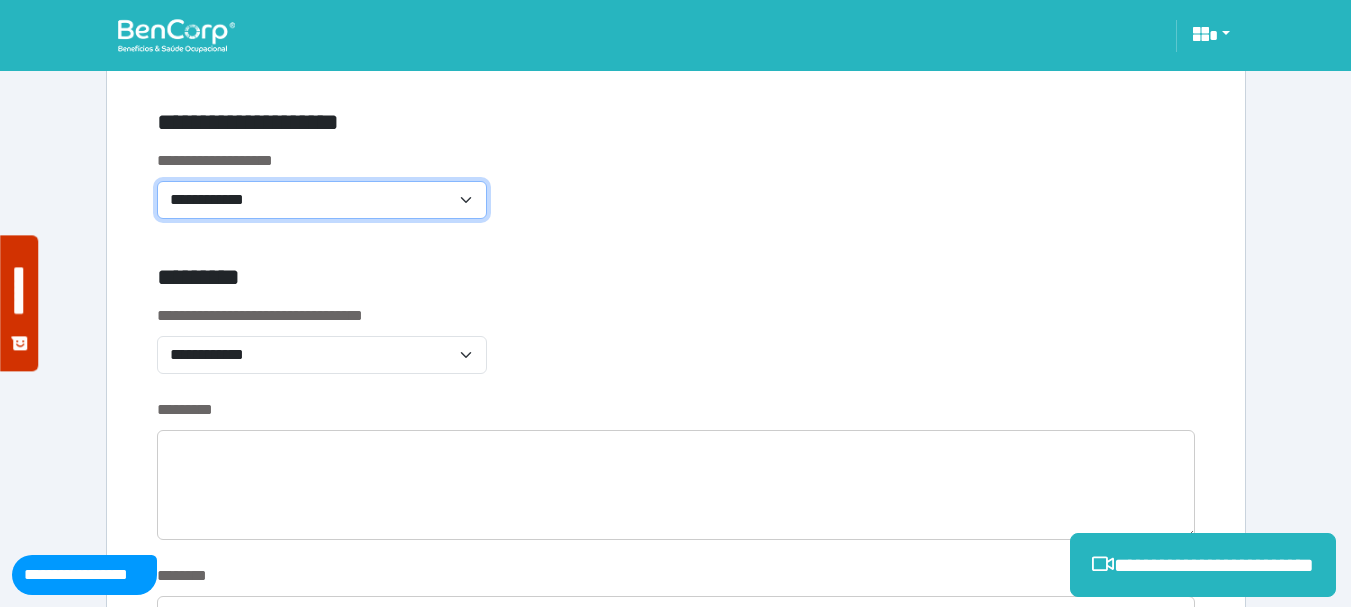 click on "**********" at bounding box center [322, 200] 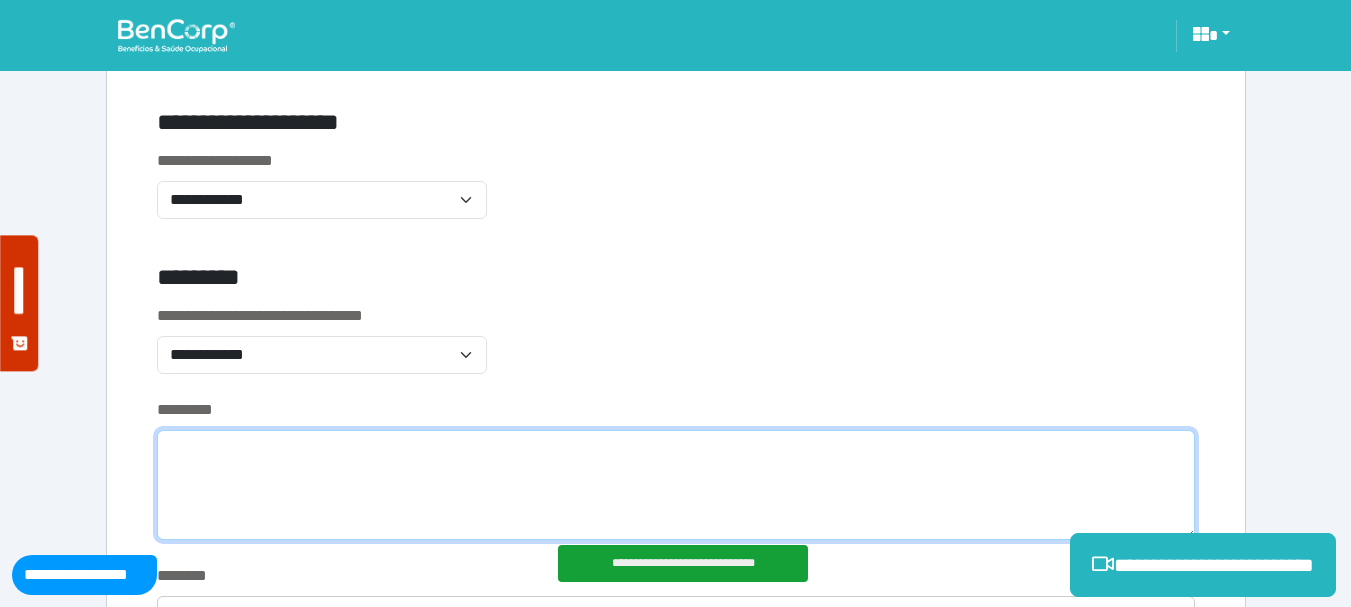 click at bounding box center (676, 485) 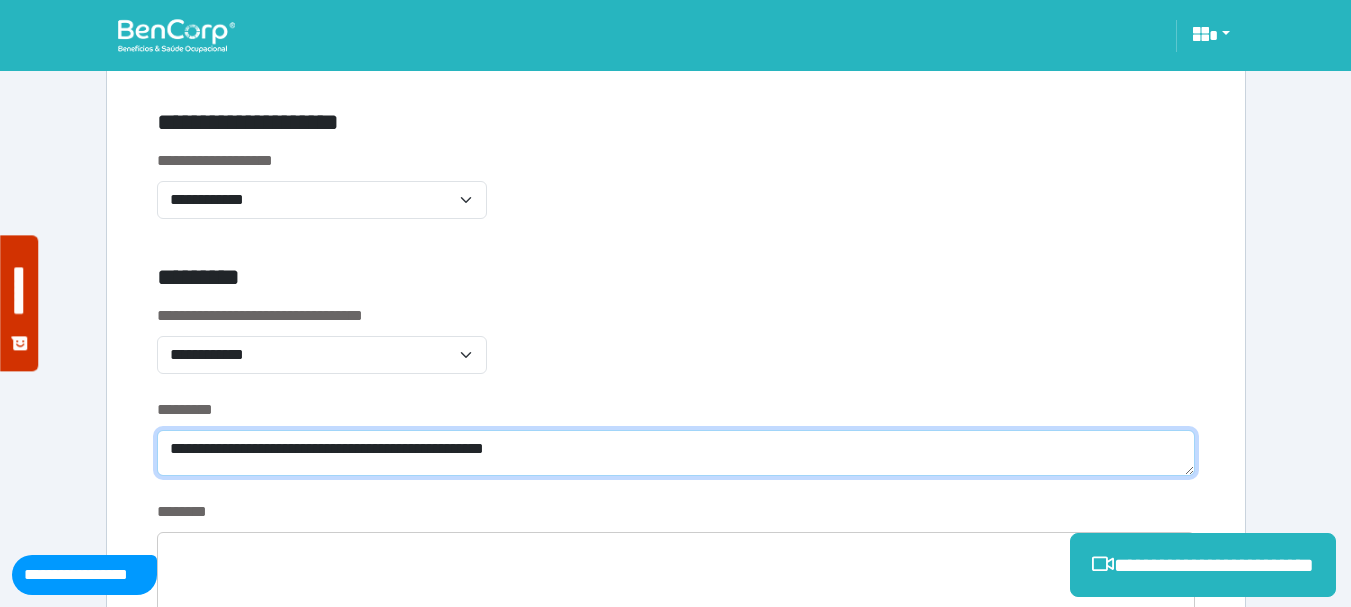click on "**********" at bounding box center [676, 453] 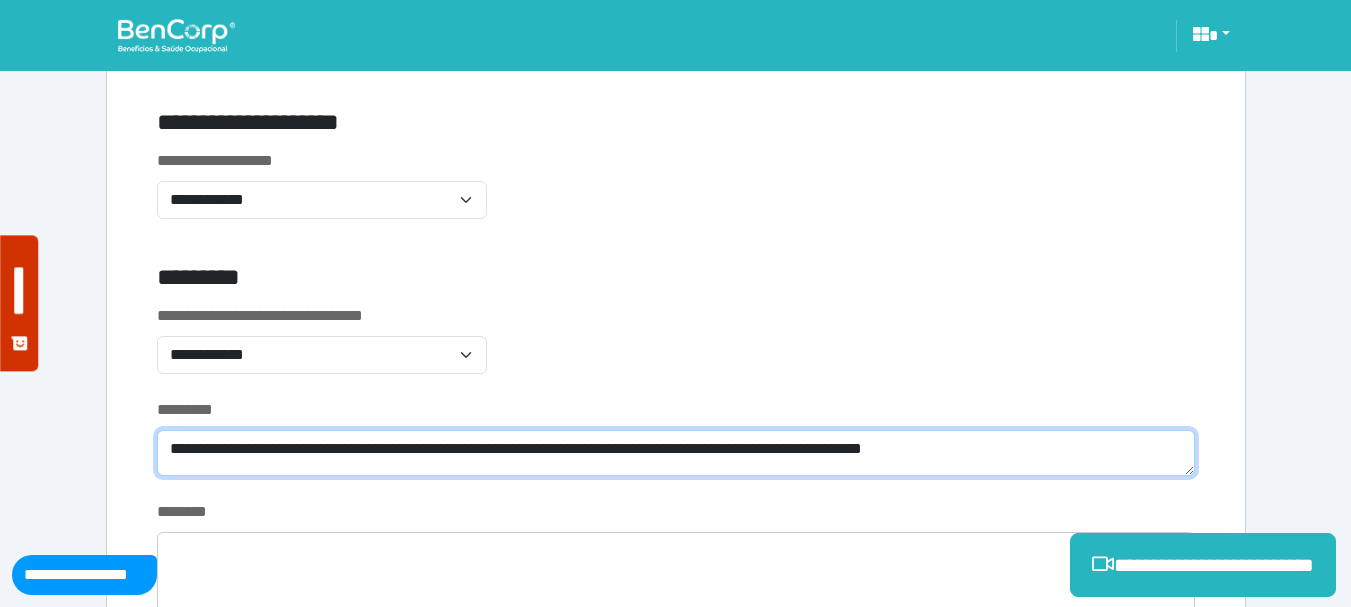 drag, startPoint x: 1068, startPoint y: 446, endPoint x: 161, endPoint y: 434, distance: 907.0794 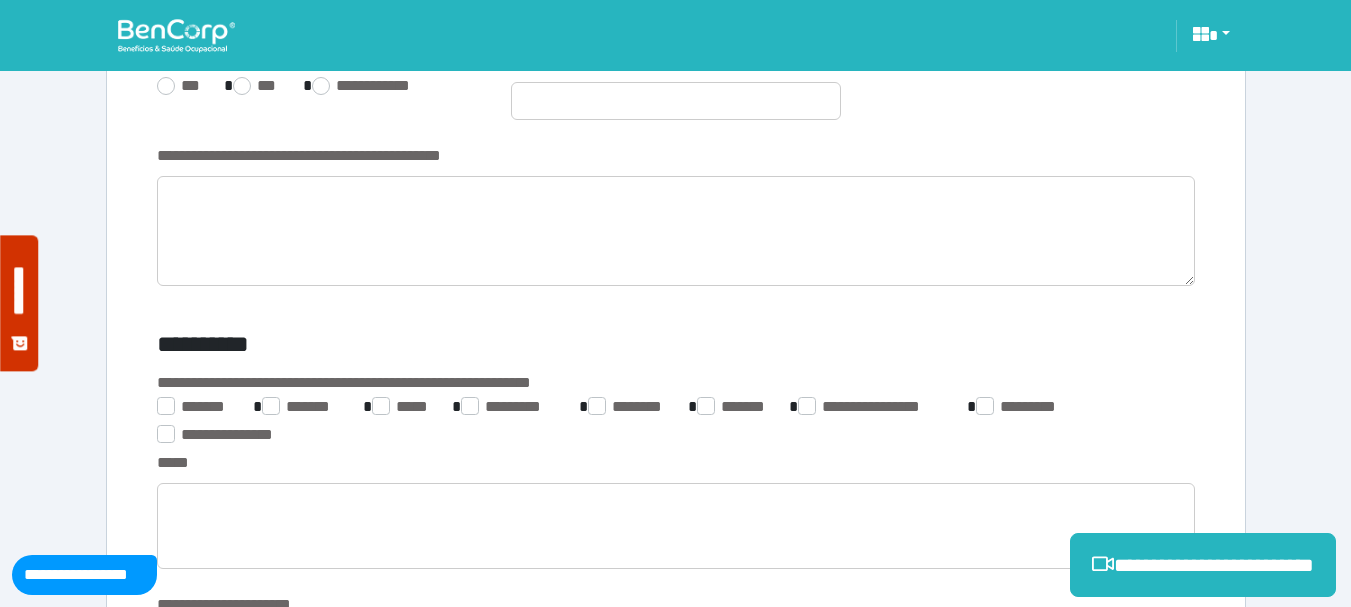 scroll, scrollTop: 2990, scrollLeft: 0, axis: vertical 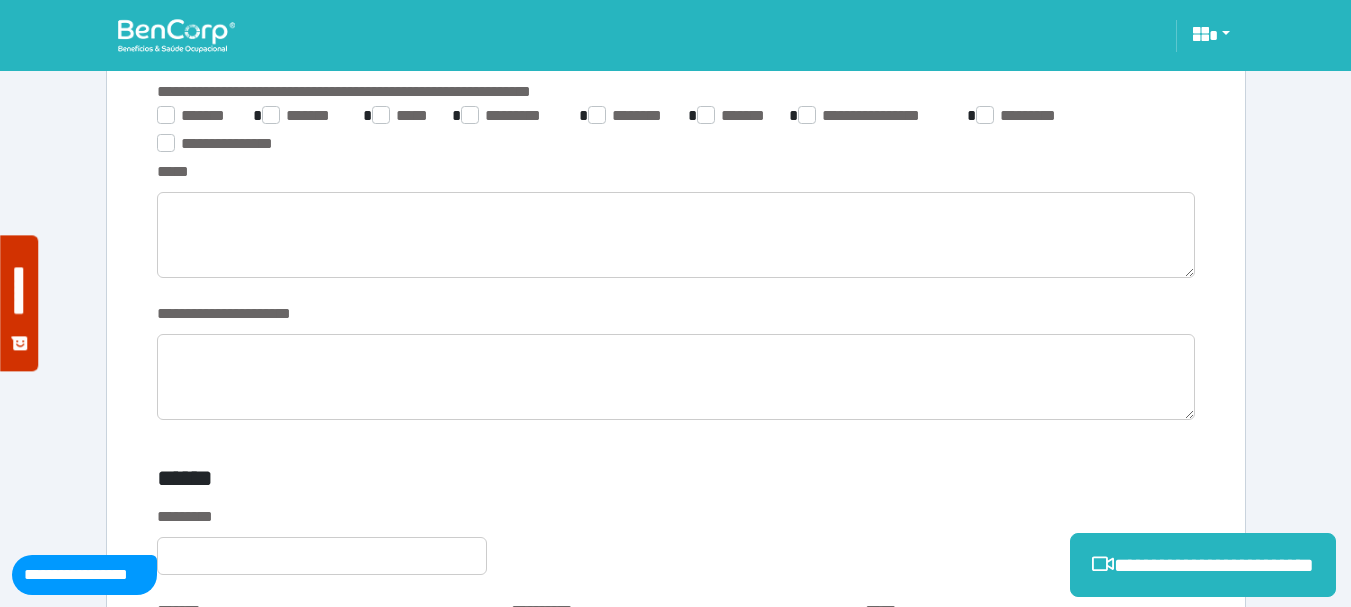 type on "**********" 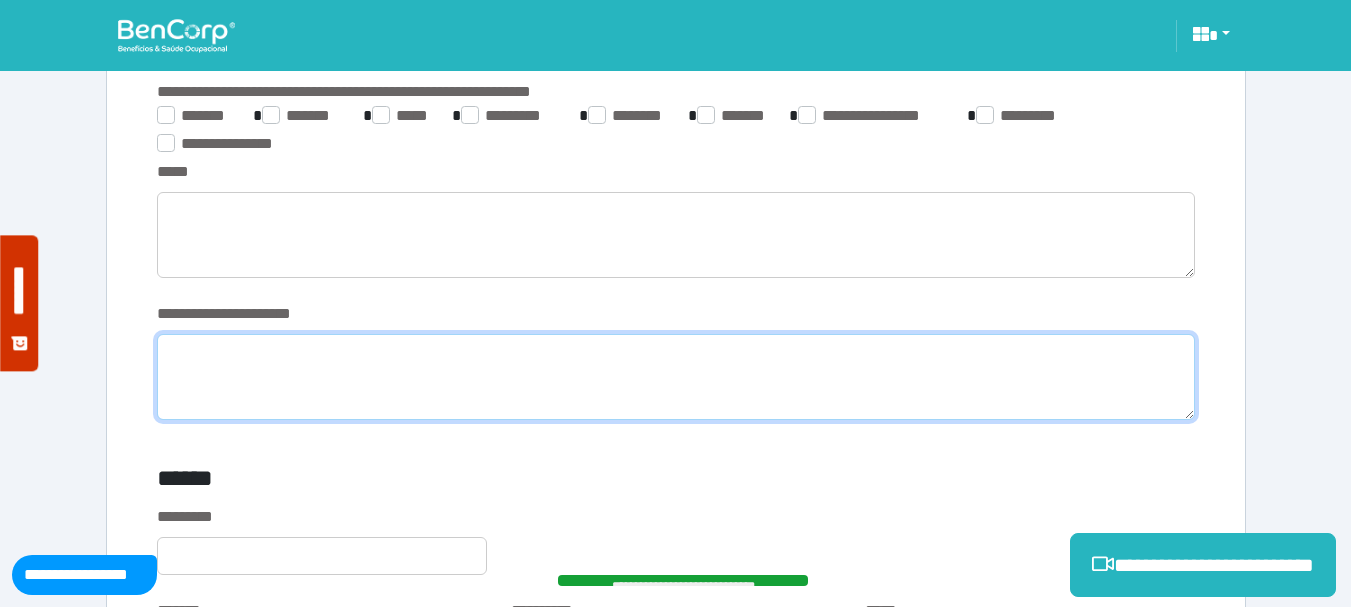 click at bounding box center (676, 377) 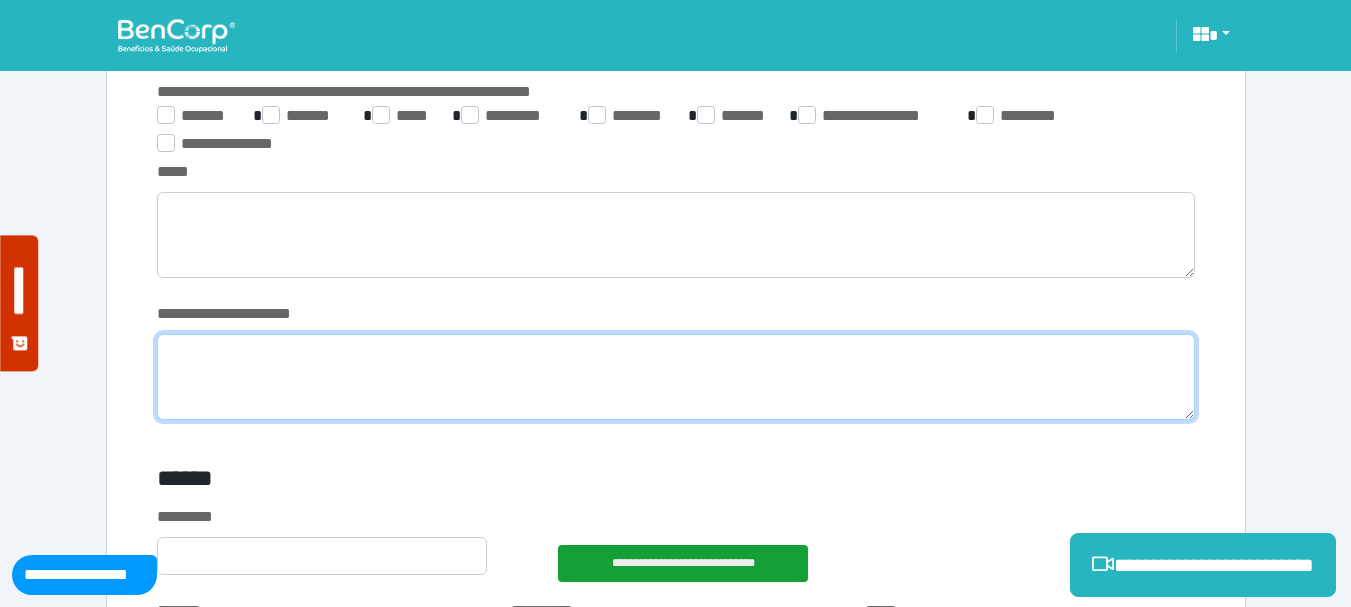 paste on "**********" 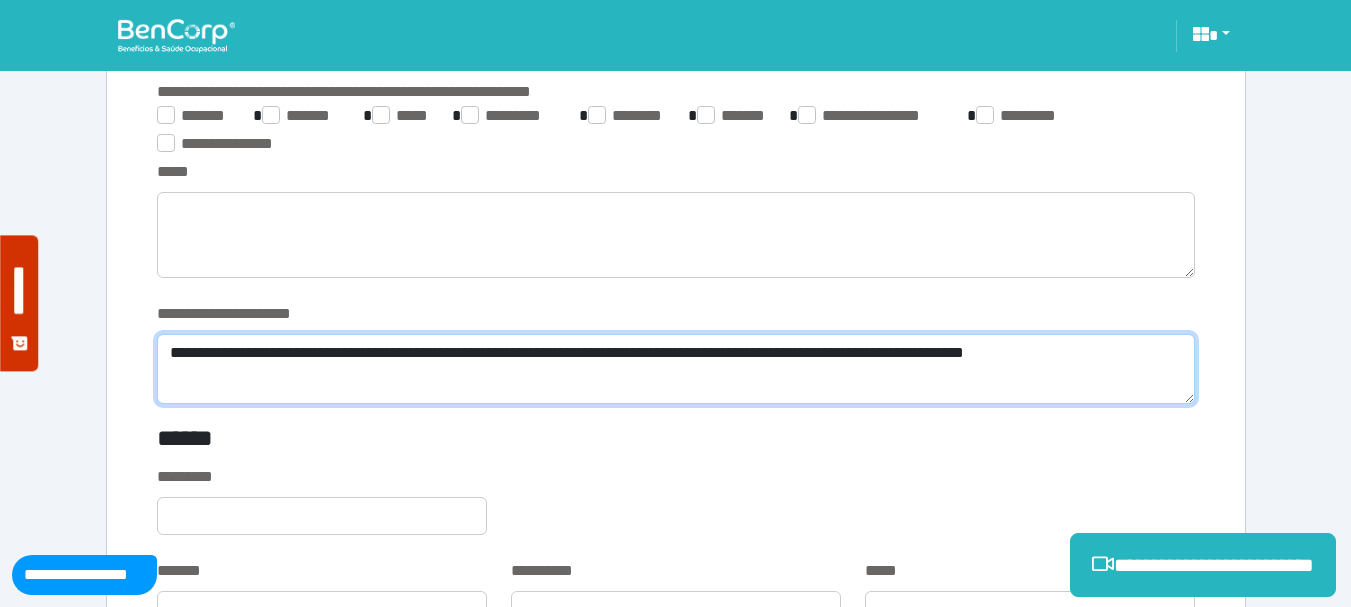 scroll, scrollTop: 0, scrollLeft: 0, axis: both 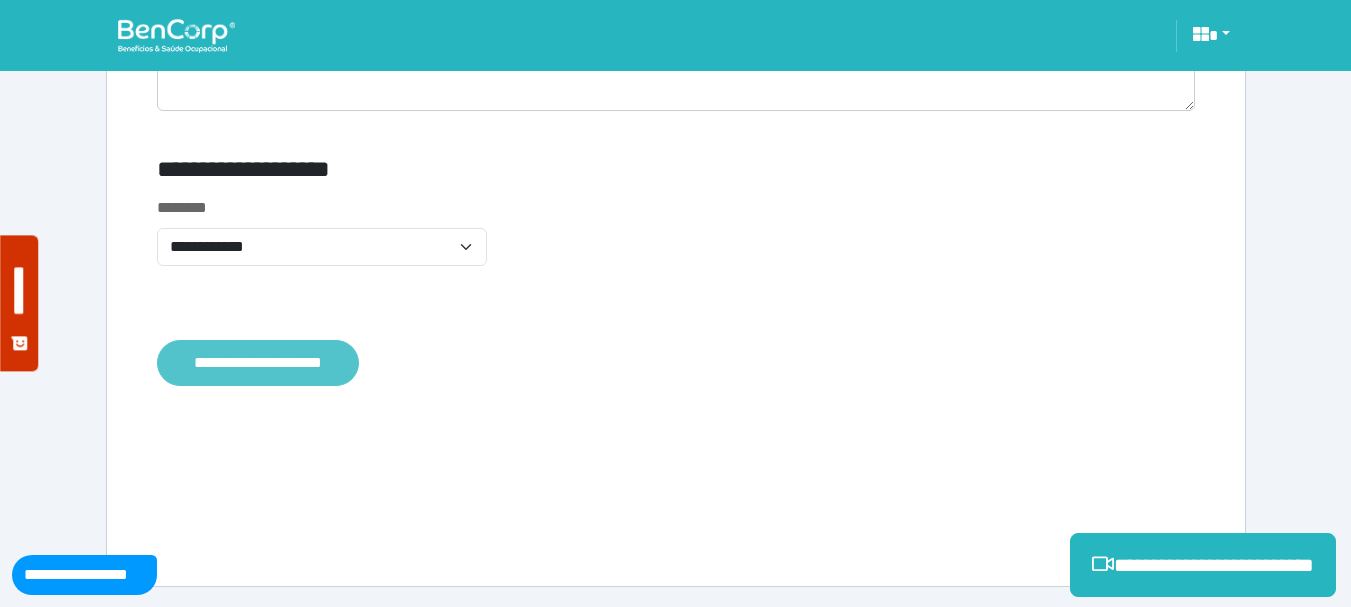 type on "**********" 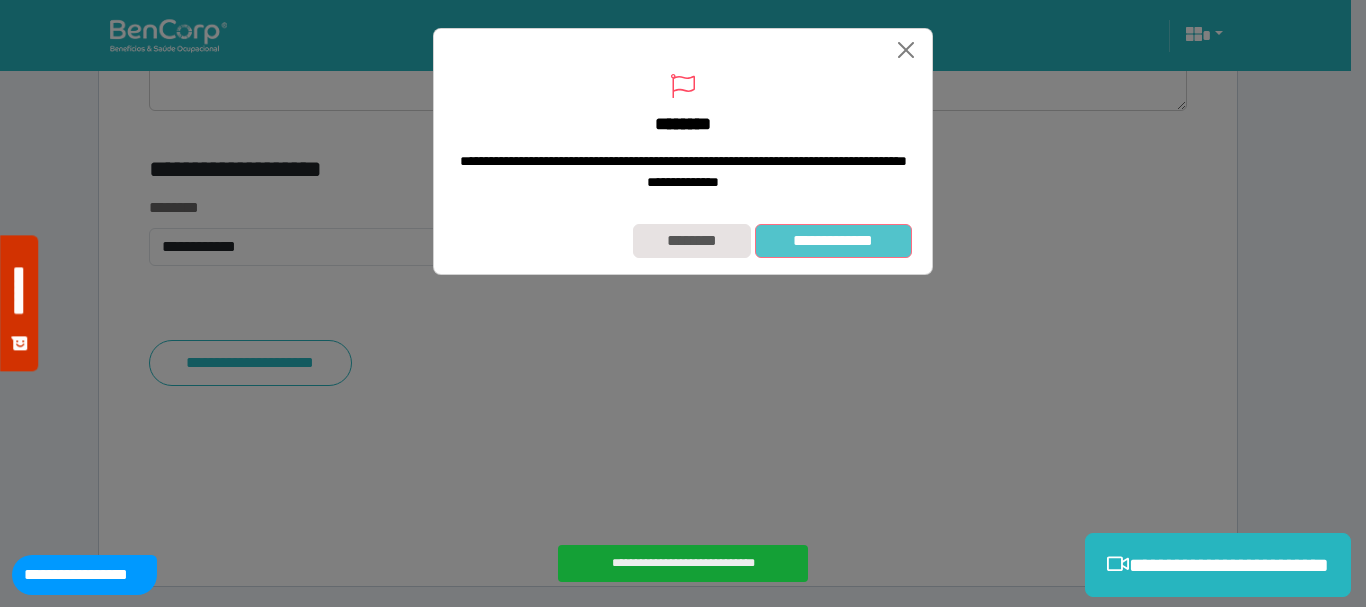 click on "**********" at bounding box center [833, 241] 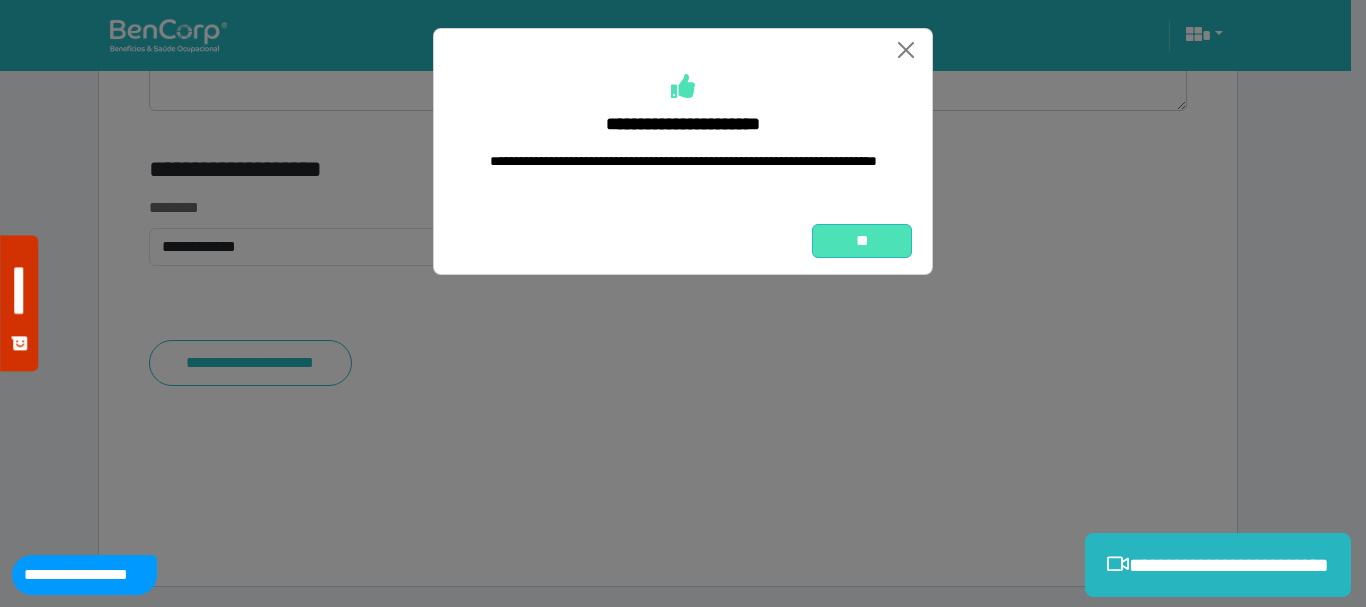 click on "**" at bounding box center (862, 241) 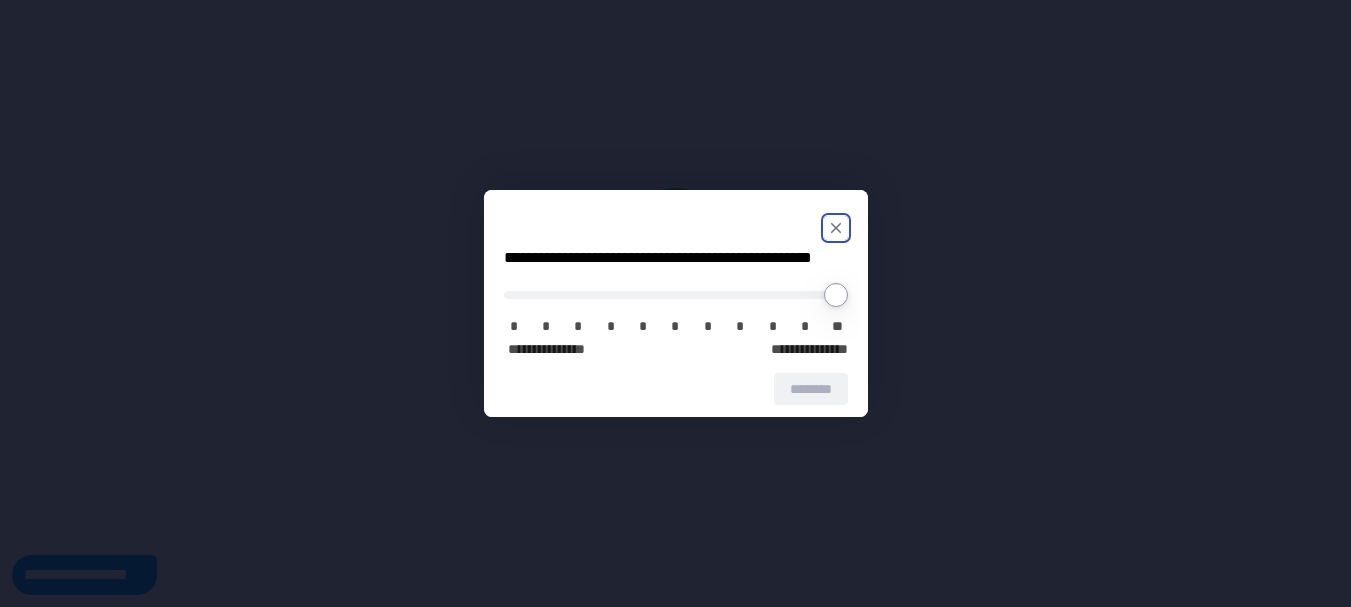 scroll, scrollTop: 0, scrollLeft: 0, axis: both 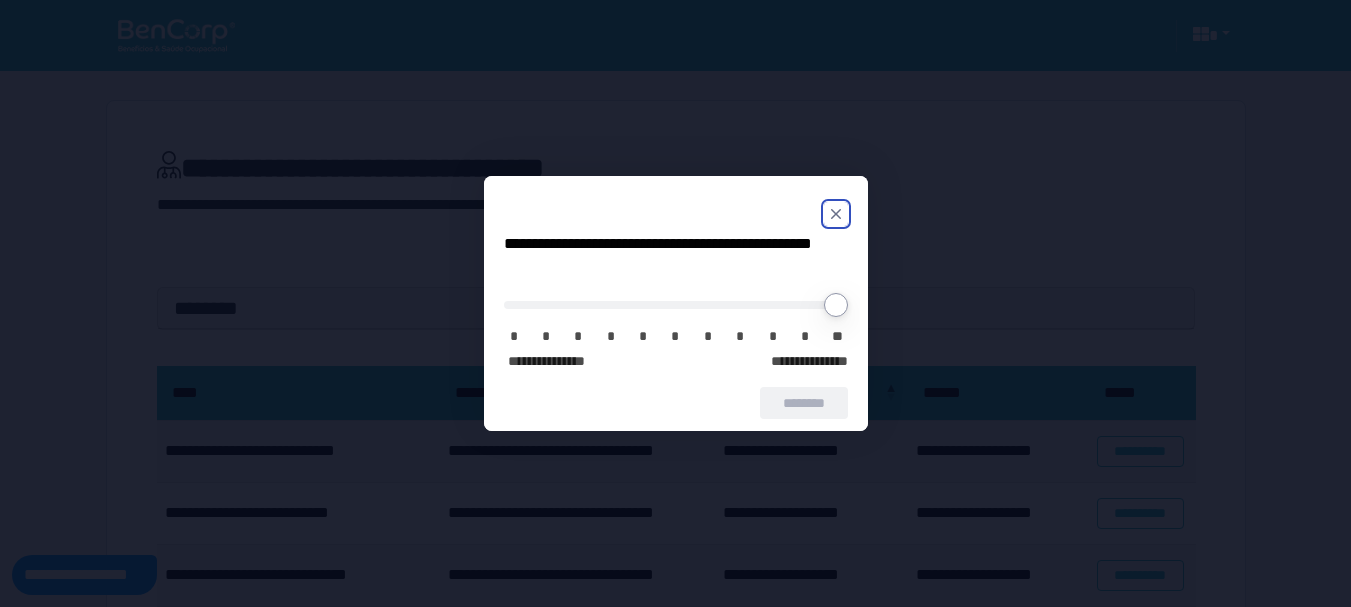 click 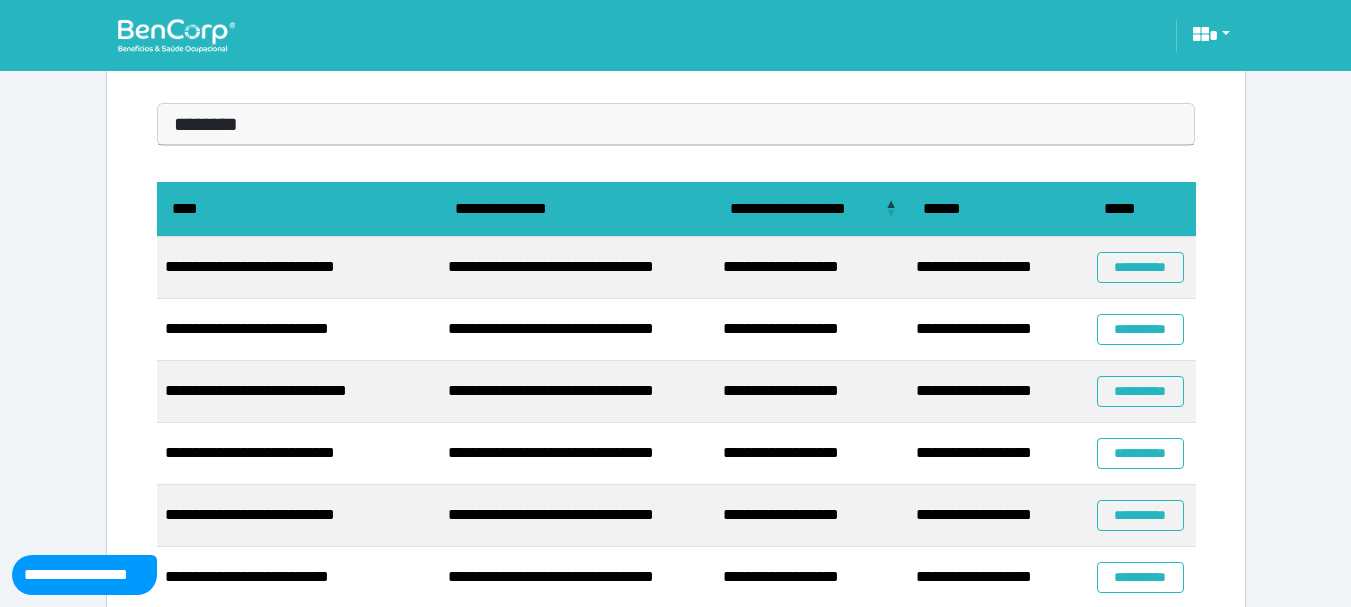 scroll, scrollTop: 186, scrollLeft: 0, axis: vertical 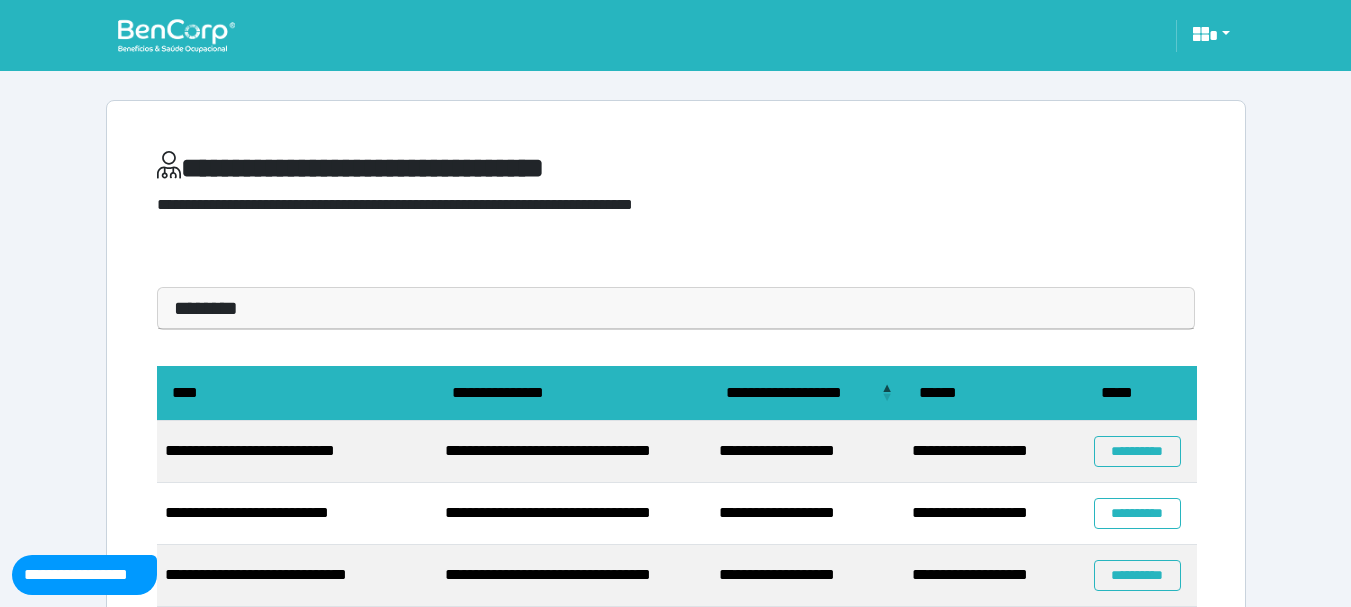 click on "**********" at bounding box center (675, 589) 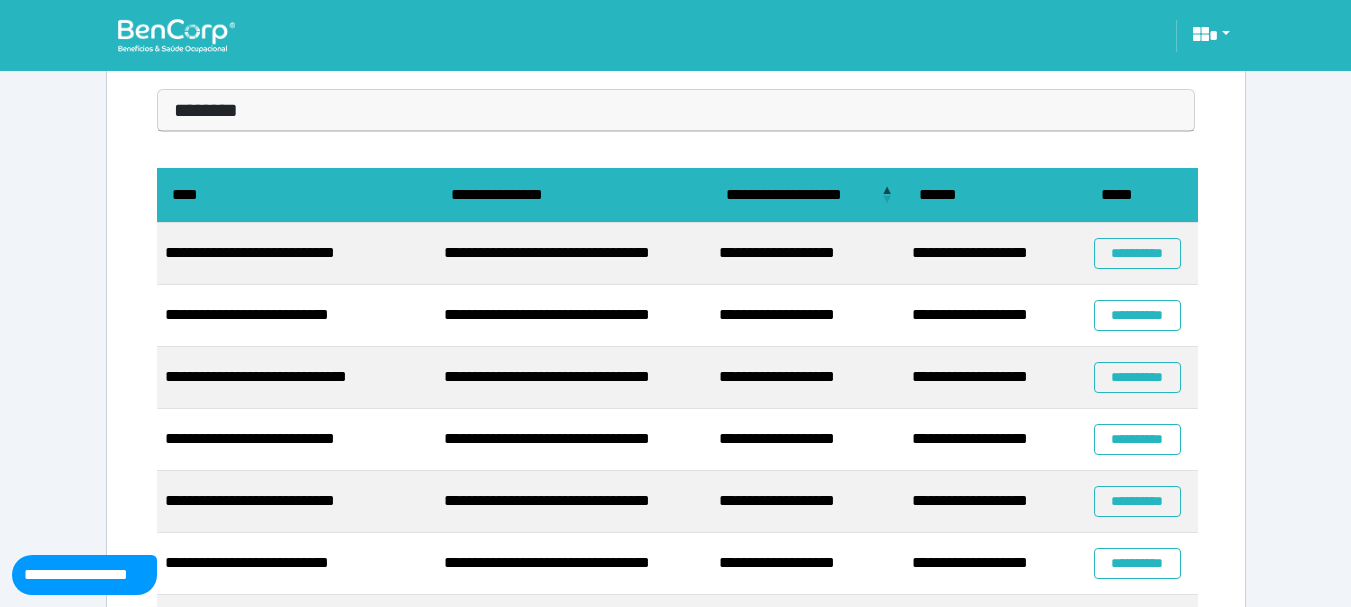 scroll, scrollTop: 194, scrollLeft: 0, axis: vertical 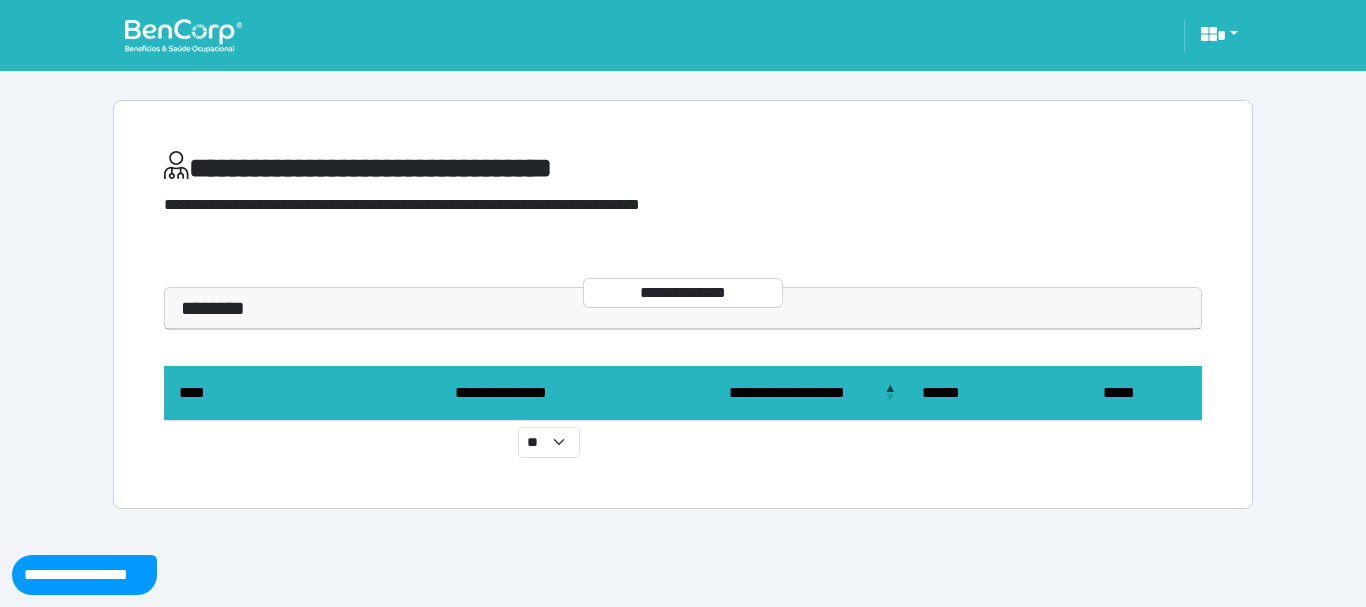 click at bounding box center (183, 35) 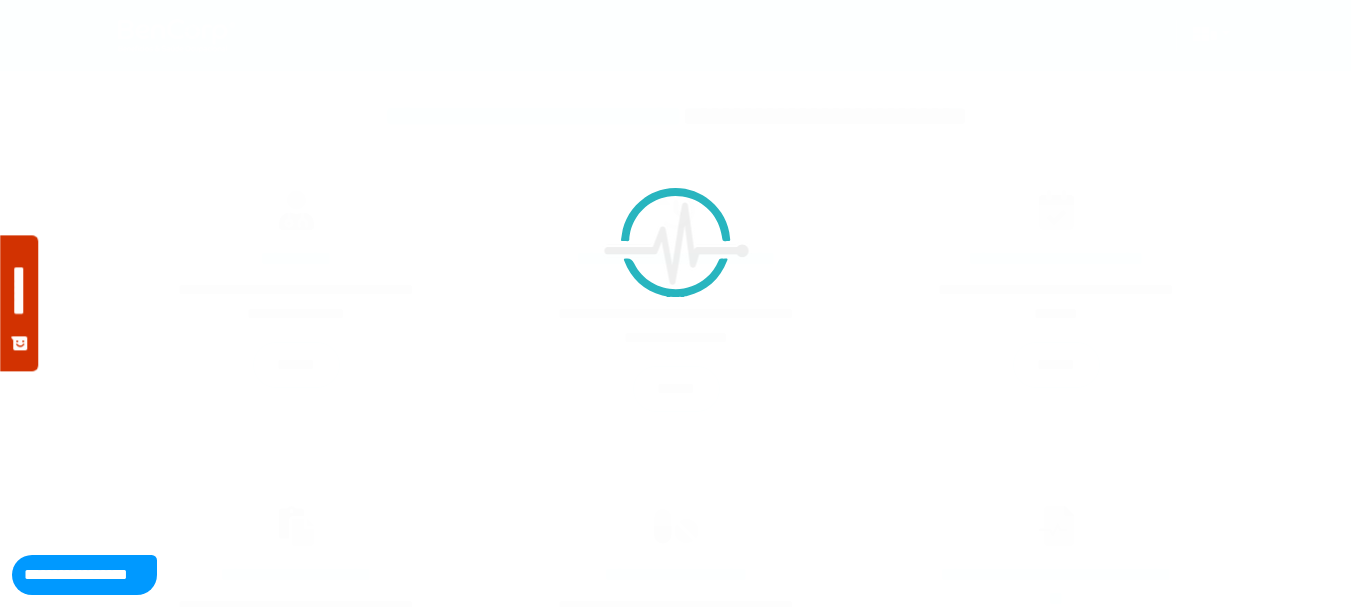 scroll, scrollTop: 0, scrollLeft: 0, axis: both 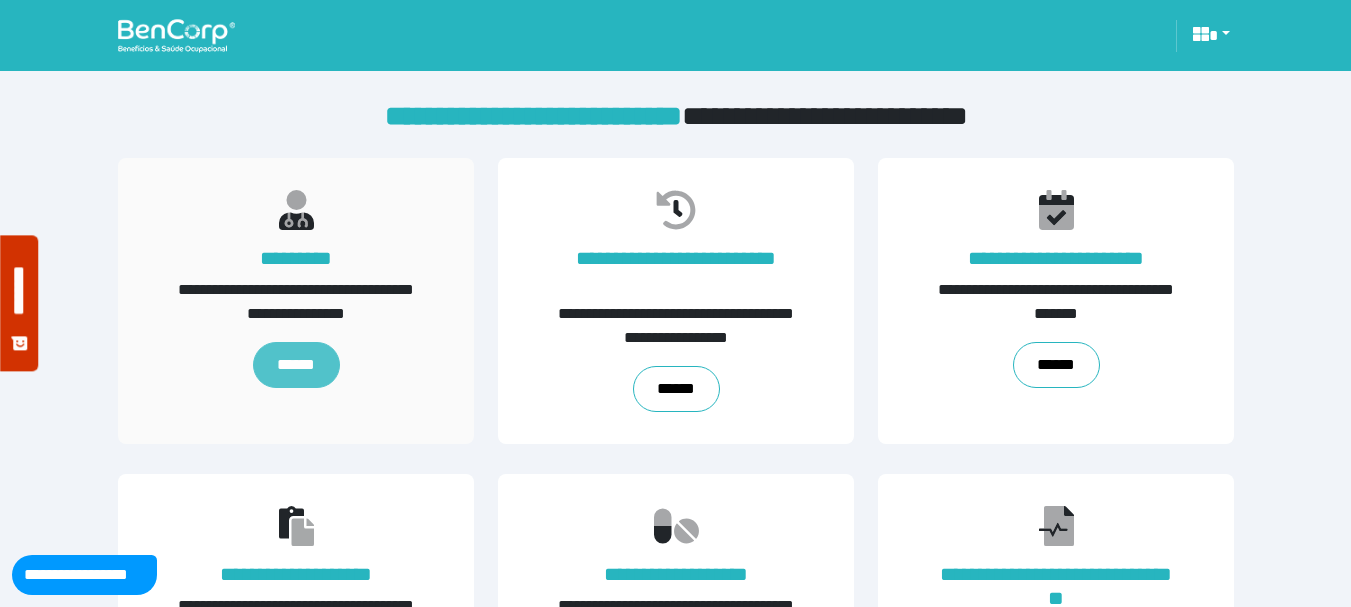 click on "******" at bounding box center [295, 365] 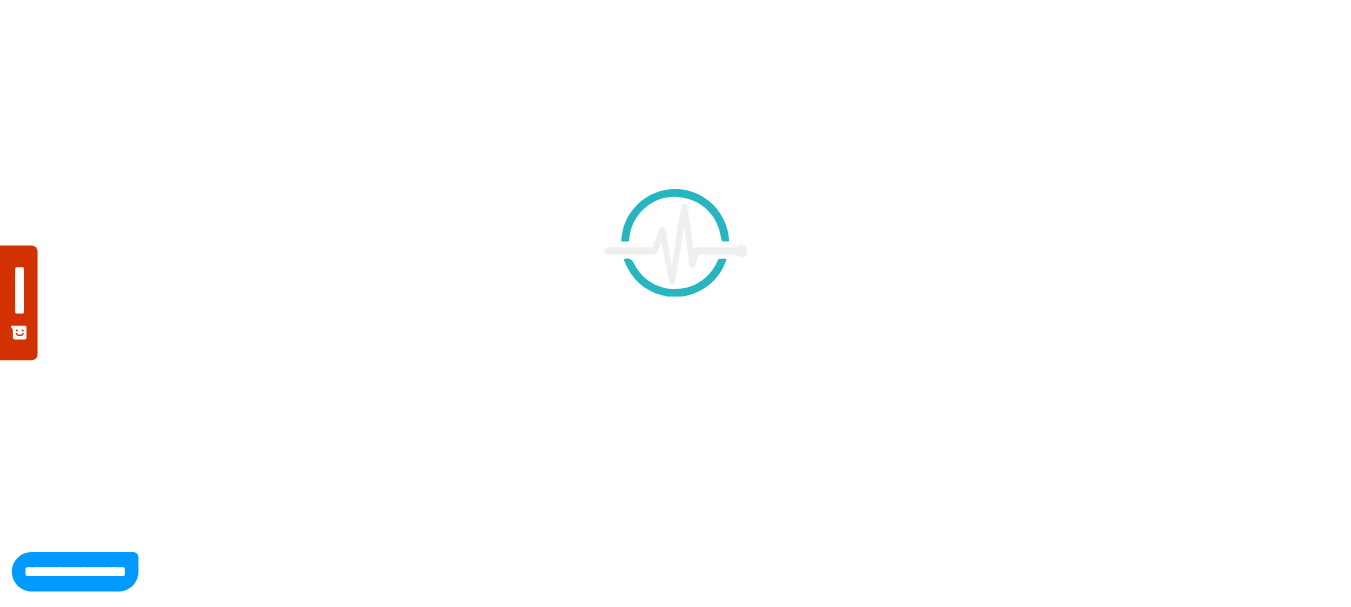 scroll, scrollTop: 0, scrollLeft: 0, axis: both 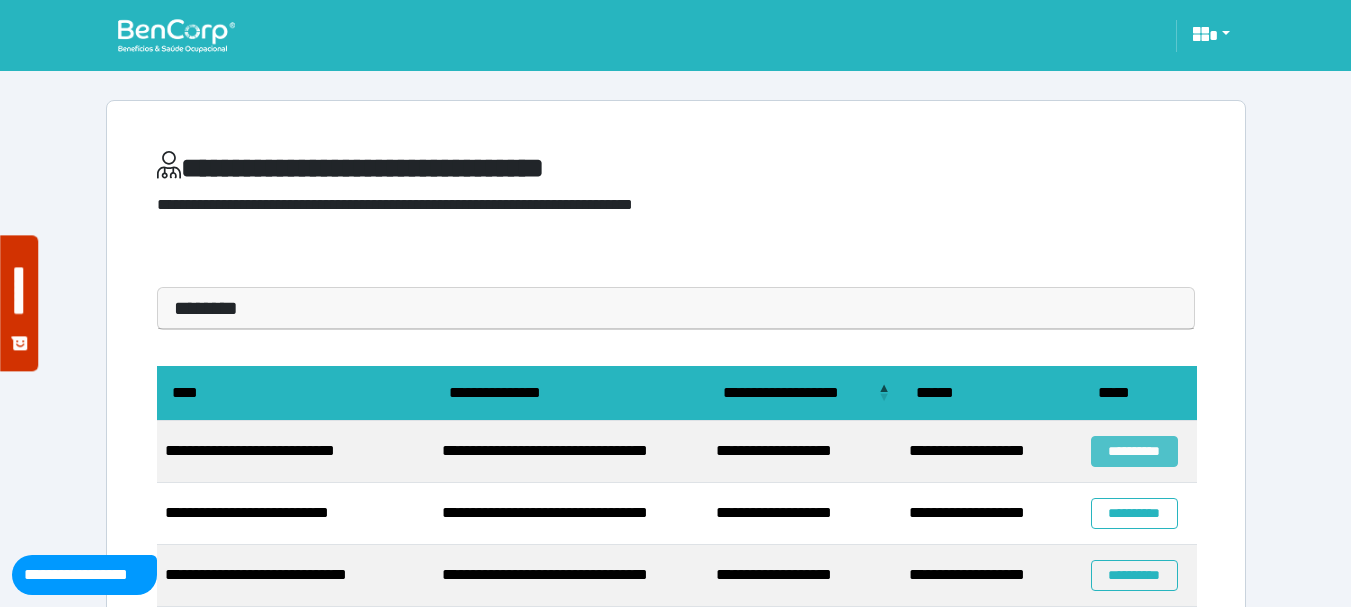 click on "**********" at bounding box center (1134, 451) 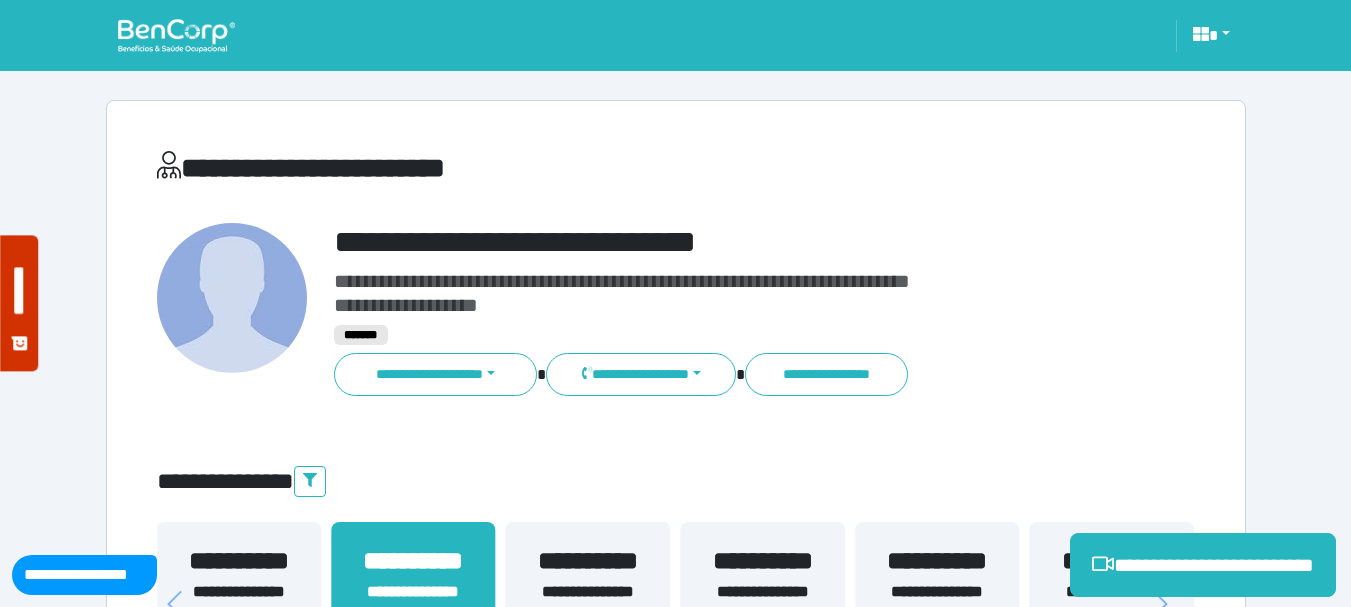 scroll, scrollTop: 0, scrollLeft: 0, axis: both 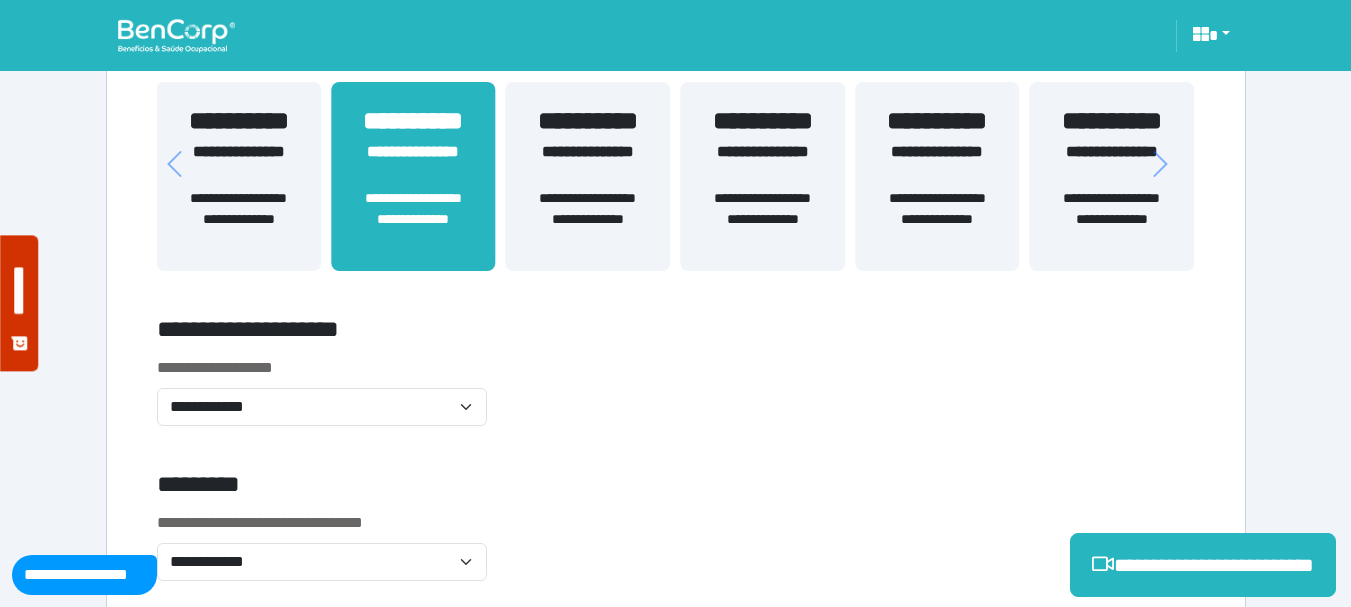 click on "**********" 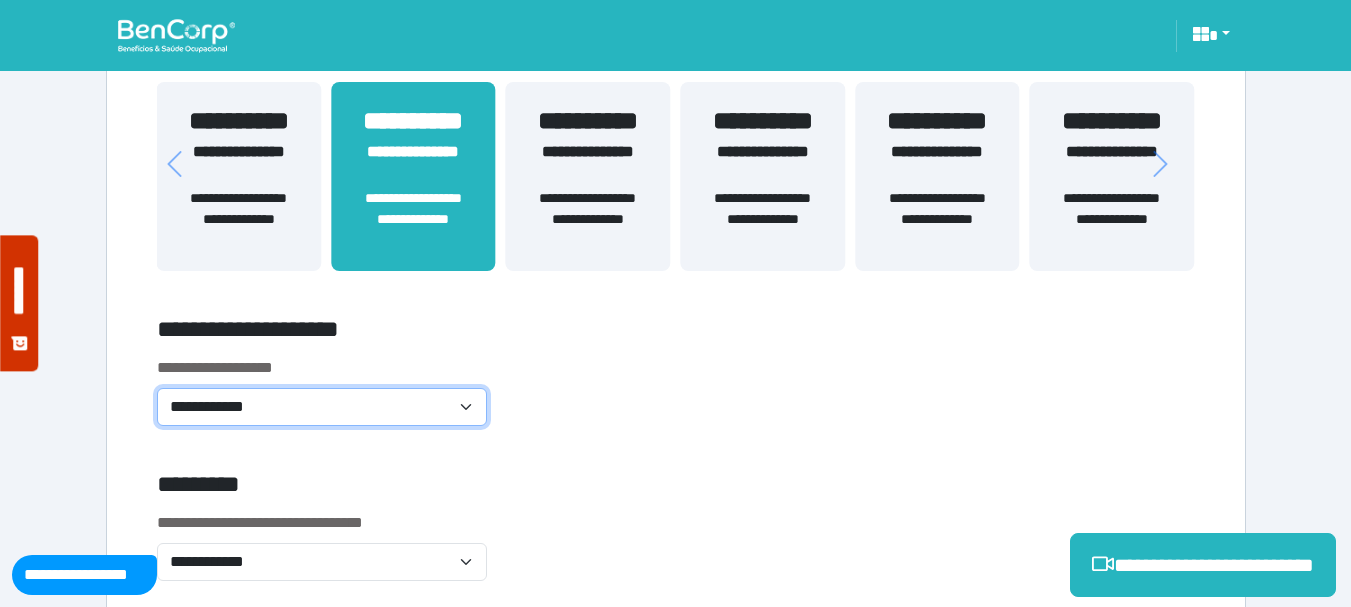 click on "**********" 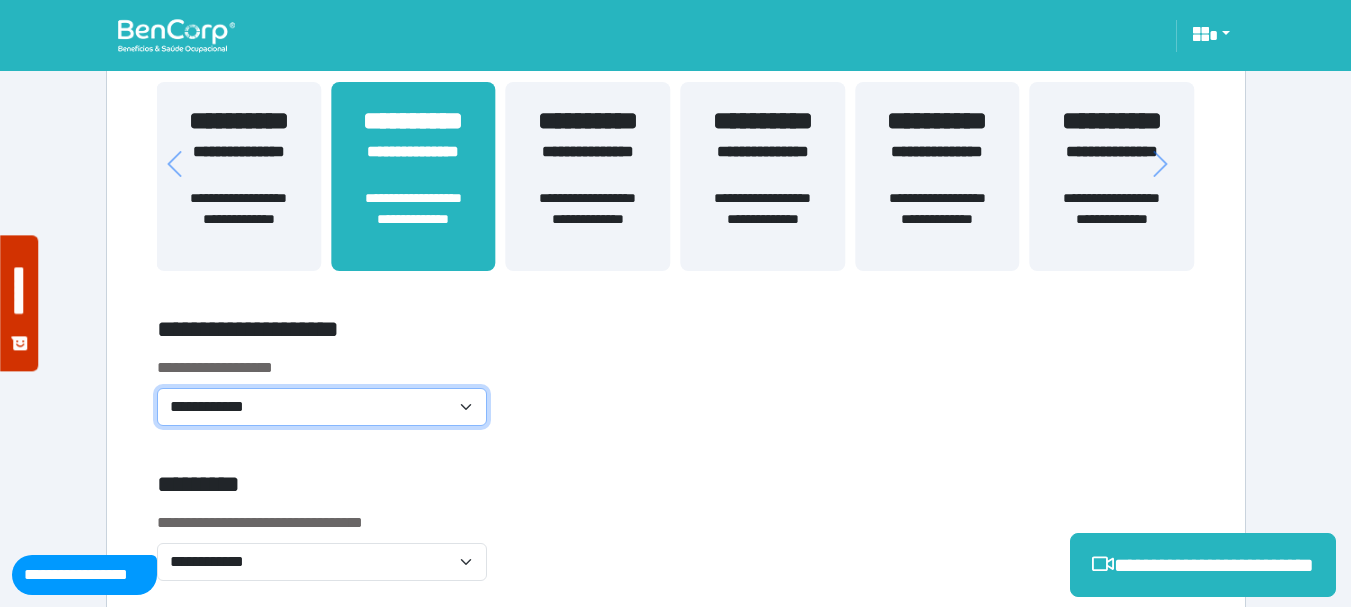 select on "**********" 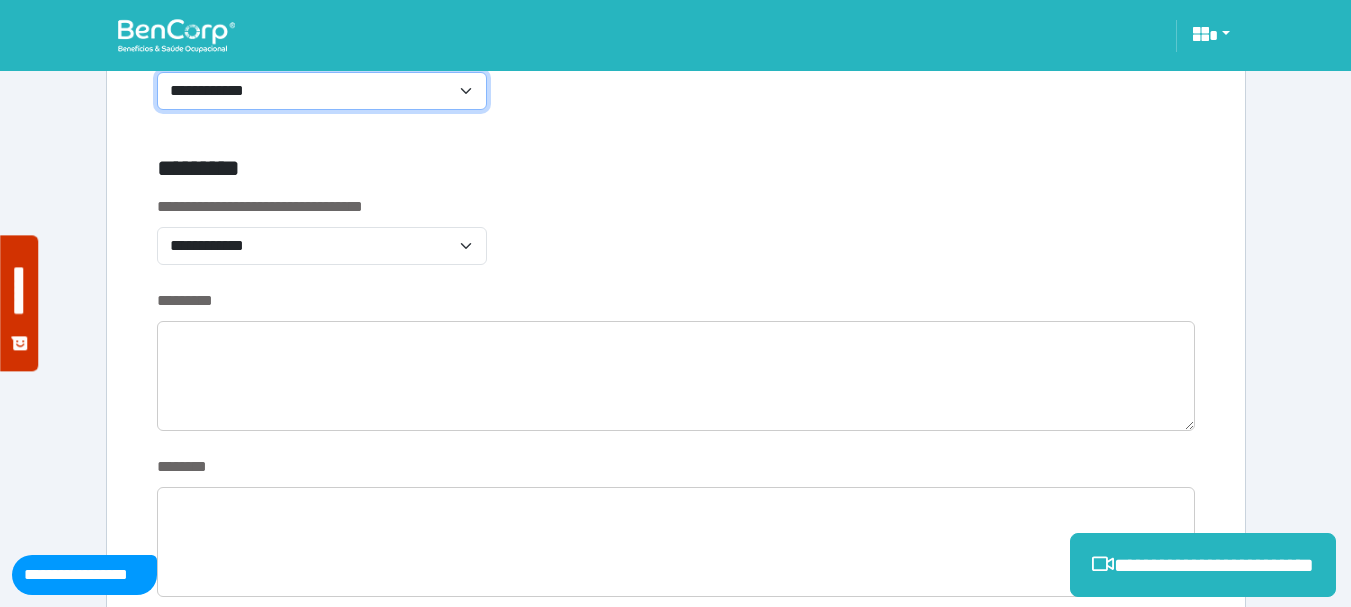 scroll, scrollTop: 760, scrollLeft: 0, axis: vertical 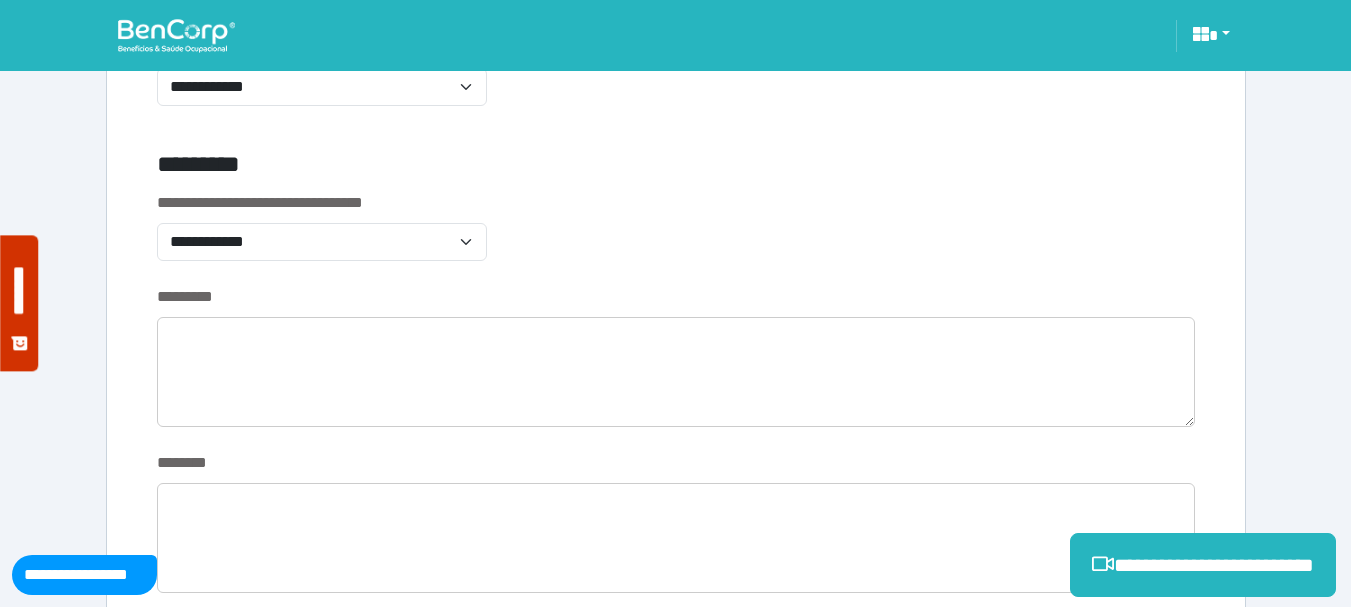 click on "*********" 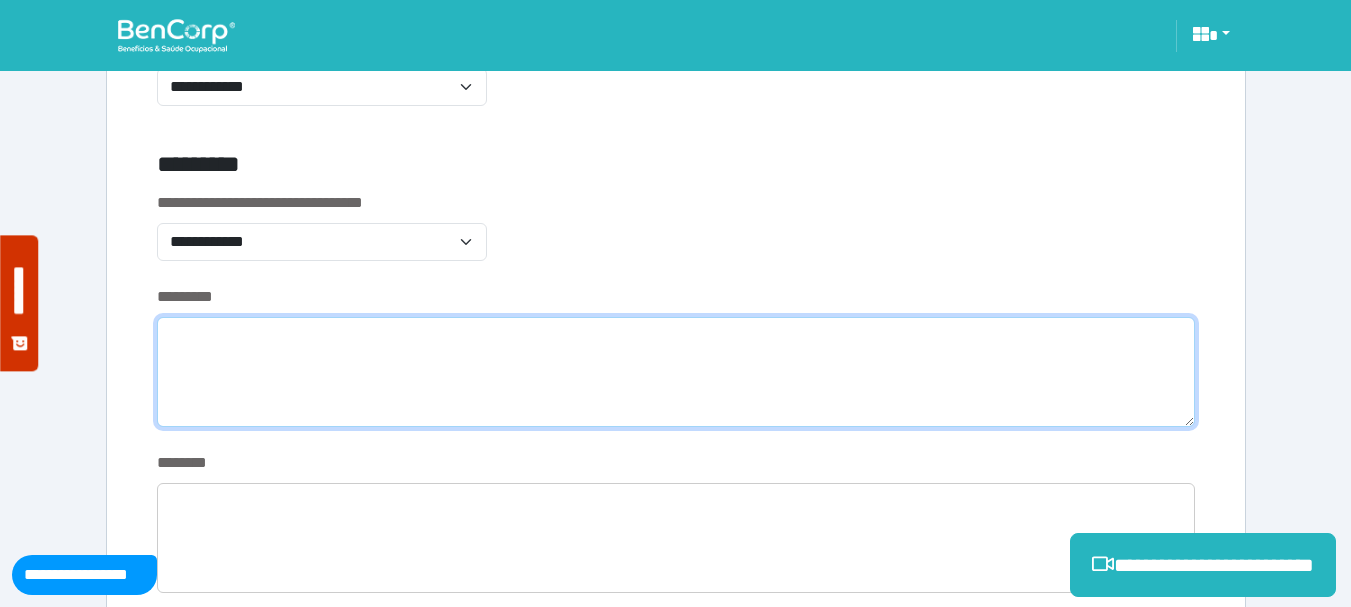 click 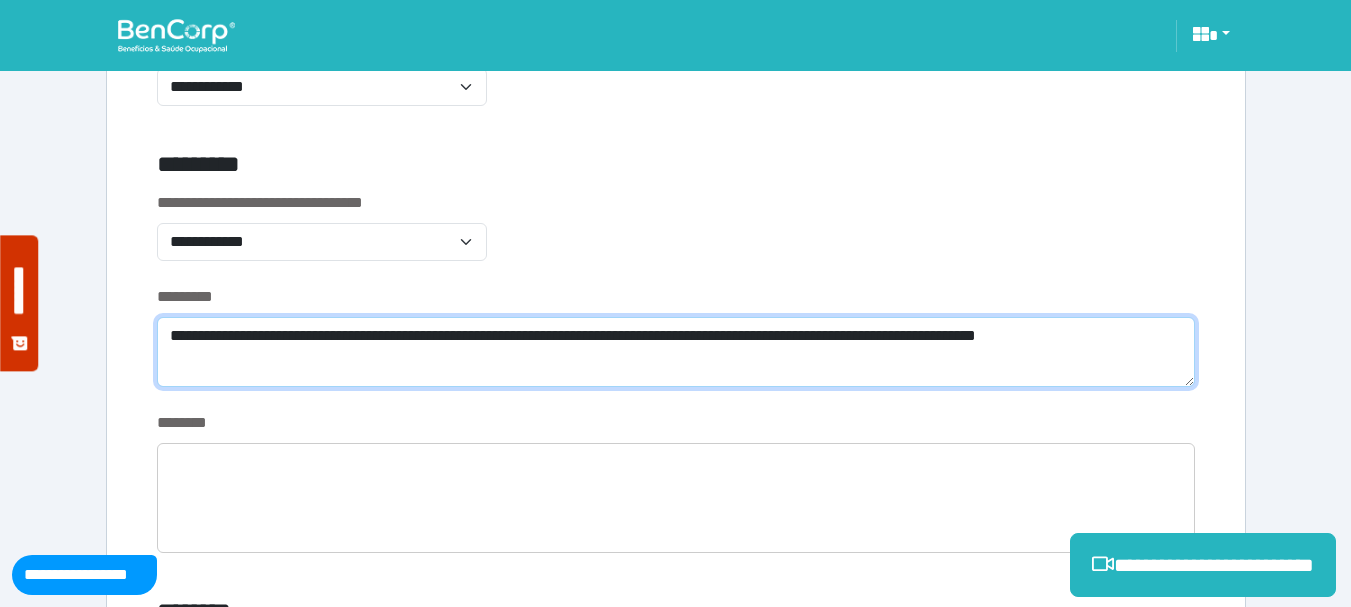 scroll, scrollTop: 0, scrollLeft: 0, axis: both 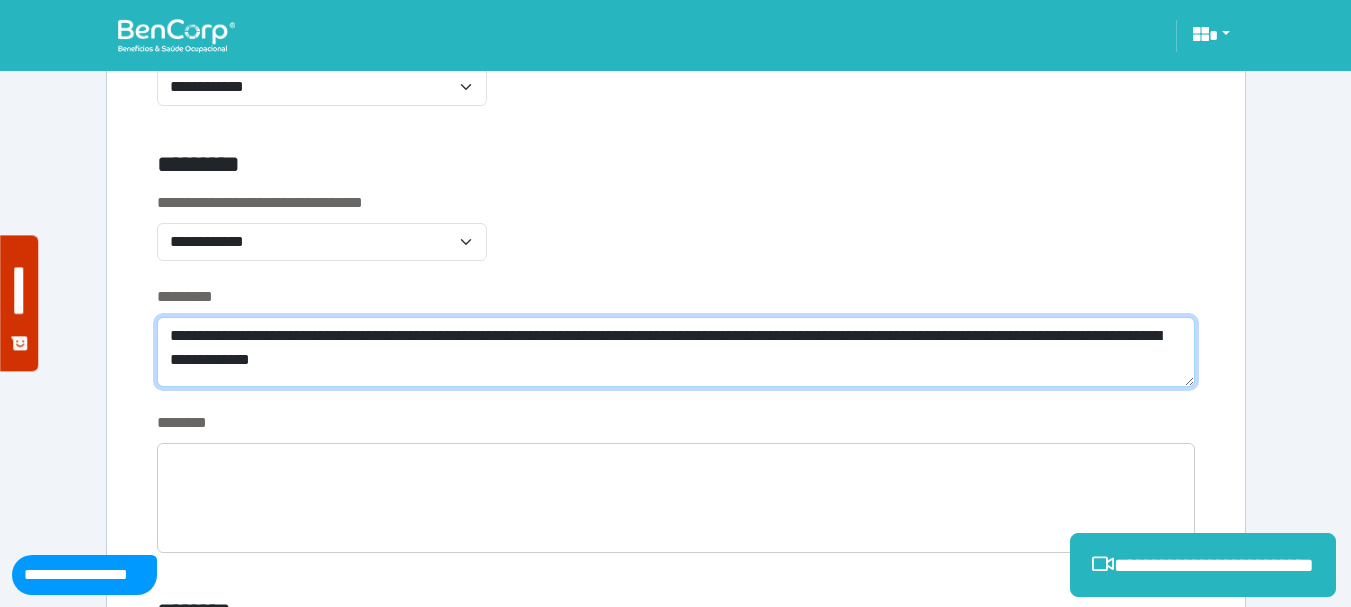 drag, startPoint x: 518, startPoint y: 371, endPoint x: 155, endPoint y: 336, distance: 364.6834 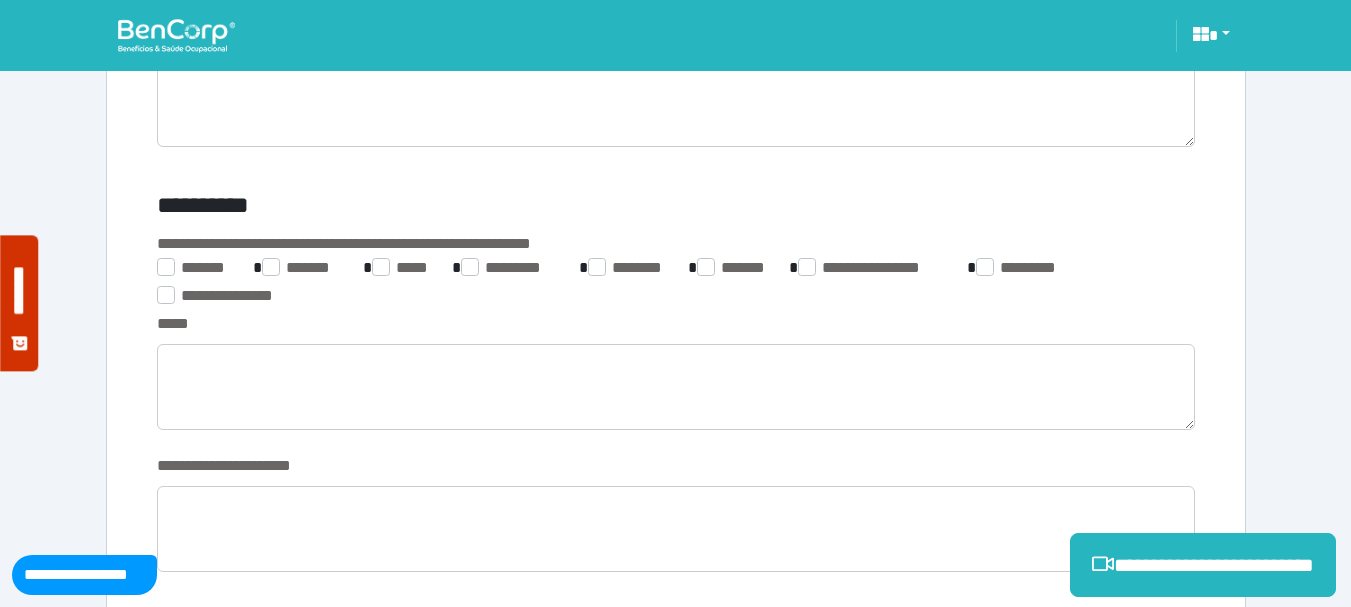 scroll, scrollTop: 3153, scrollLeft: 0, axis: vertical 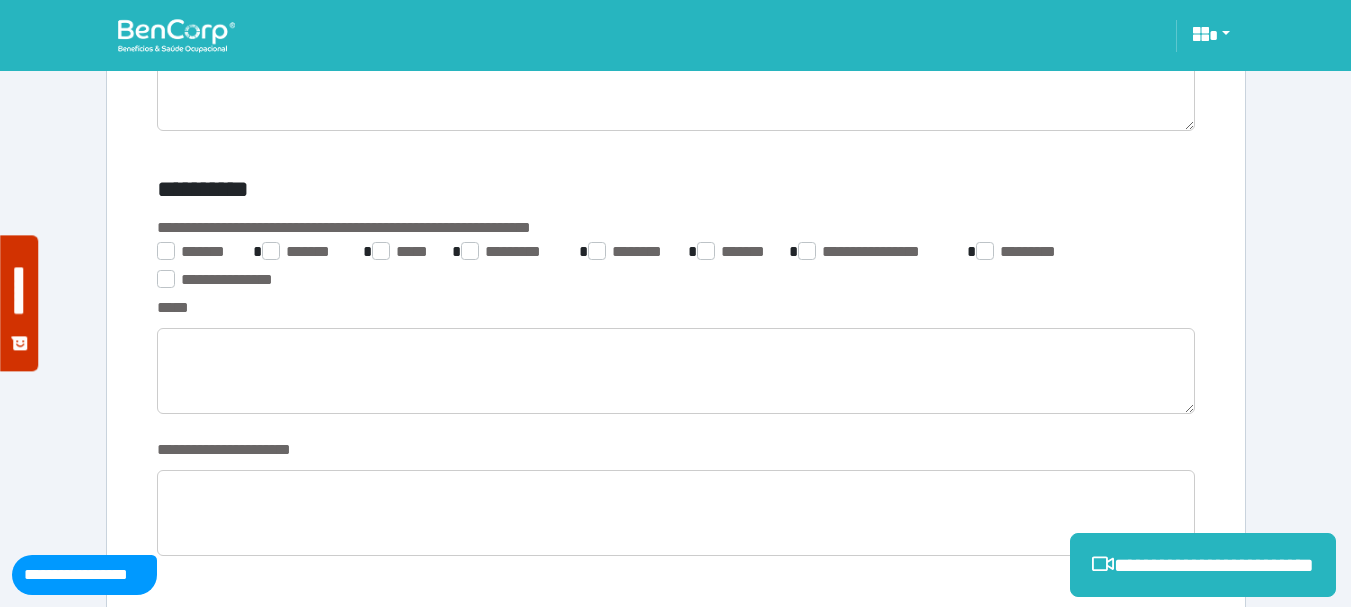 type on "**********" 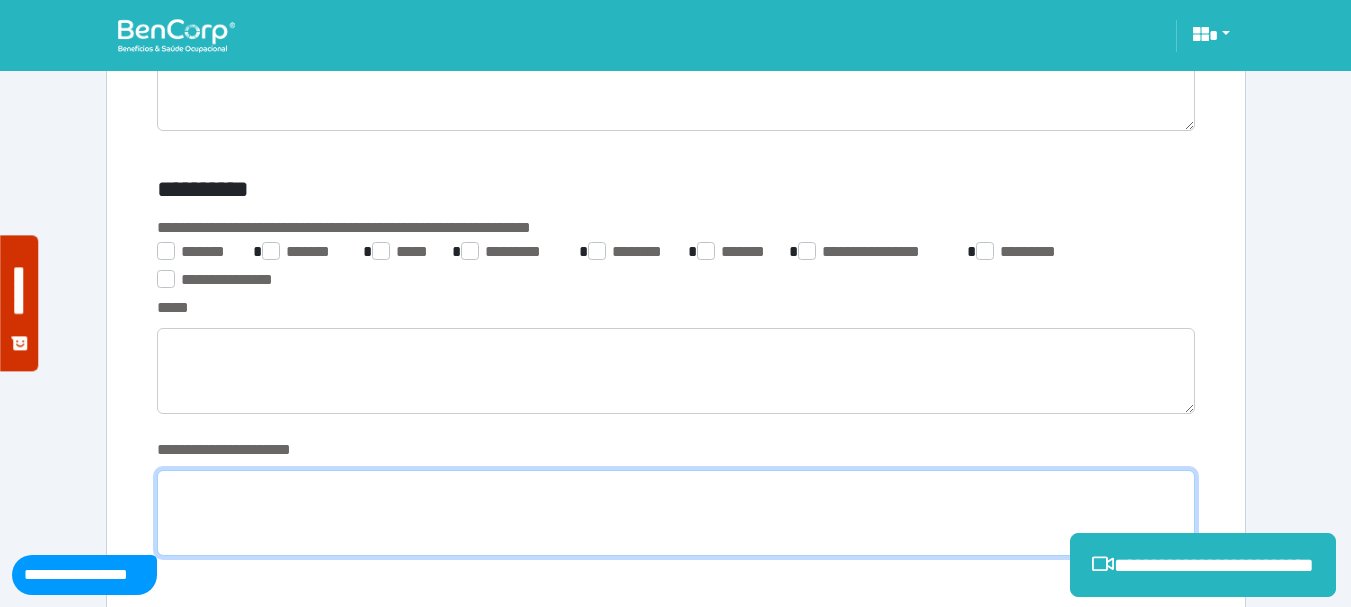 click 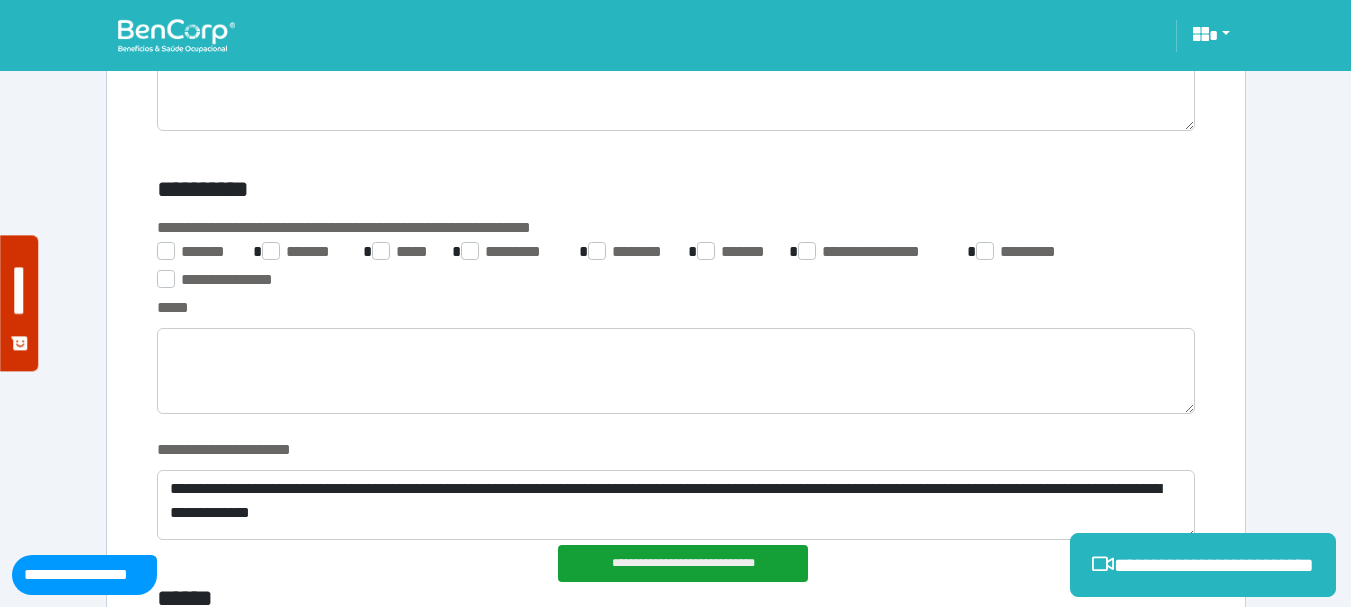 click on "*******
*******
***** ********* ********" 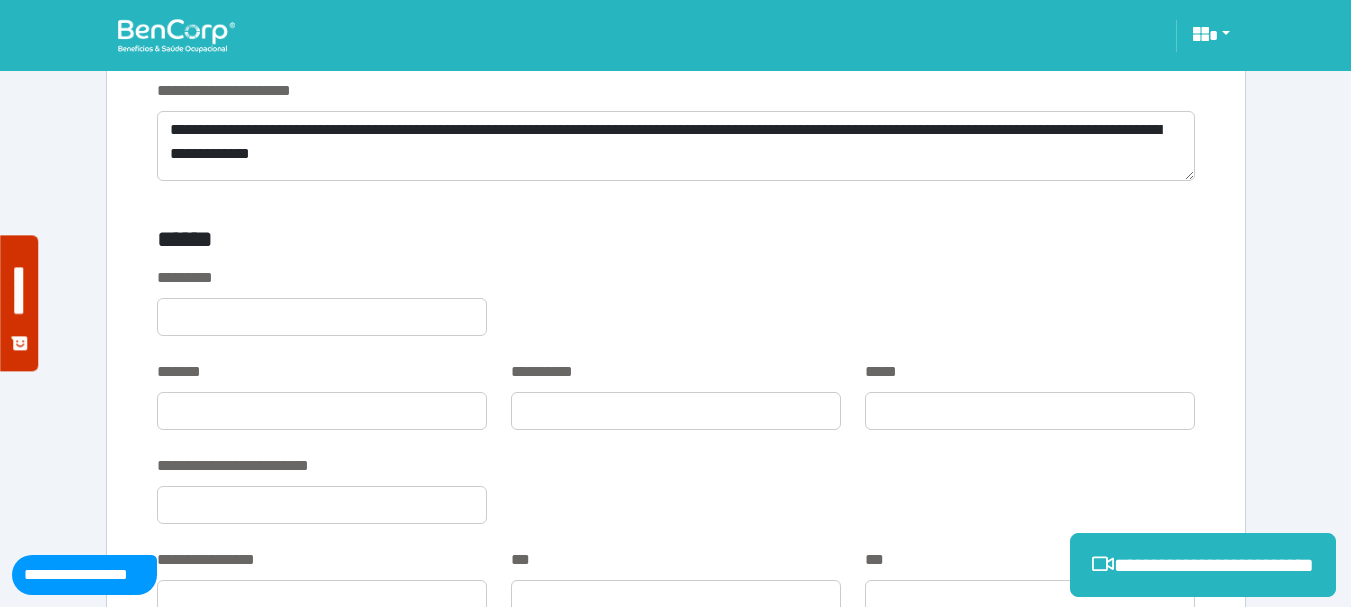 scroll, scrollTop: 3465, scrollLeft: 0, axis: vertical 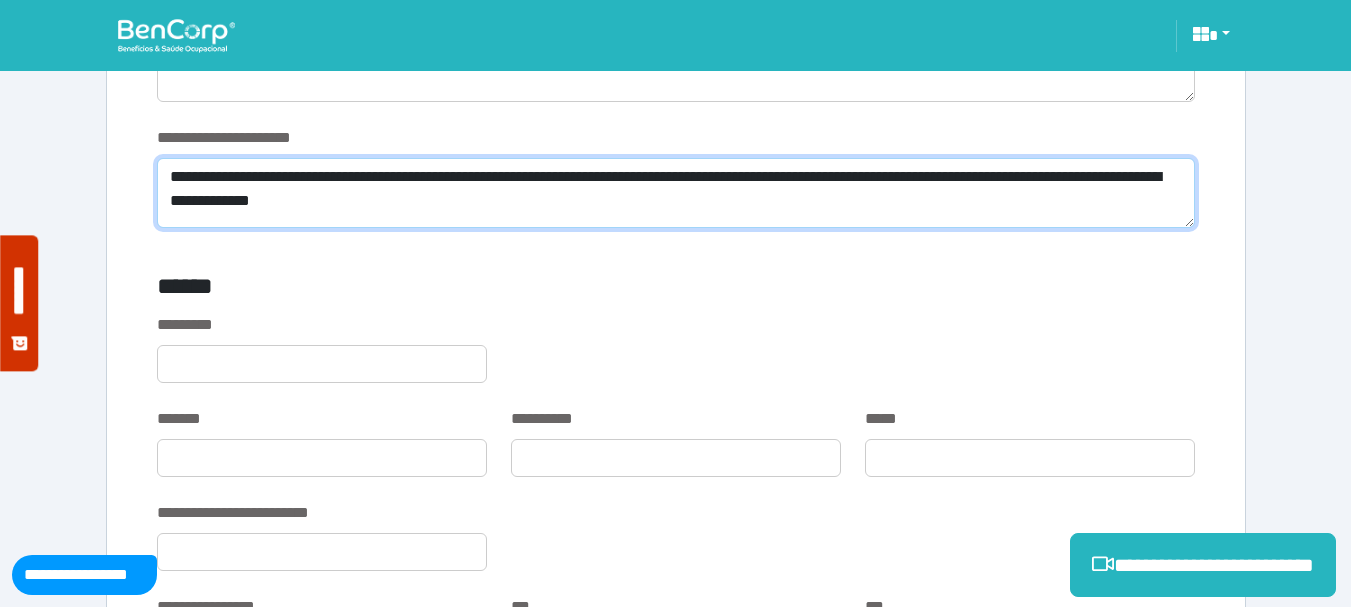 click on "**********" 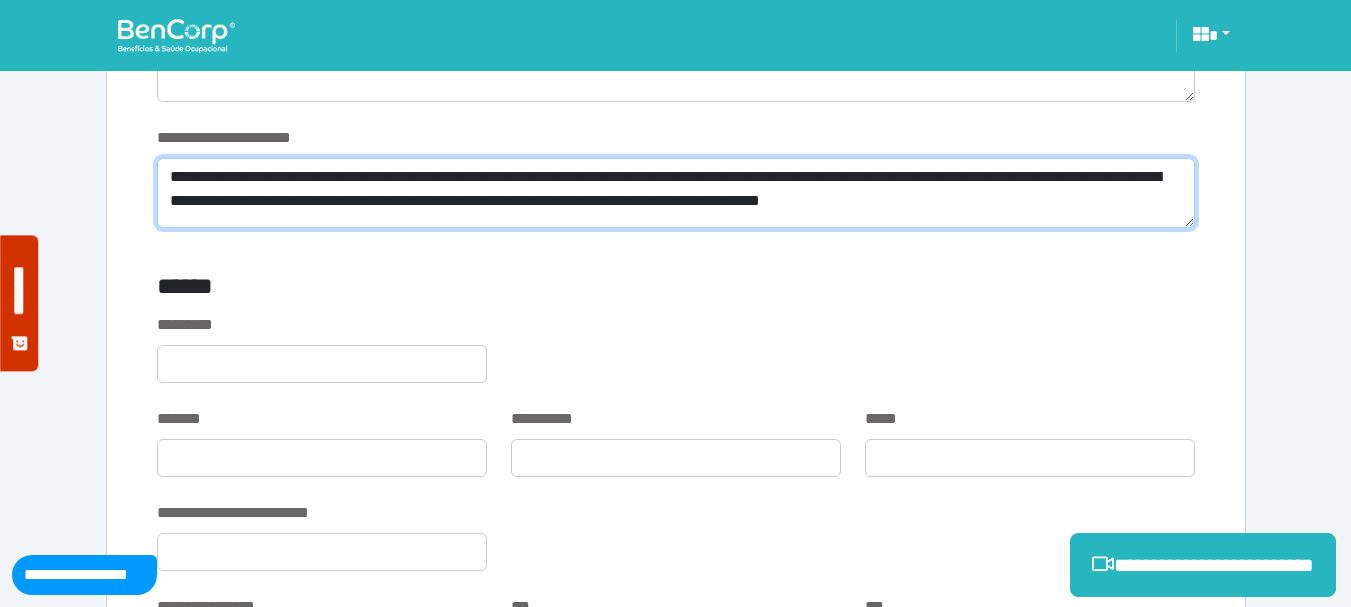 click on "**********" 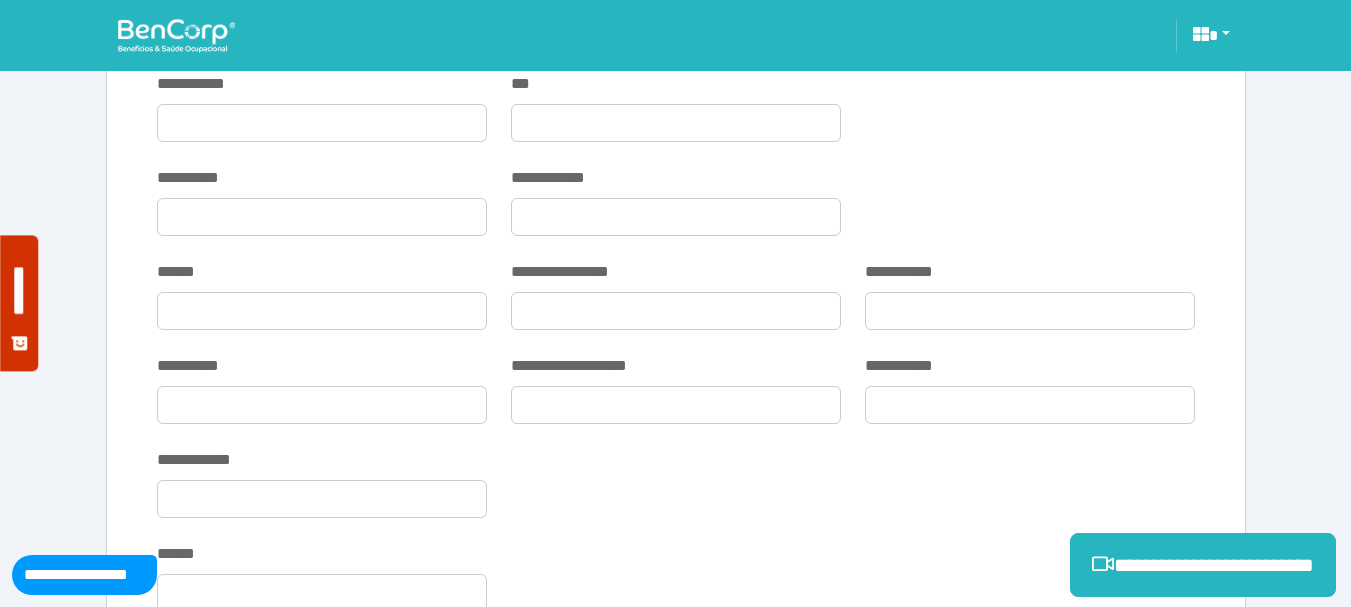 scroll, scrollTop: 4780, scrollLeft: 0, axis: vertical 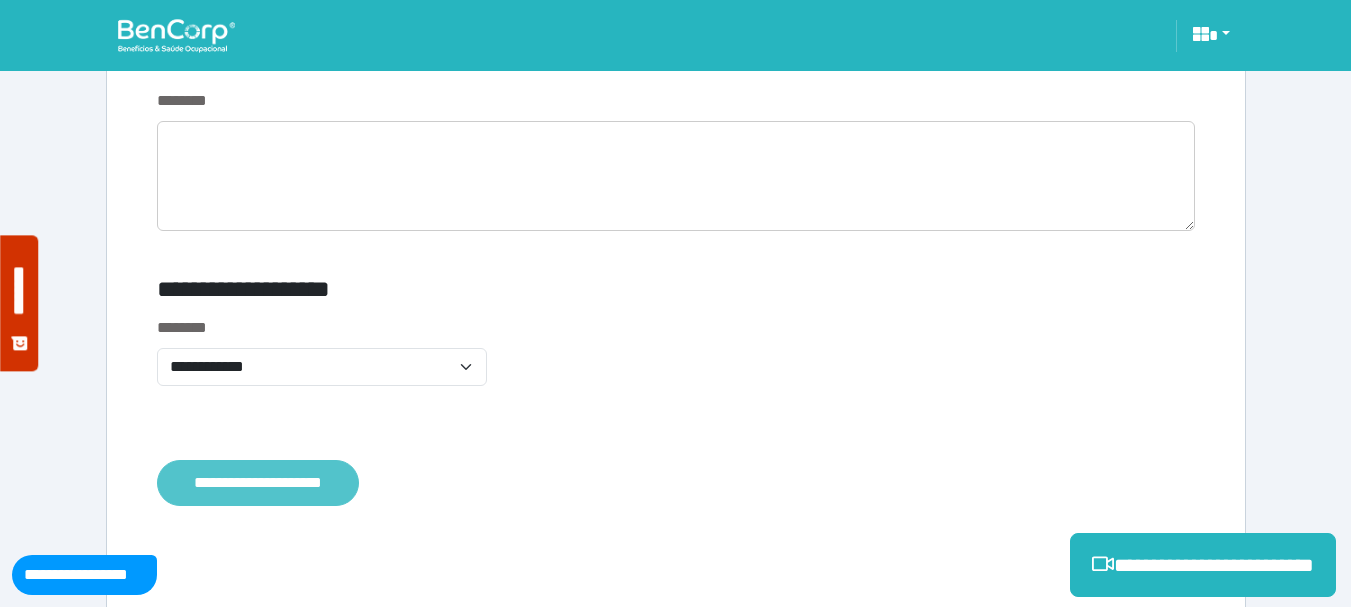 type on "**********" 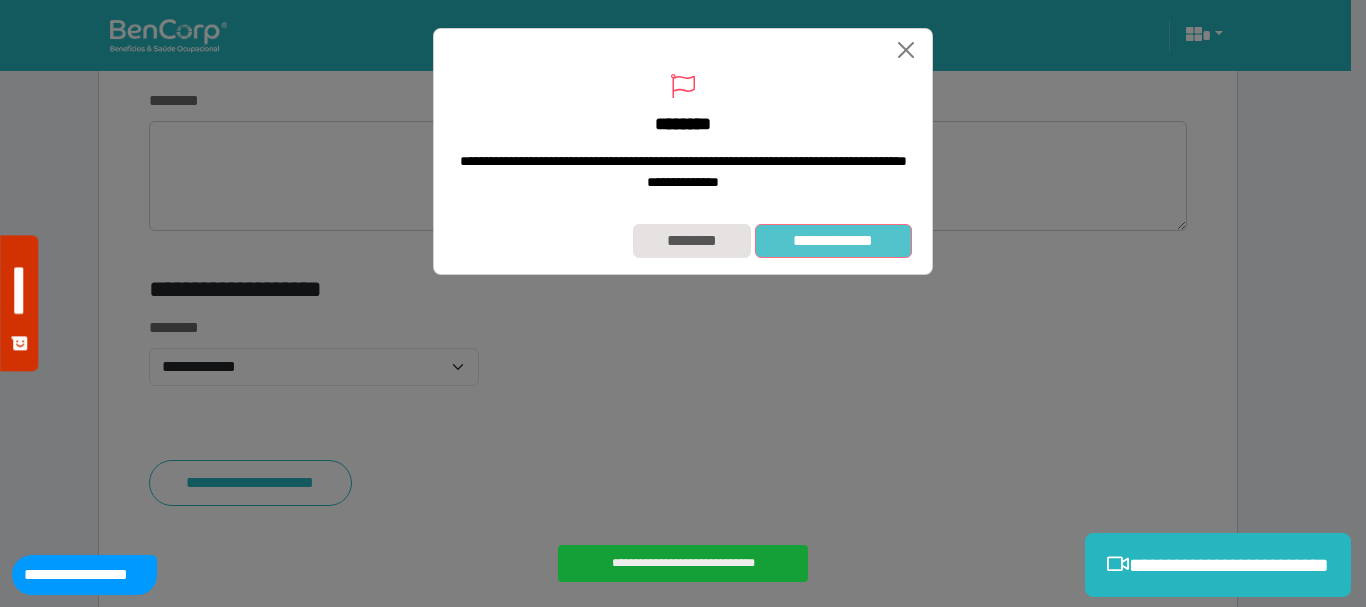 click on "**********" at bounding box center (833, 241) 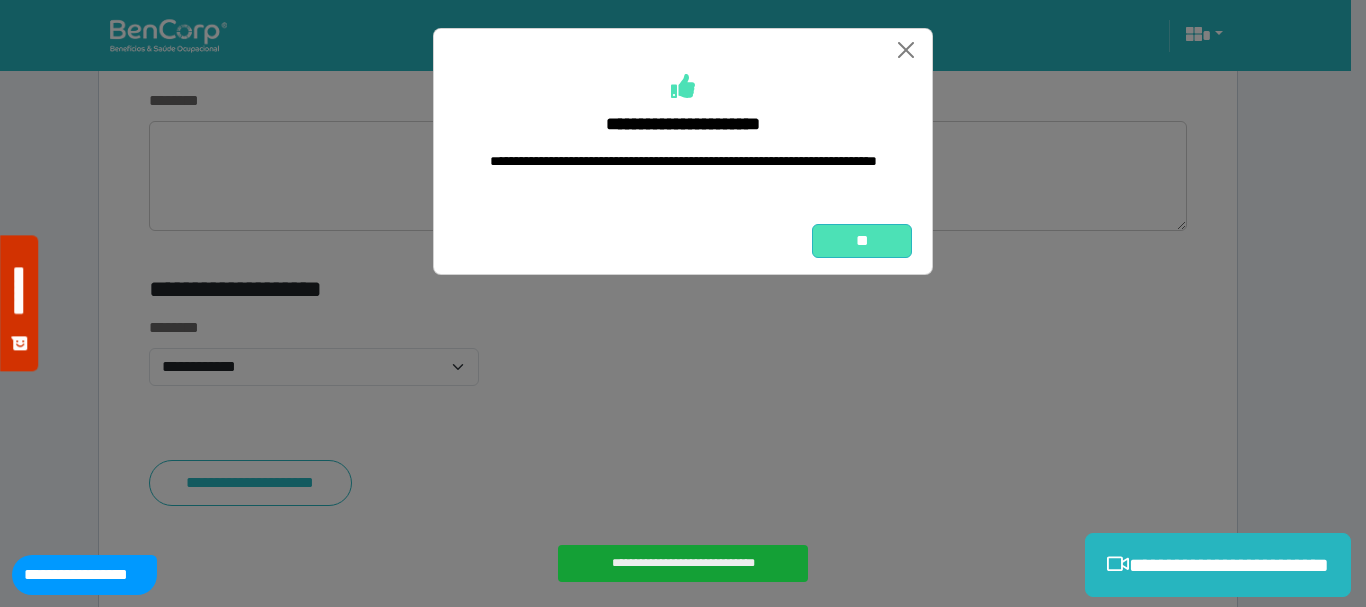 click on "**" at bounding box center [862, 241] 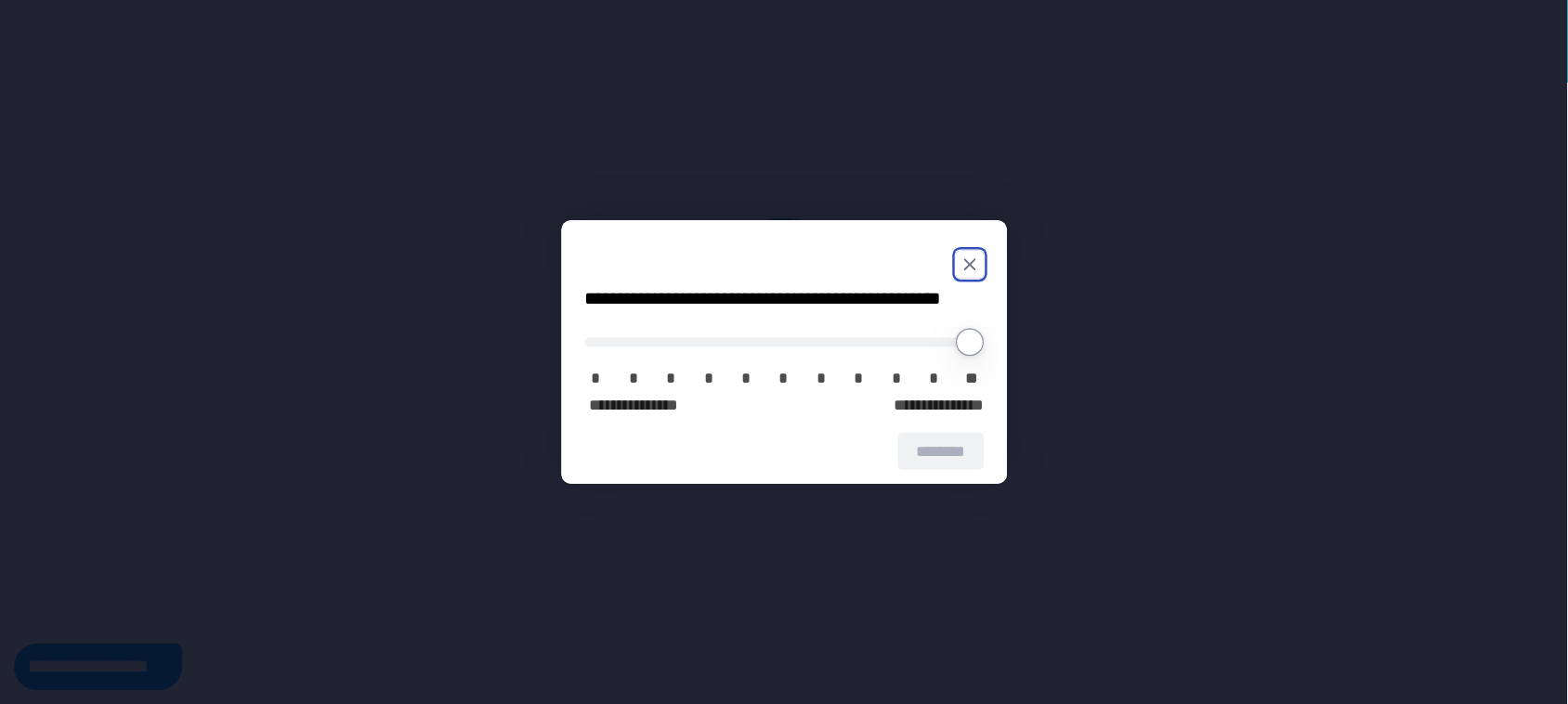 scroll, scrollTop: 0, scrollLeft: 0, axis: both 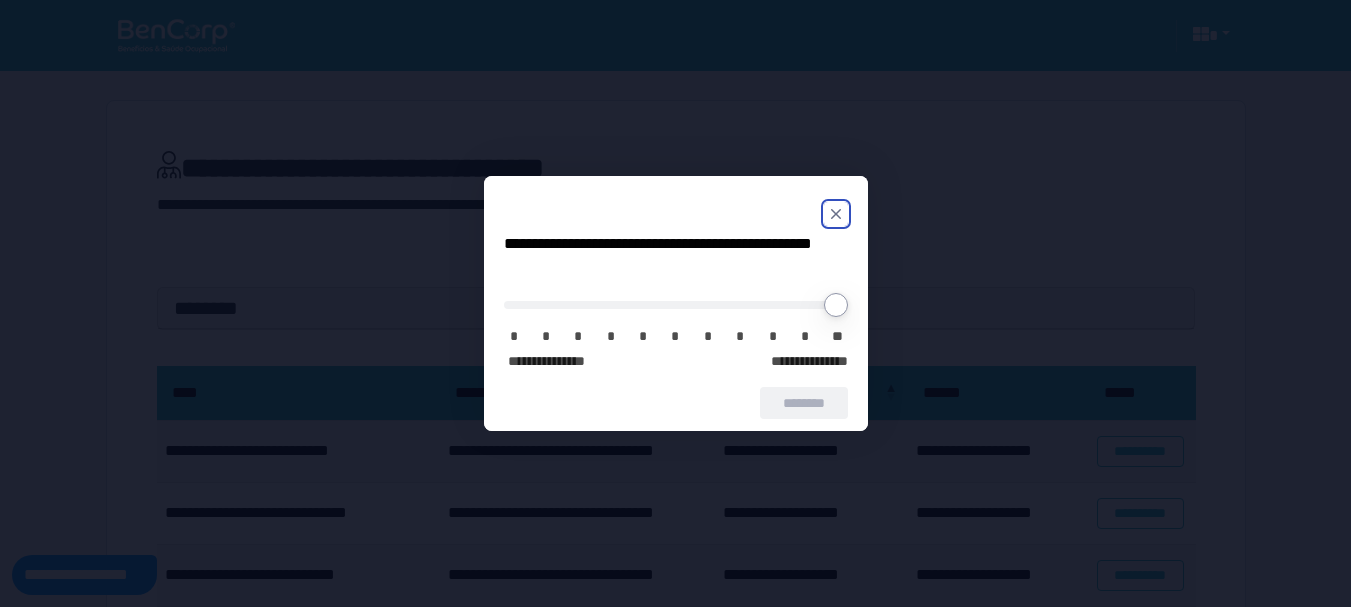 click at bounding box center [676, 214] 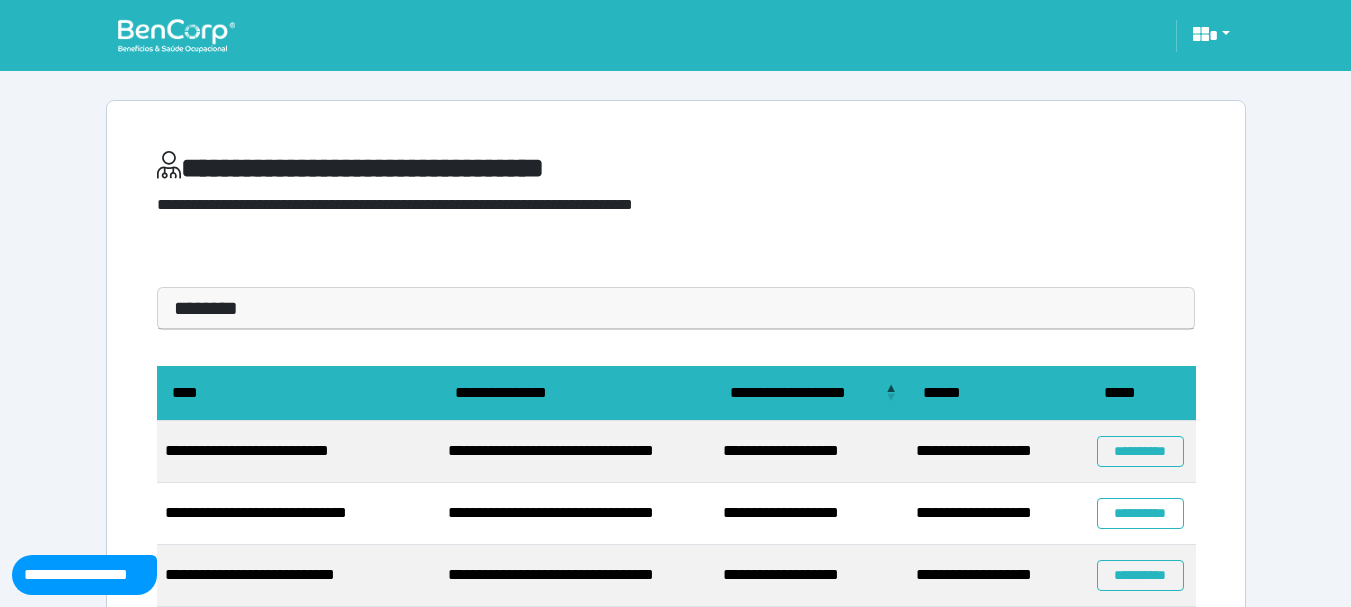 click on "**********" at bounding box center (676, 698) 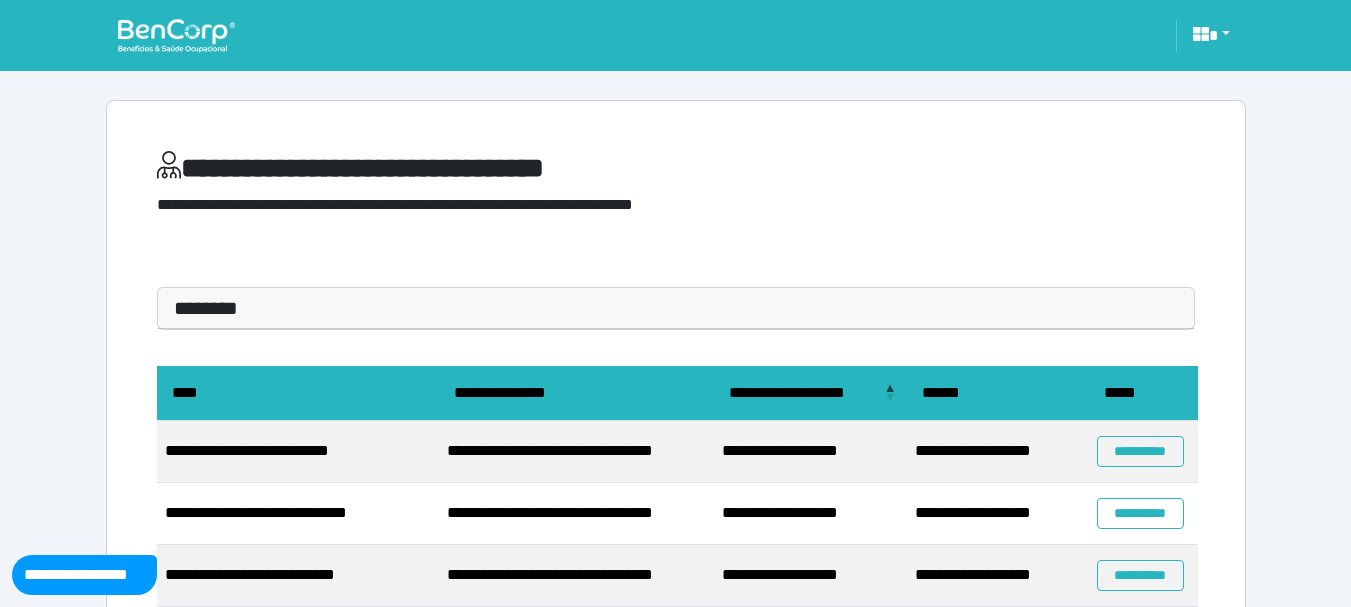 click on "**********" at bounding box center (742, 36) 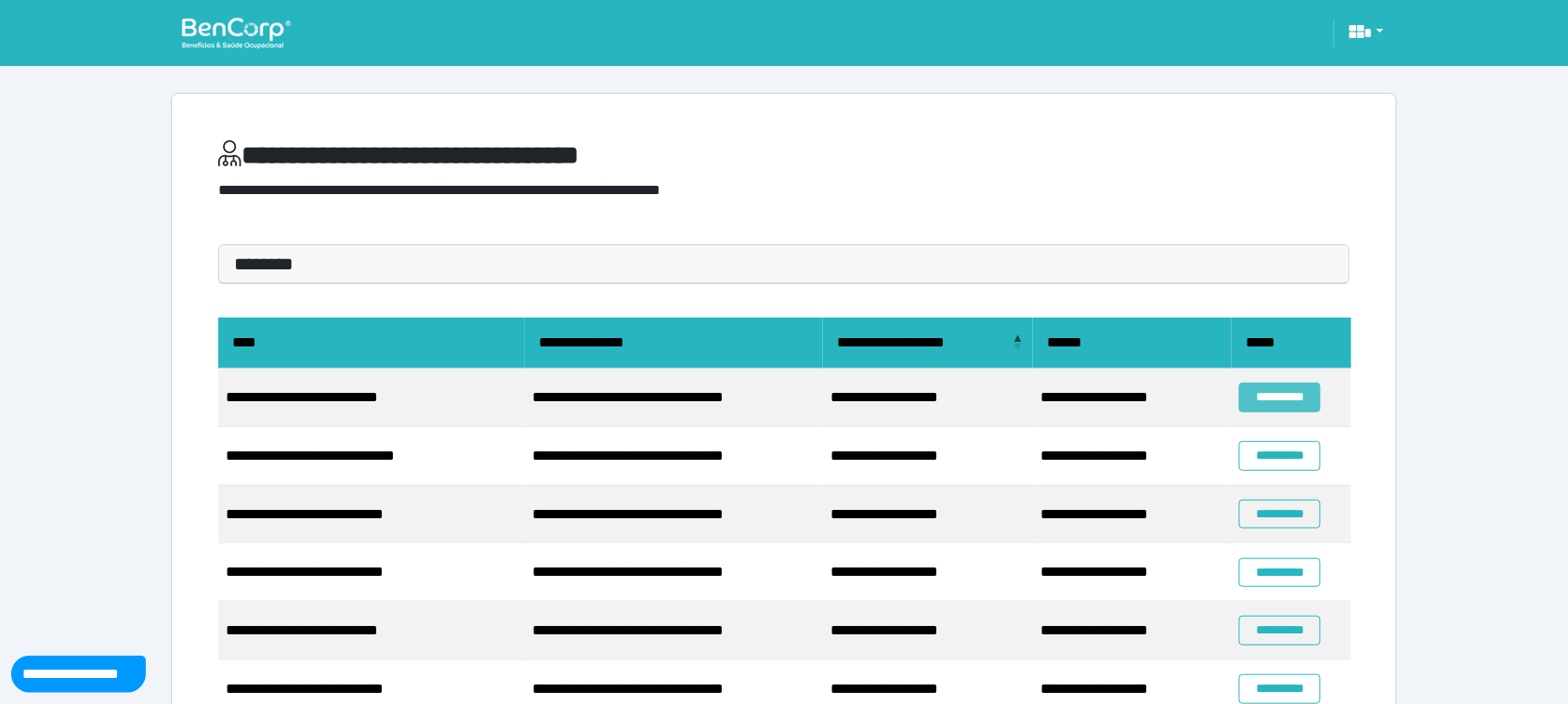 click on "**********" at bounding box center [1280, 397] 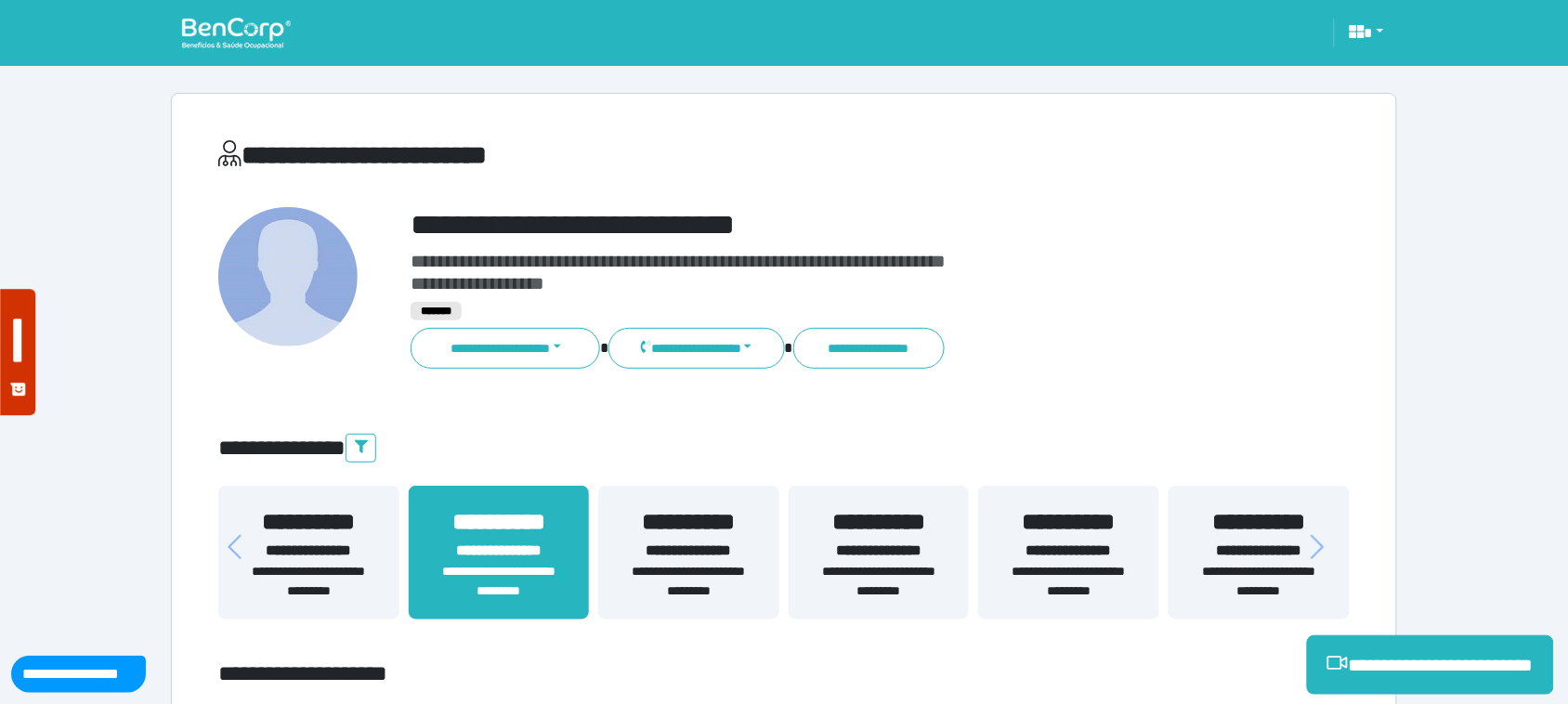 scroll, scrollTop: 0, scrollLeft: 0, axis: both 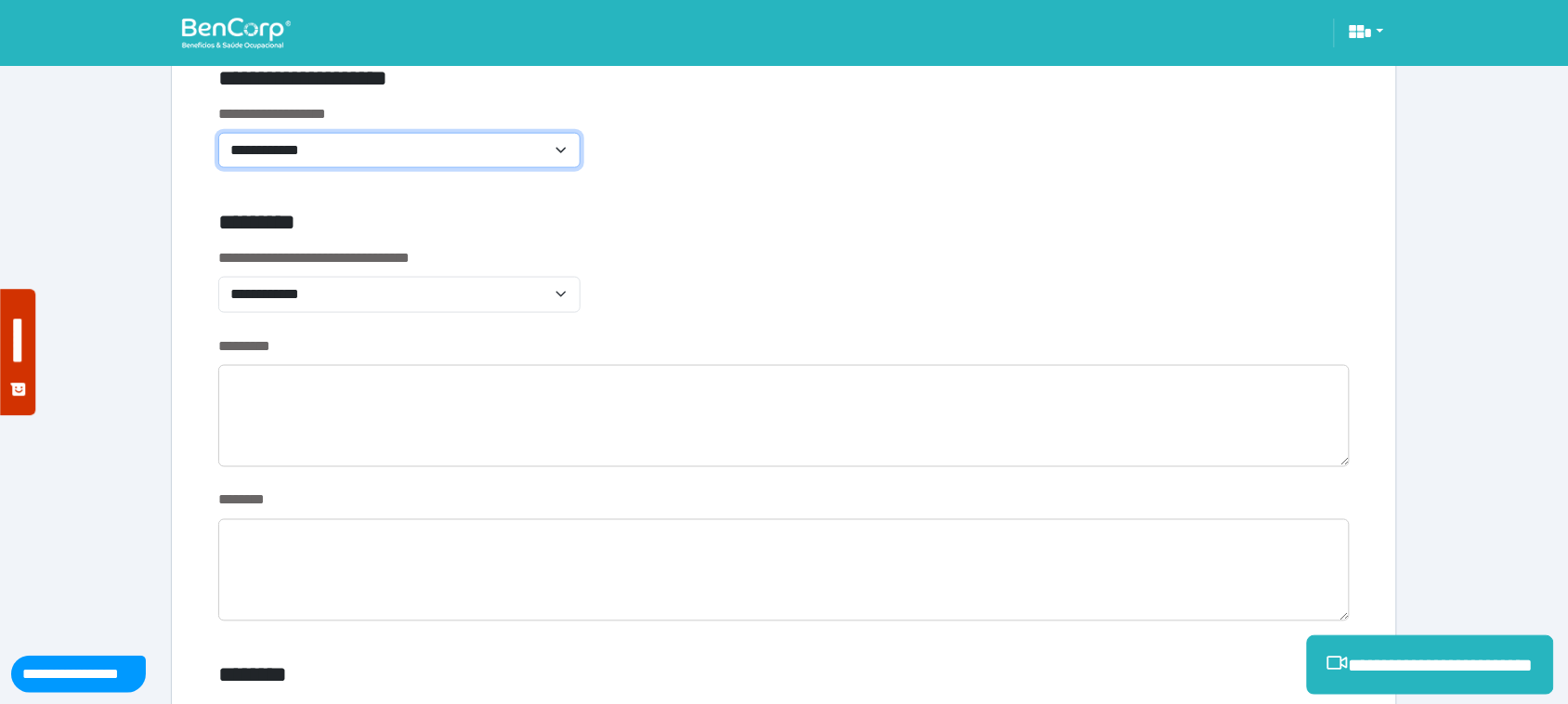 click on "**********" at bounding box center (399, 150) 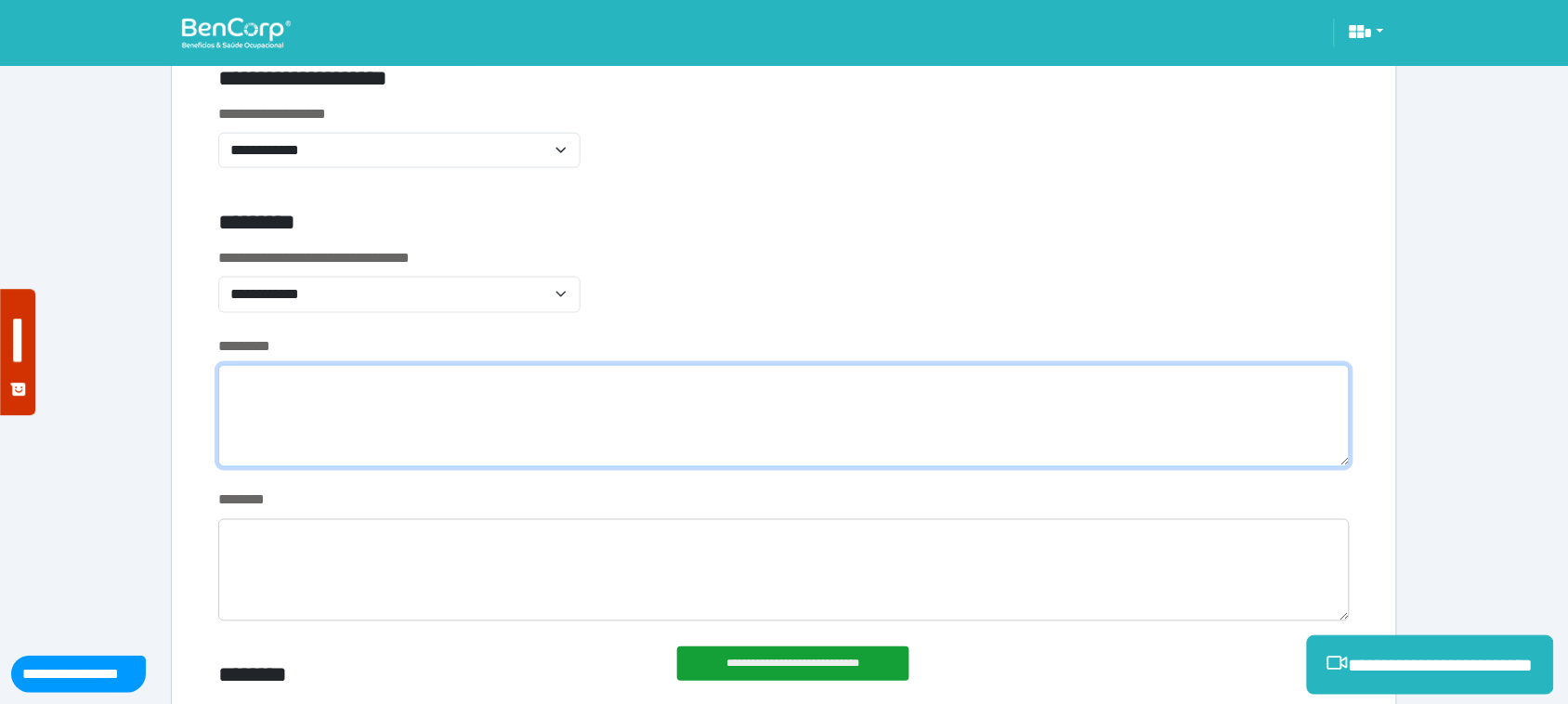 click at bounding box center [784, 416] 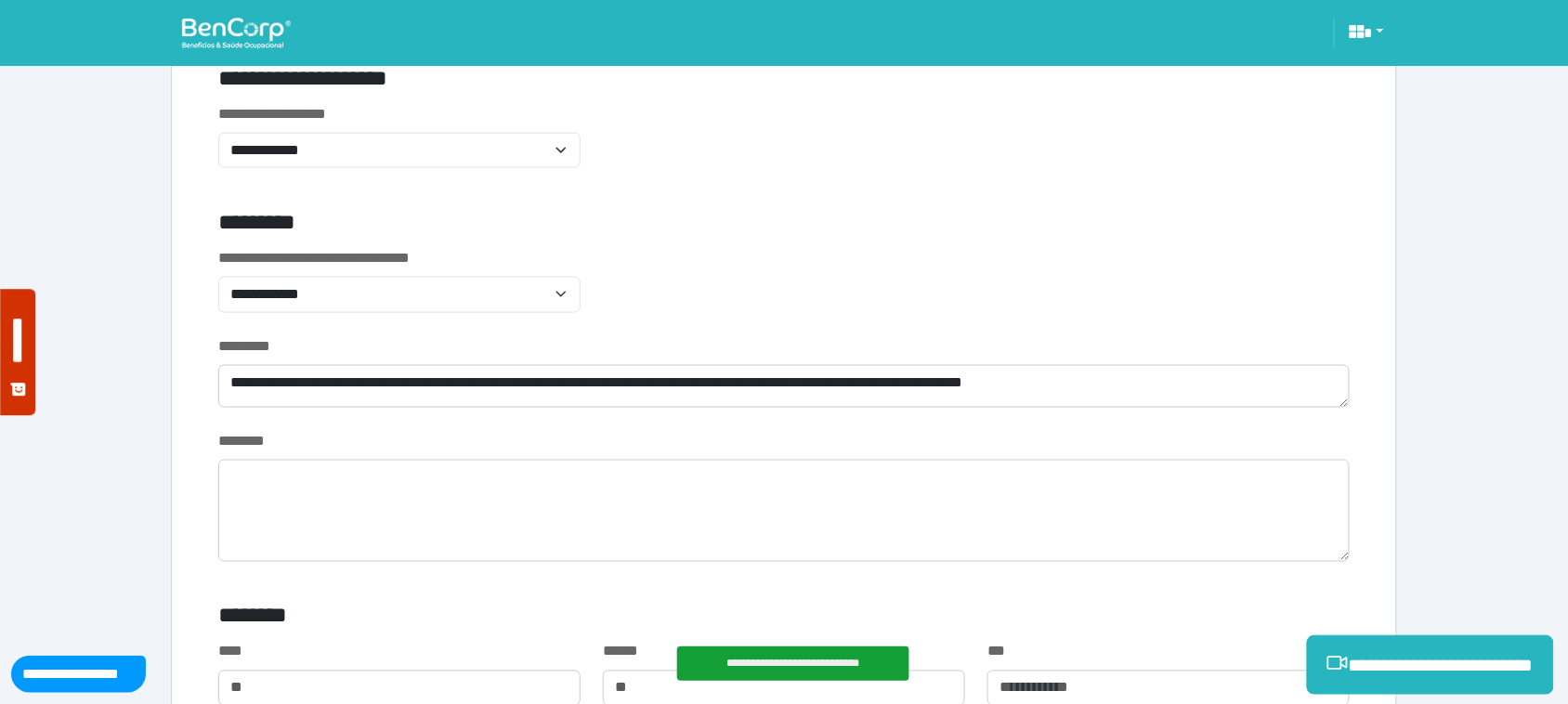 click on "**********" at bounding box center [784, 3555] 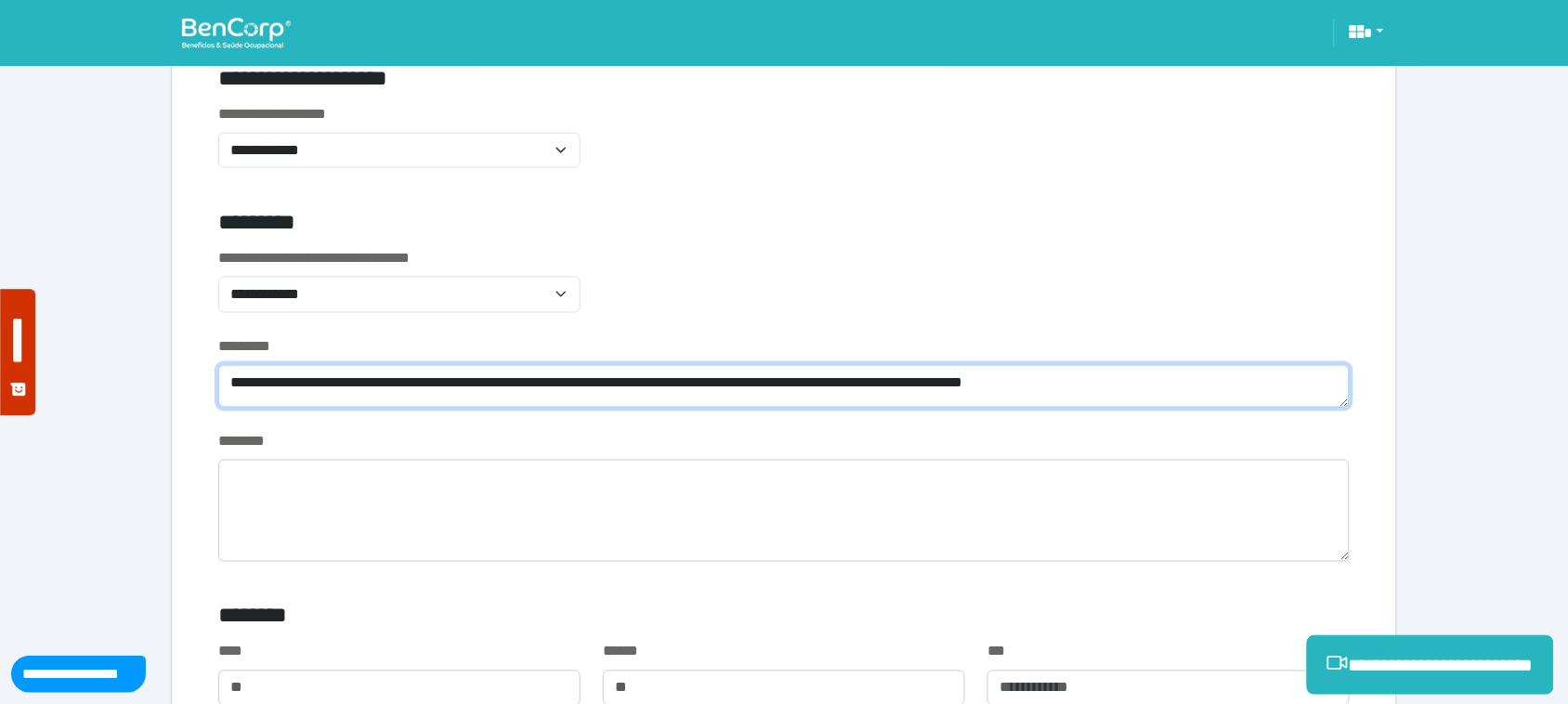 click on "**********" at bounding box center (784, 386) 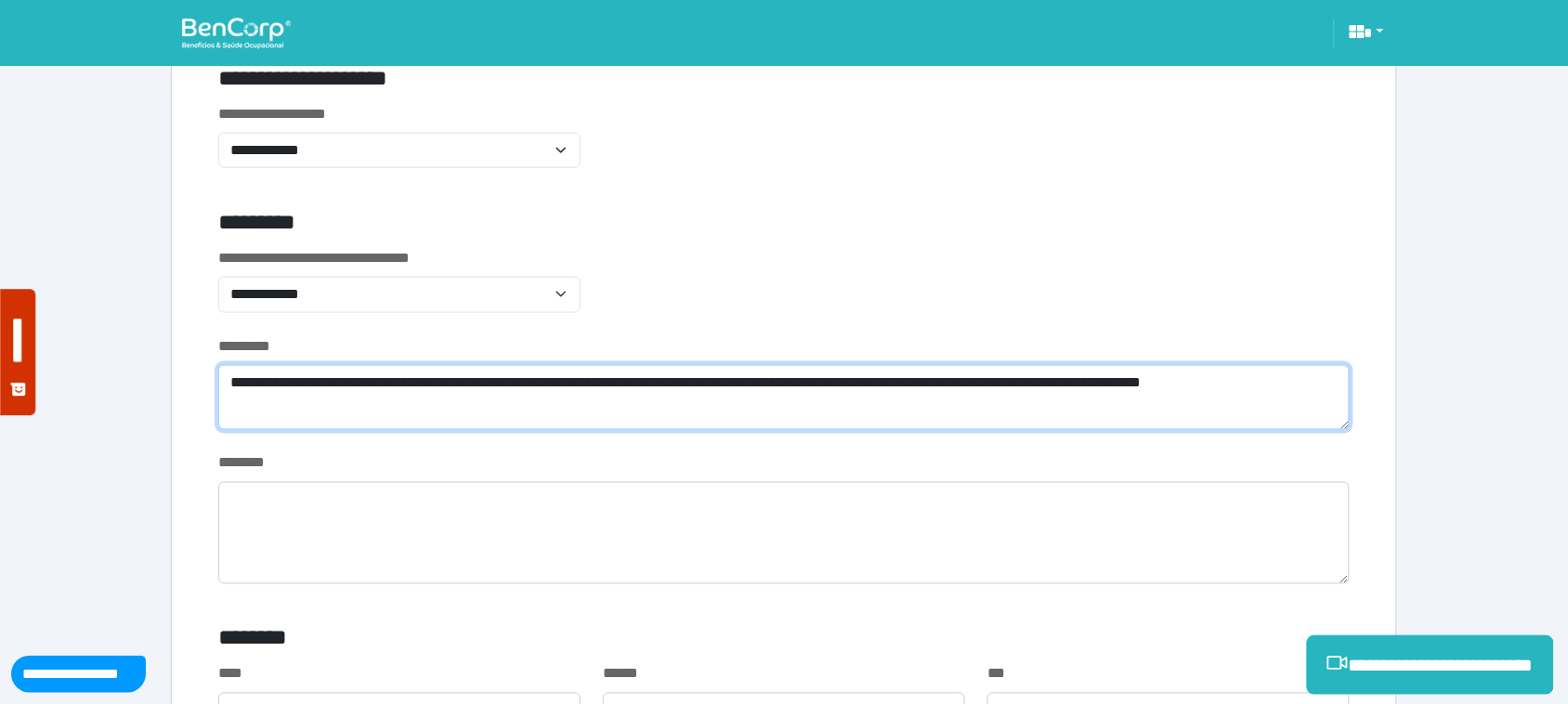 click on "**********" at bounding box center [784, 398] 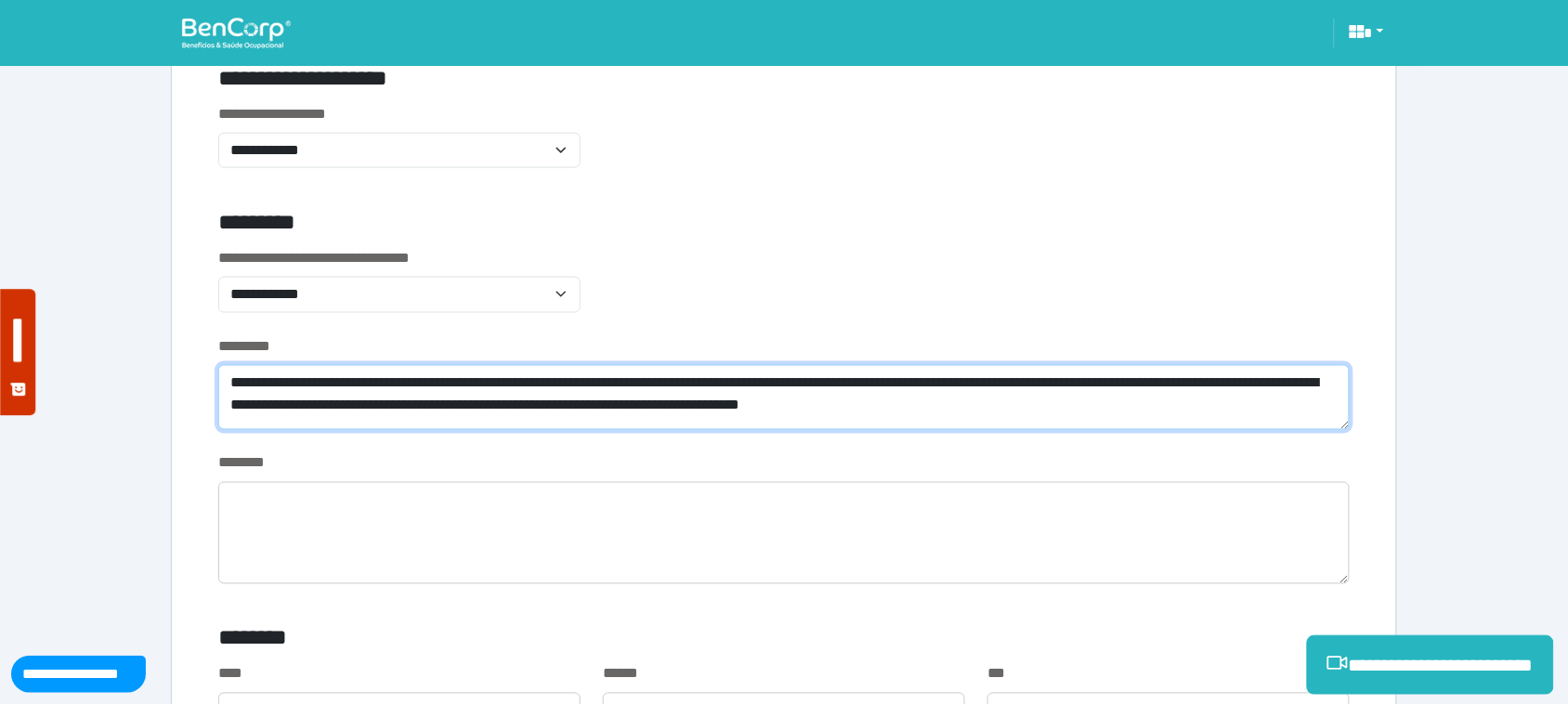 type on "**********" 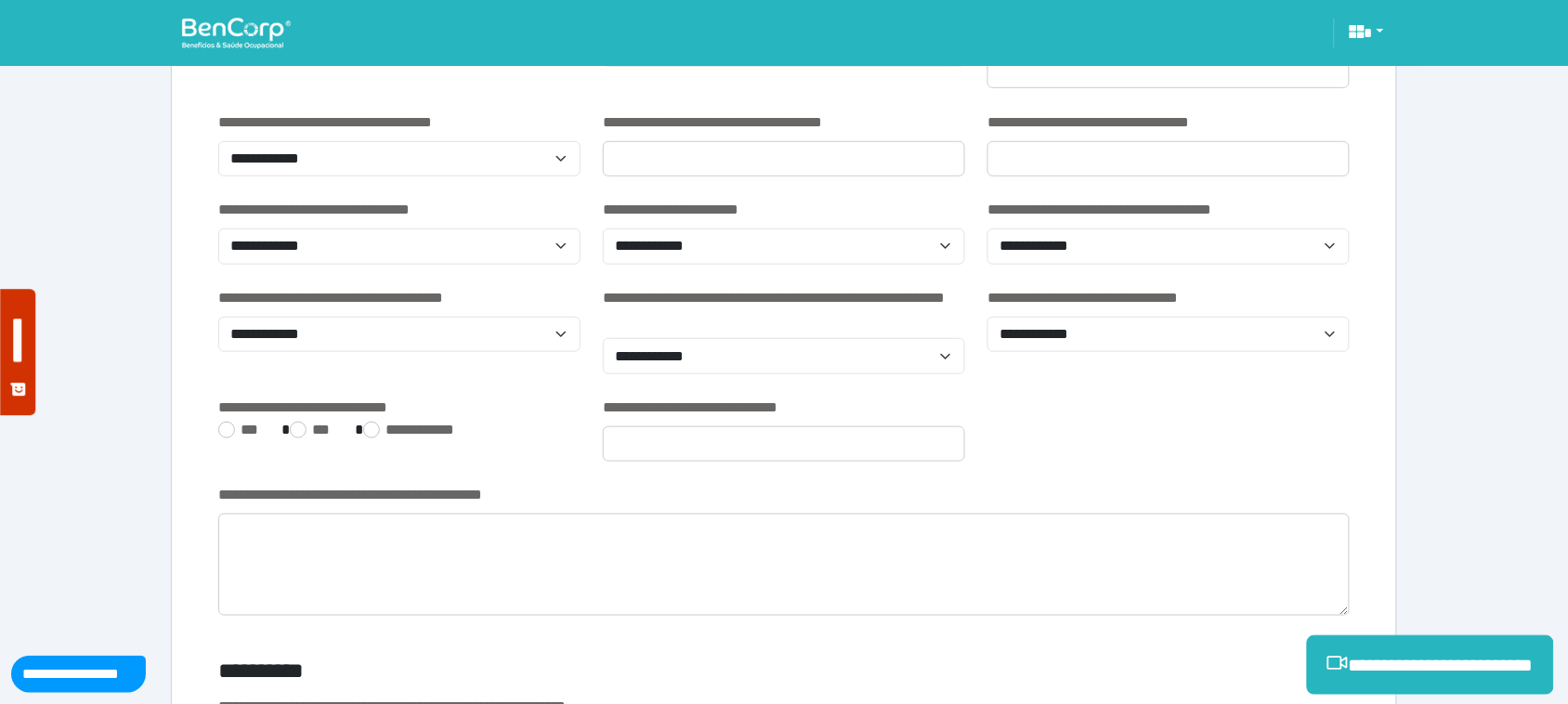 scroll, scrollTop: 2417, scrollLeft: 0, axis: vertical 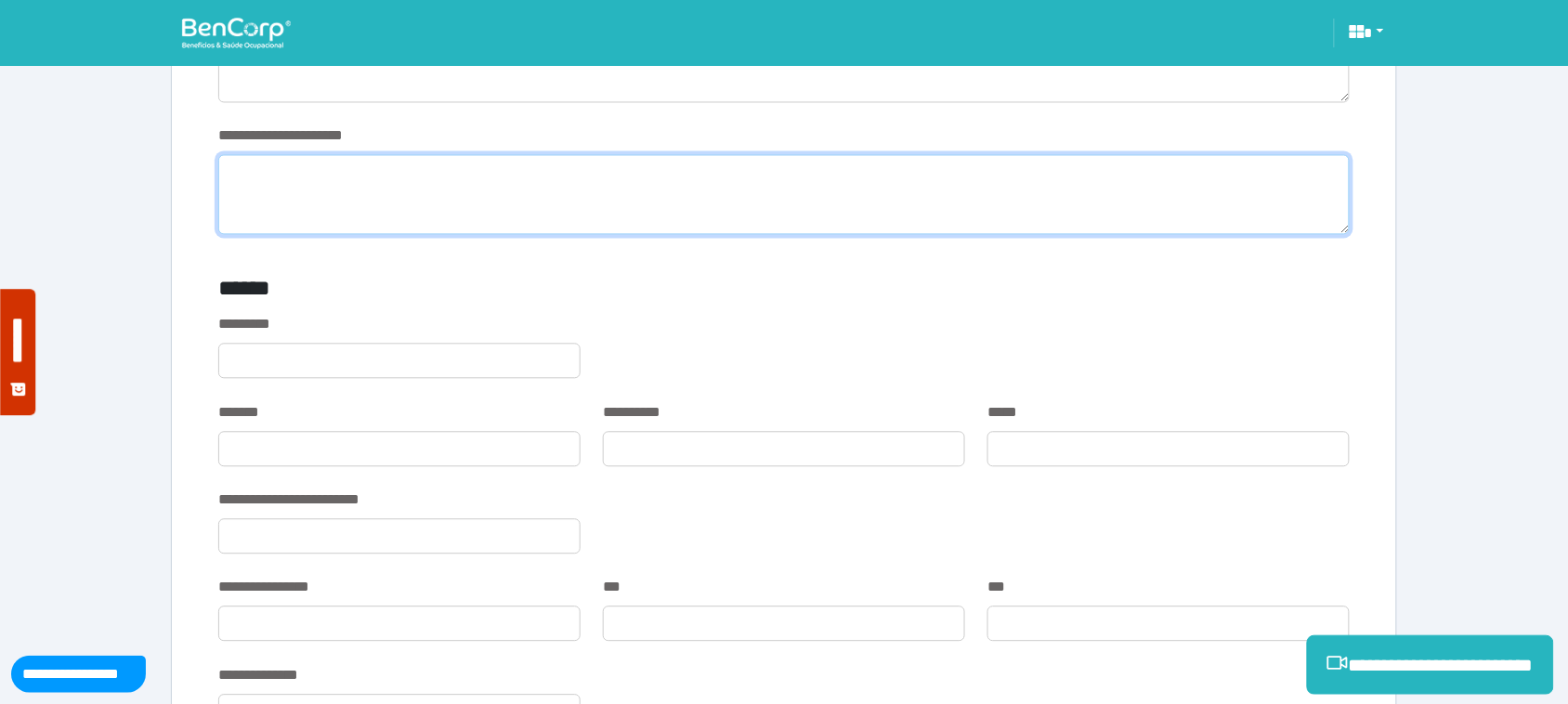 click at bounding box center (784, 194) 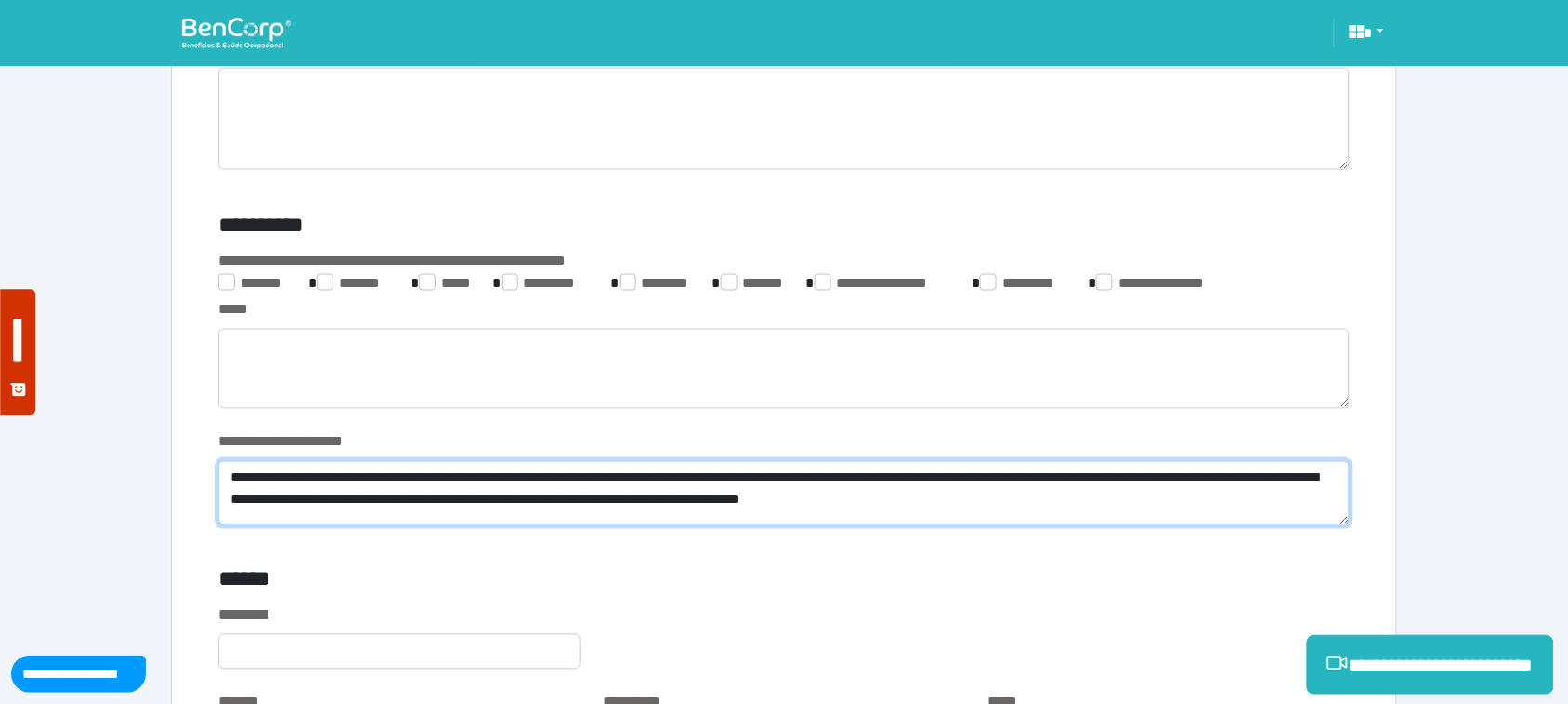 scroll, scrollTop: 2829, scrollLeft: 0, axis: vertical 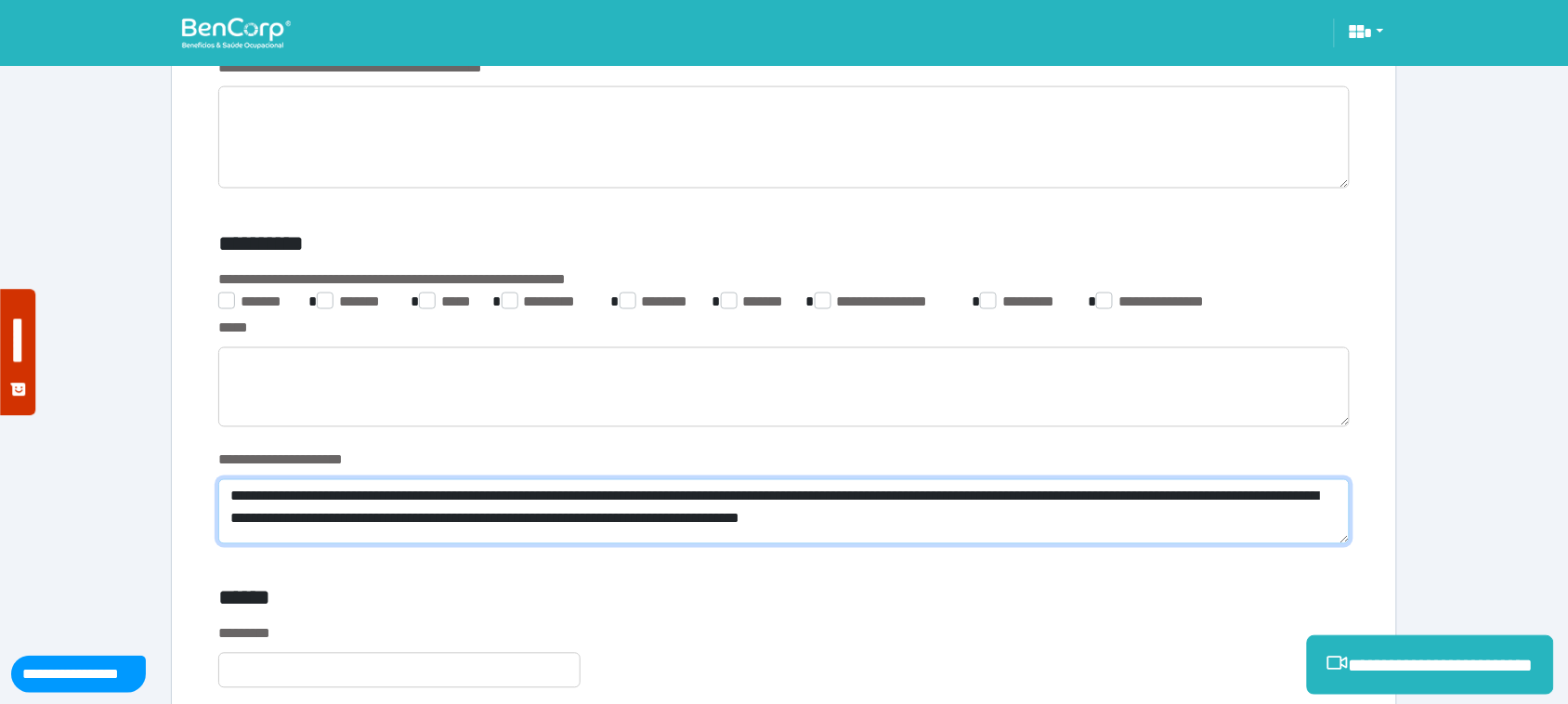 type on "**********" 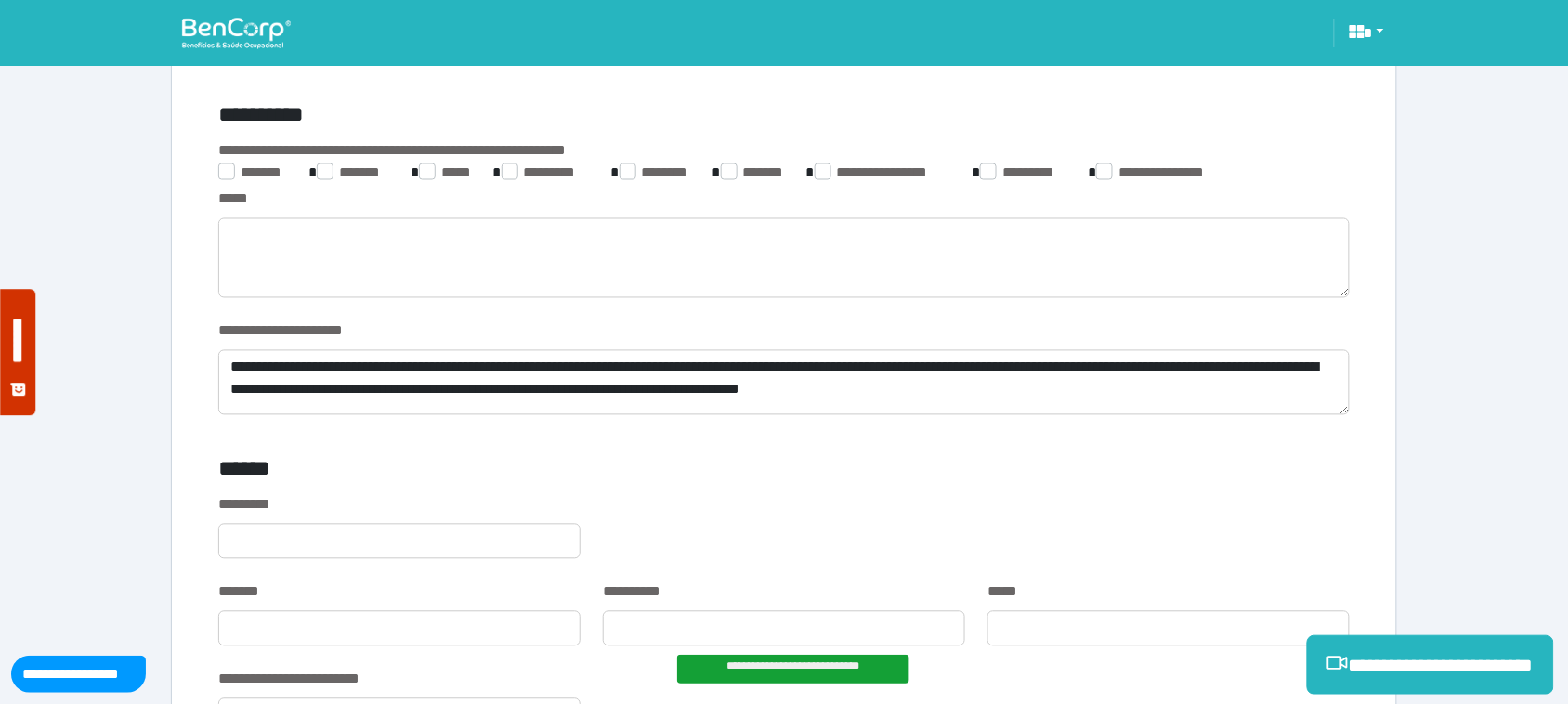 scroll, scrollTop: 2987, scrollLeft: 0, axis: vertical 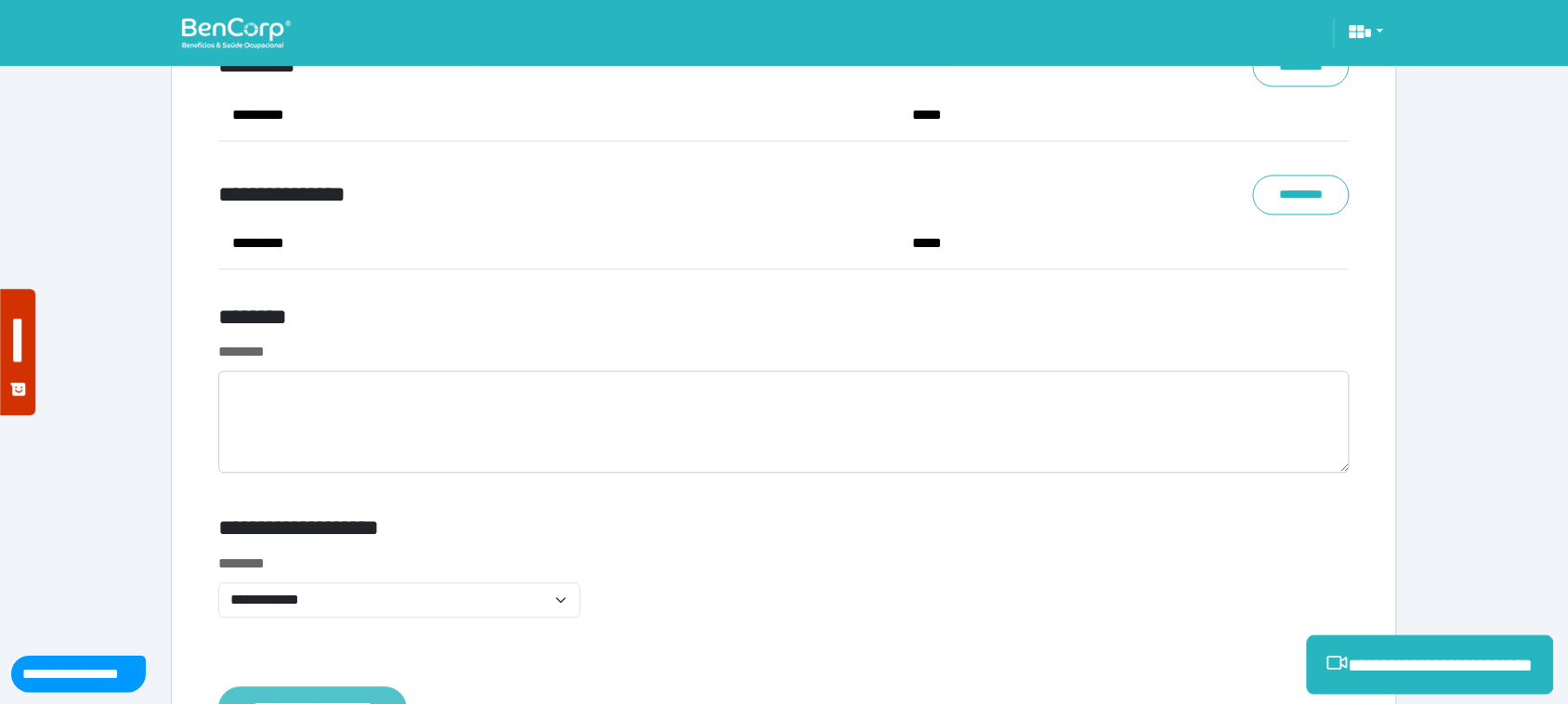 click on "**********" at bounding box center [312, 709] 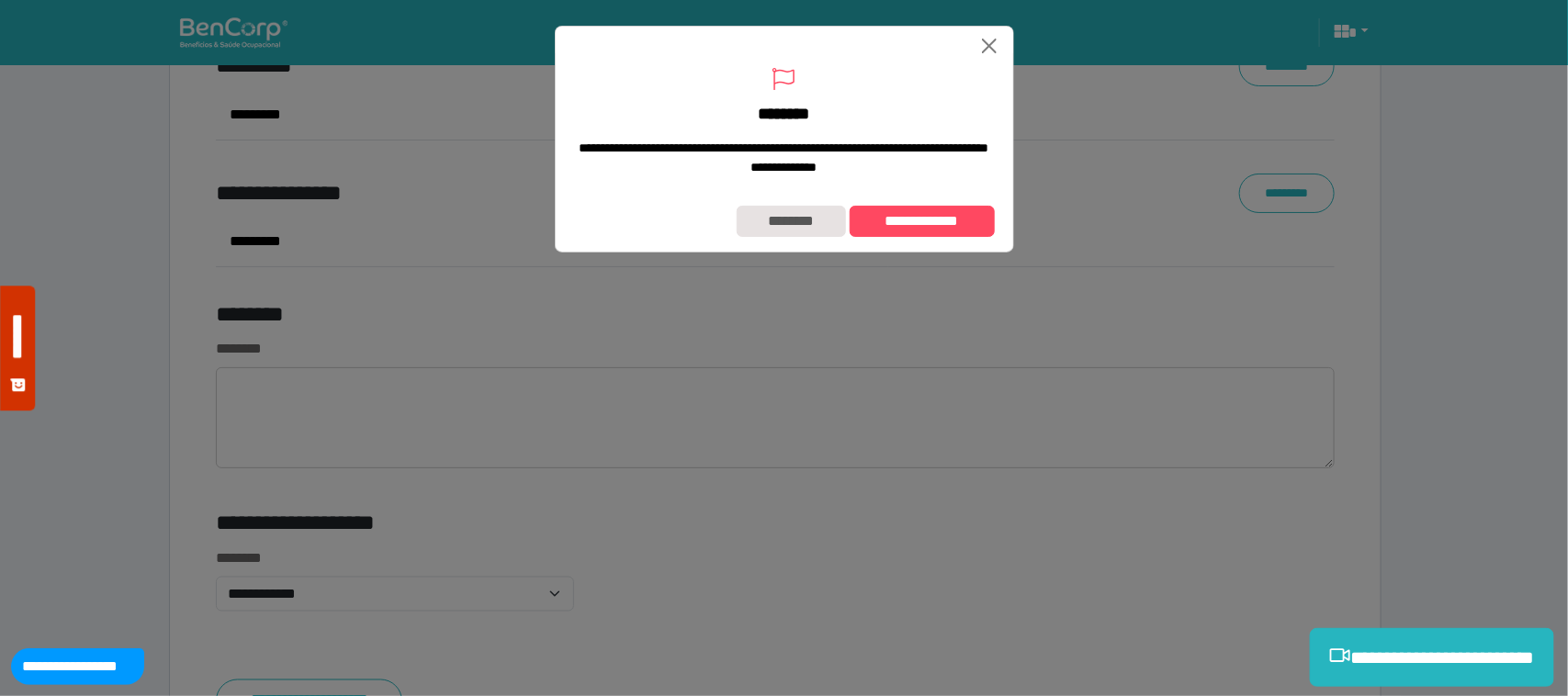 click on "**********" at bounding box center (784, 221) 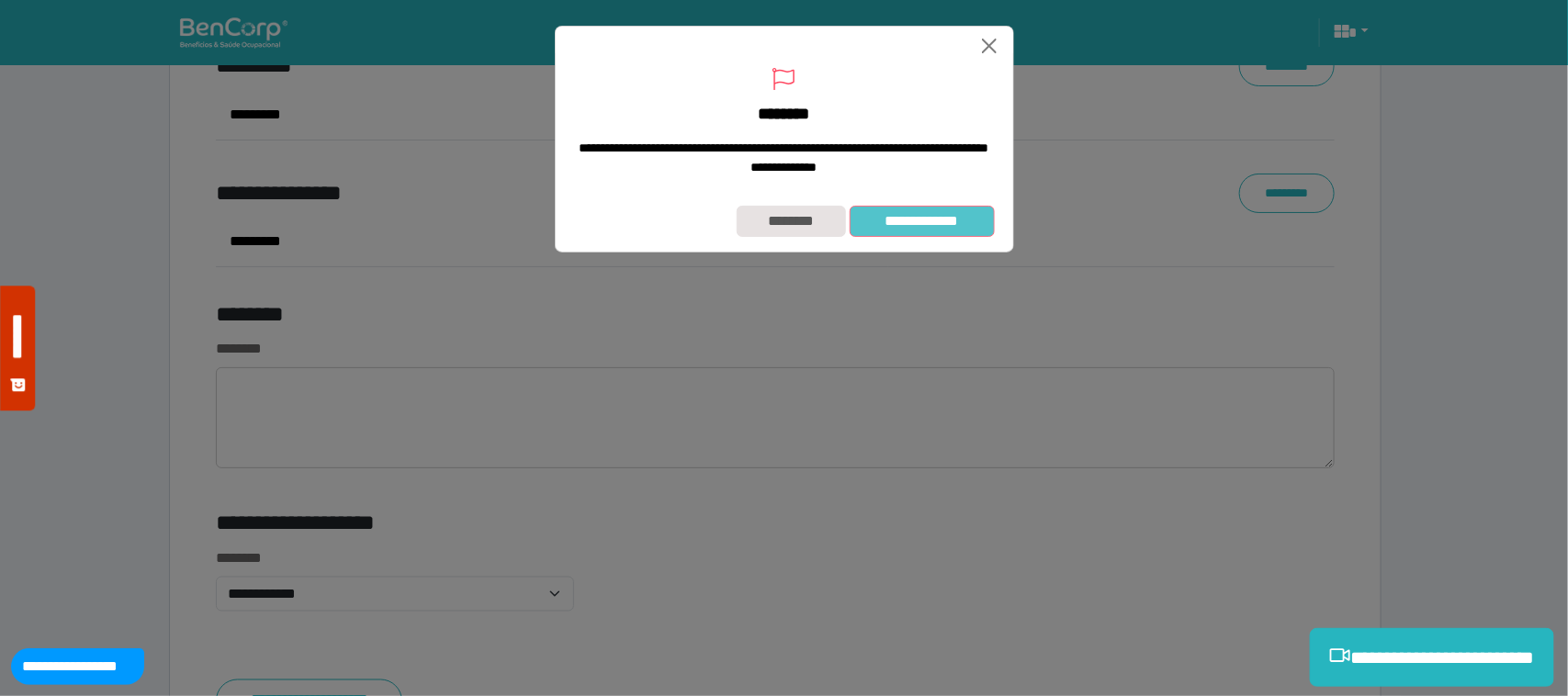 click on "**********" at bounding box center (922, 221) 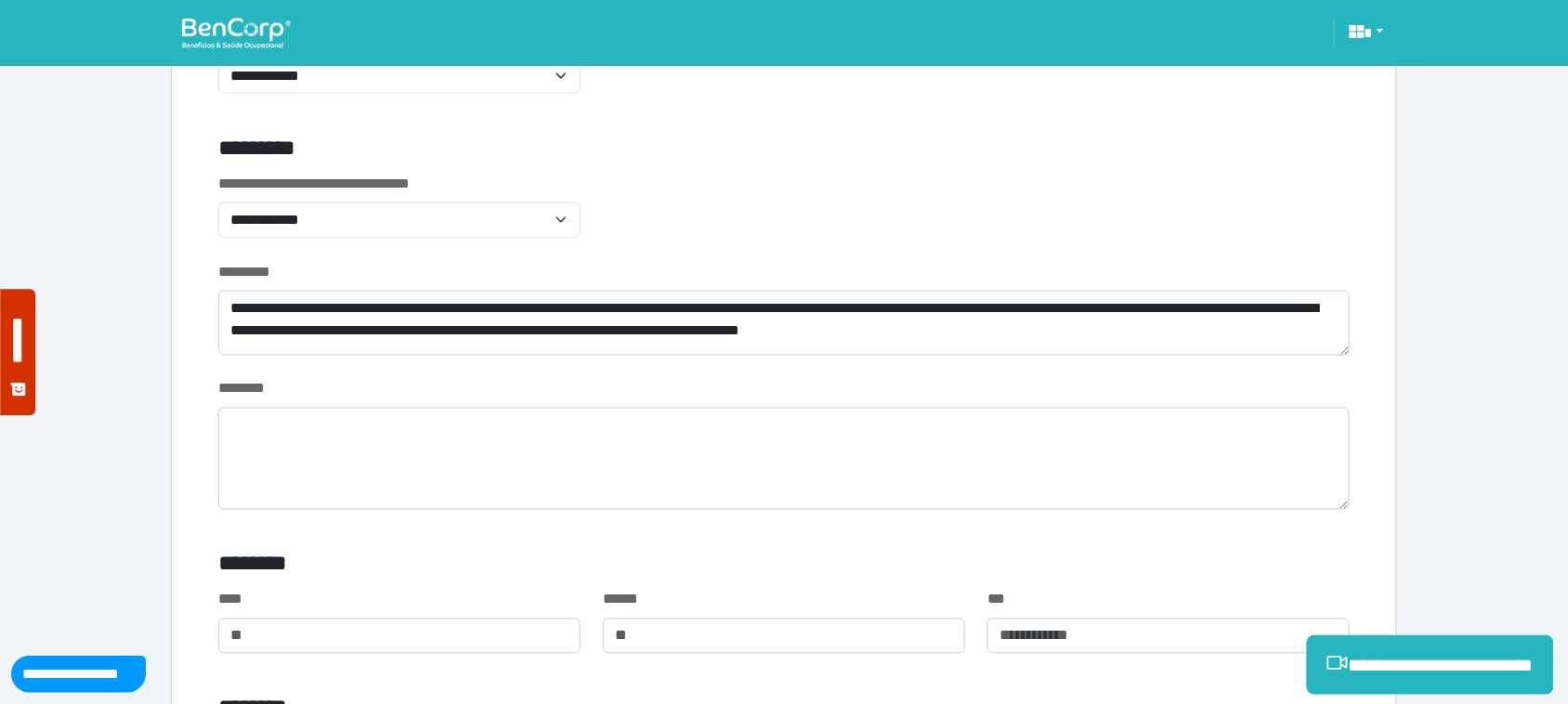 scroll, scrollTop: 53, scrollLeft: 0, axis: vertical 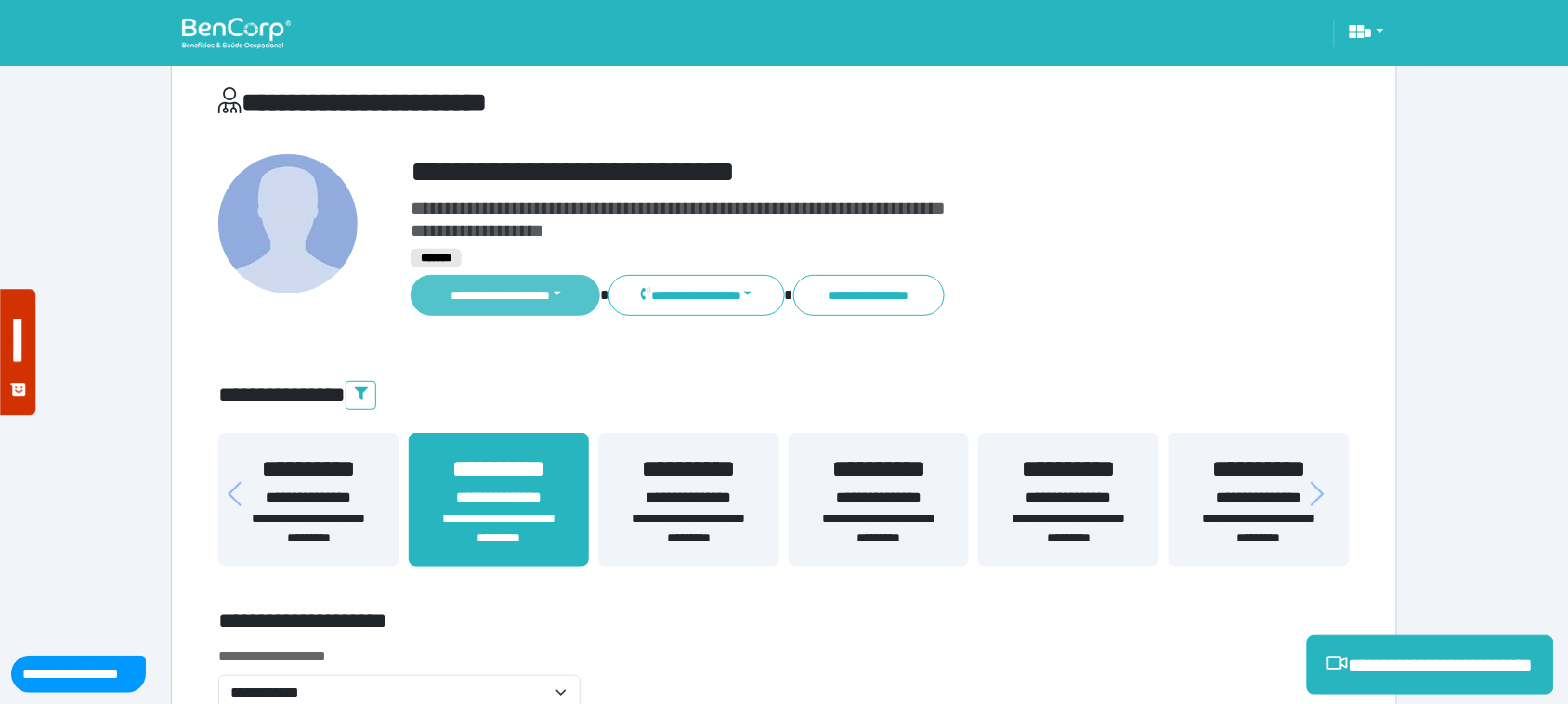 click on "**********" at bounding box center (505, 294) 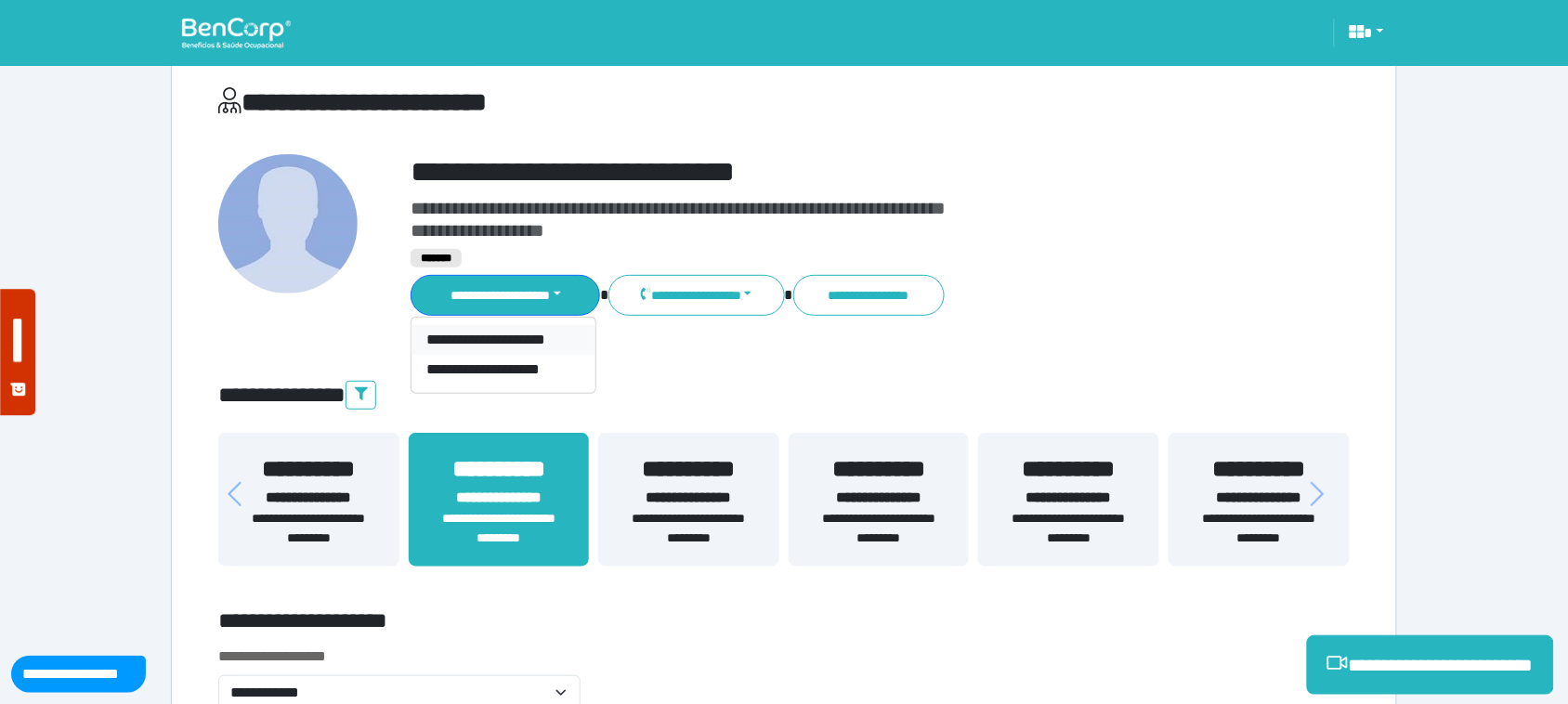 click on "**********" at bounding box center (503, 340) 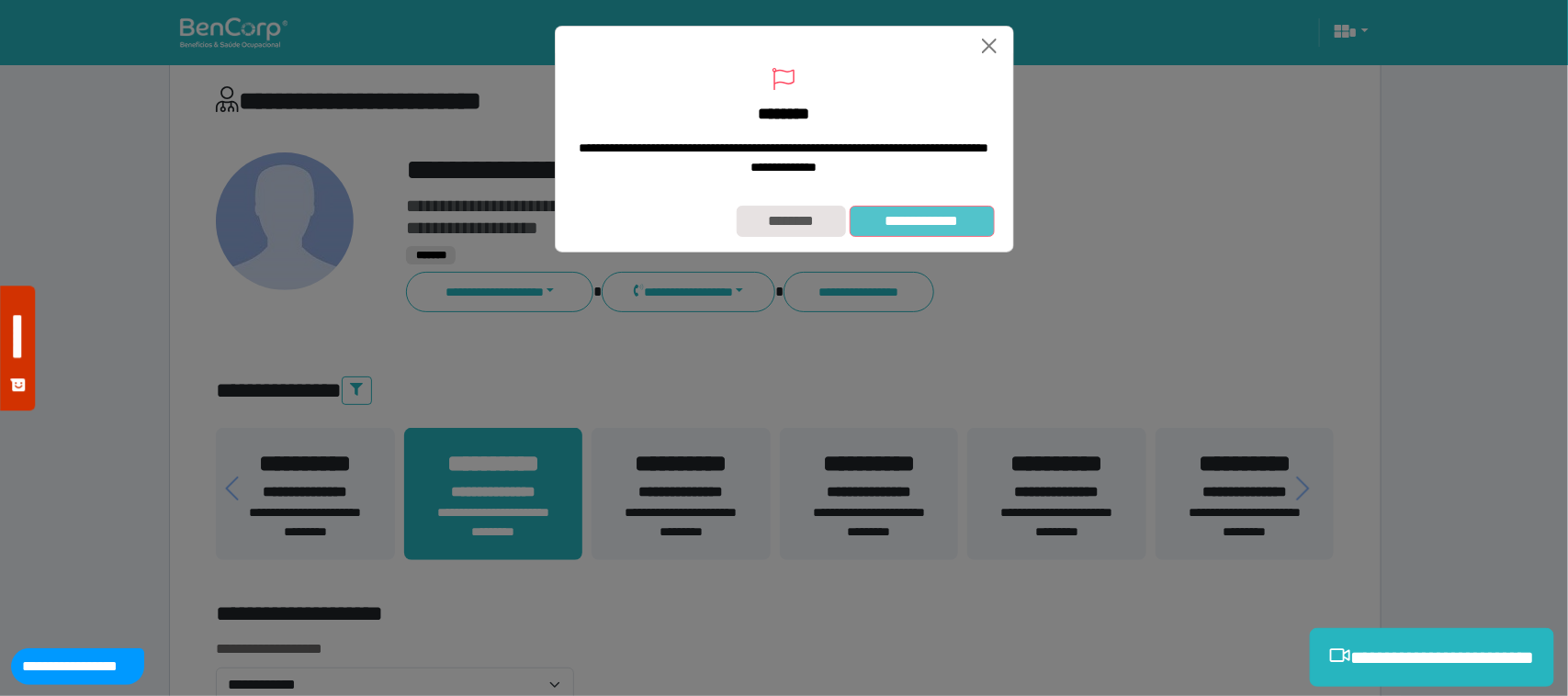 click on "**********" at bounding box center (922, 221) 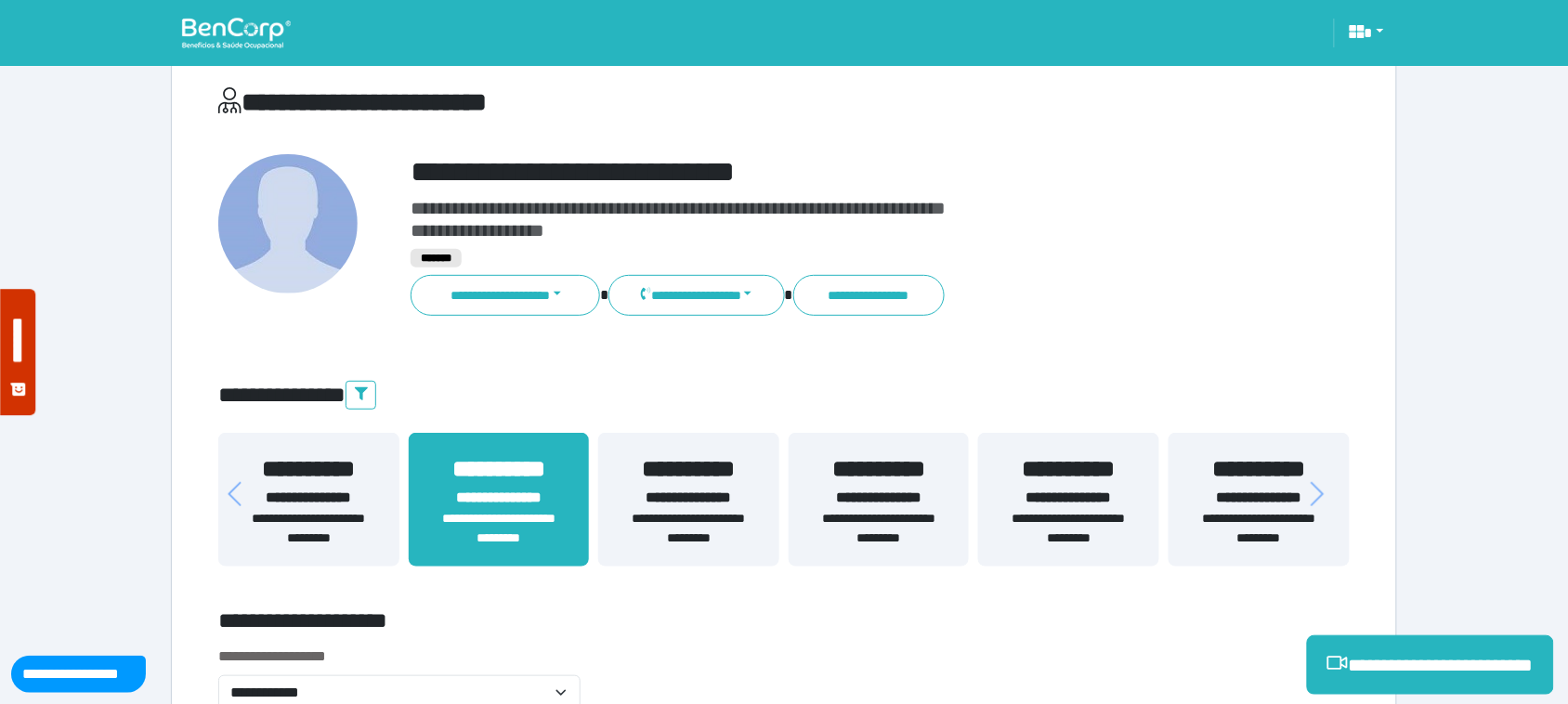 click at bounding box center [236, 33] 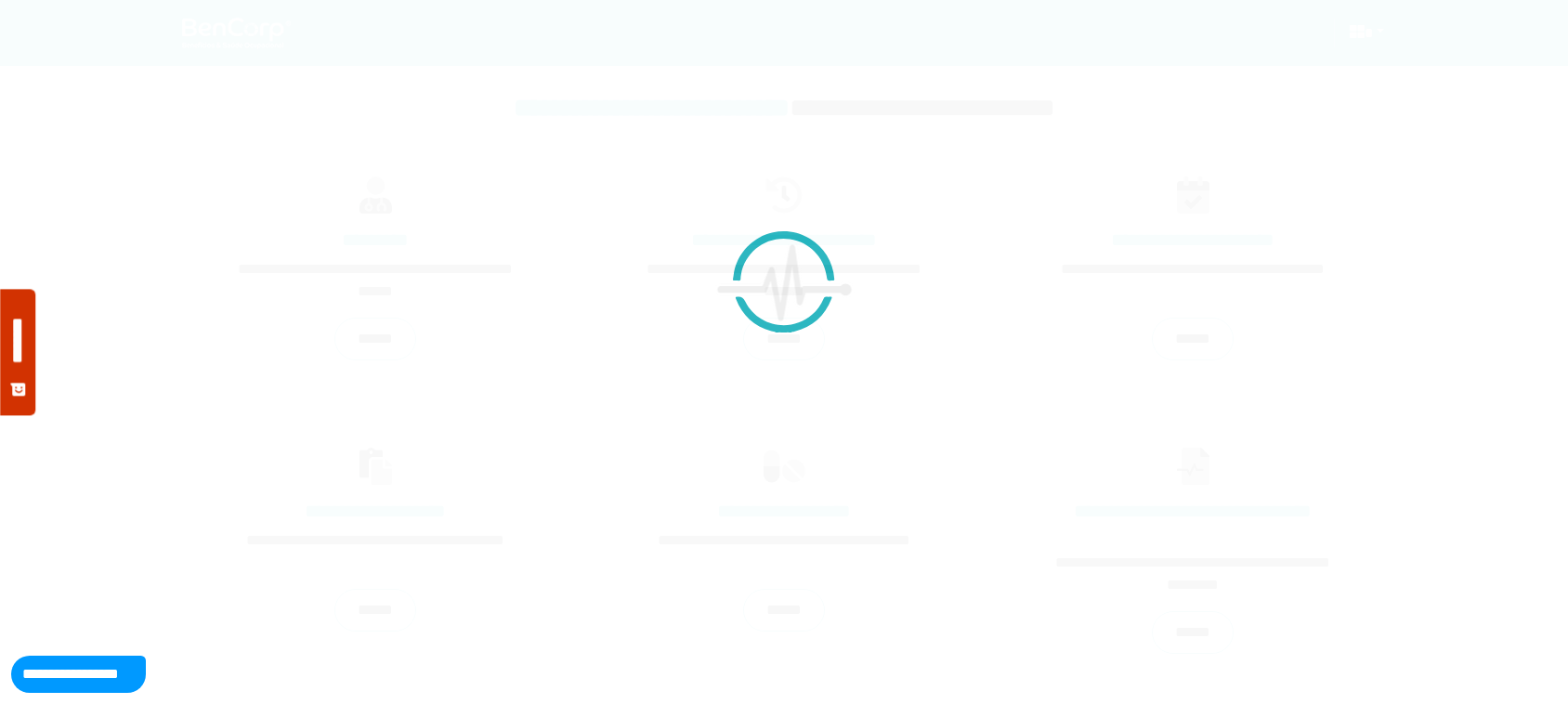 scroll, scrollTop: 0, scrollLeft: 0, axis: both 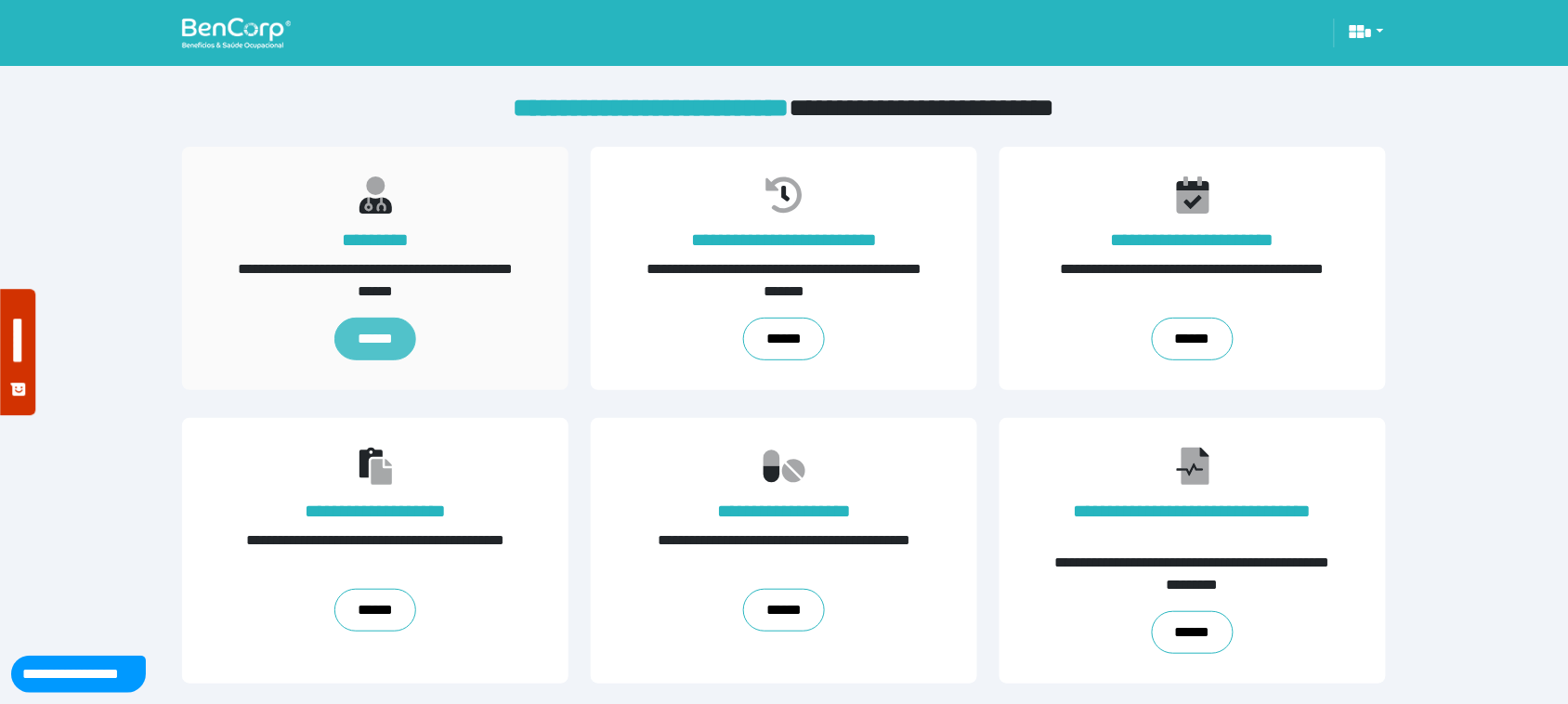 click on "******" at bounding box center (376, 339) 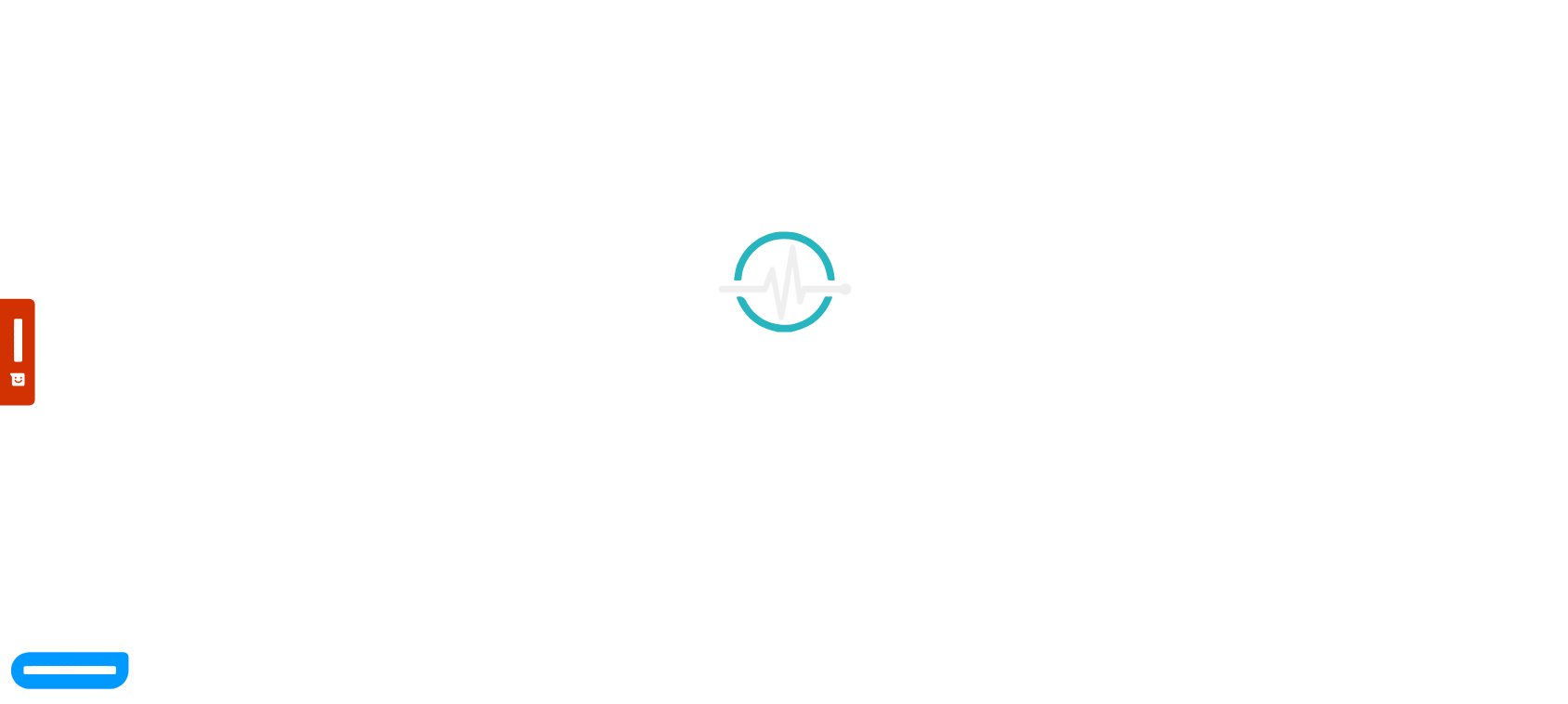 scroll, scrollTop: 0, scrollLeft: 0, axis: both 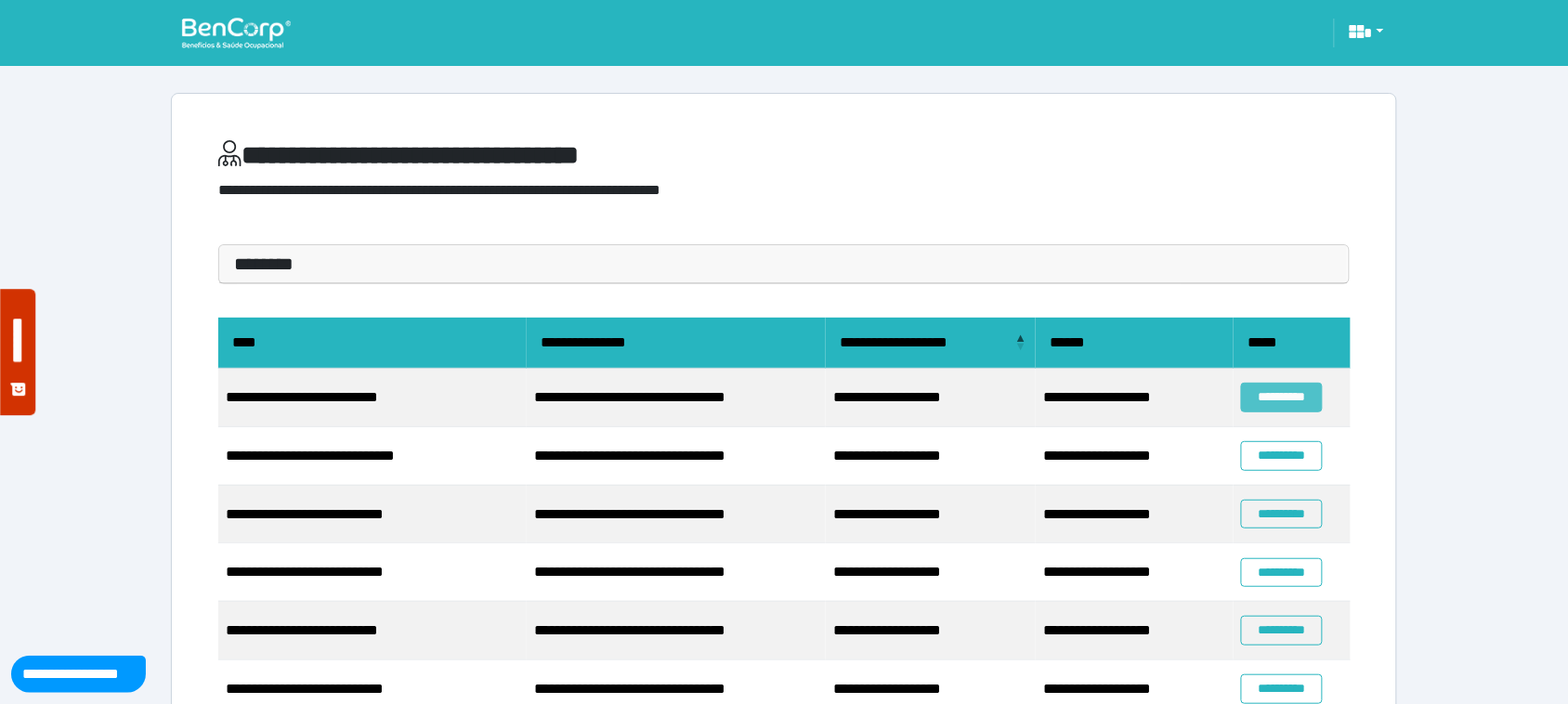 click on "**********" at bounding box center (1282, 397) 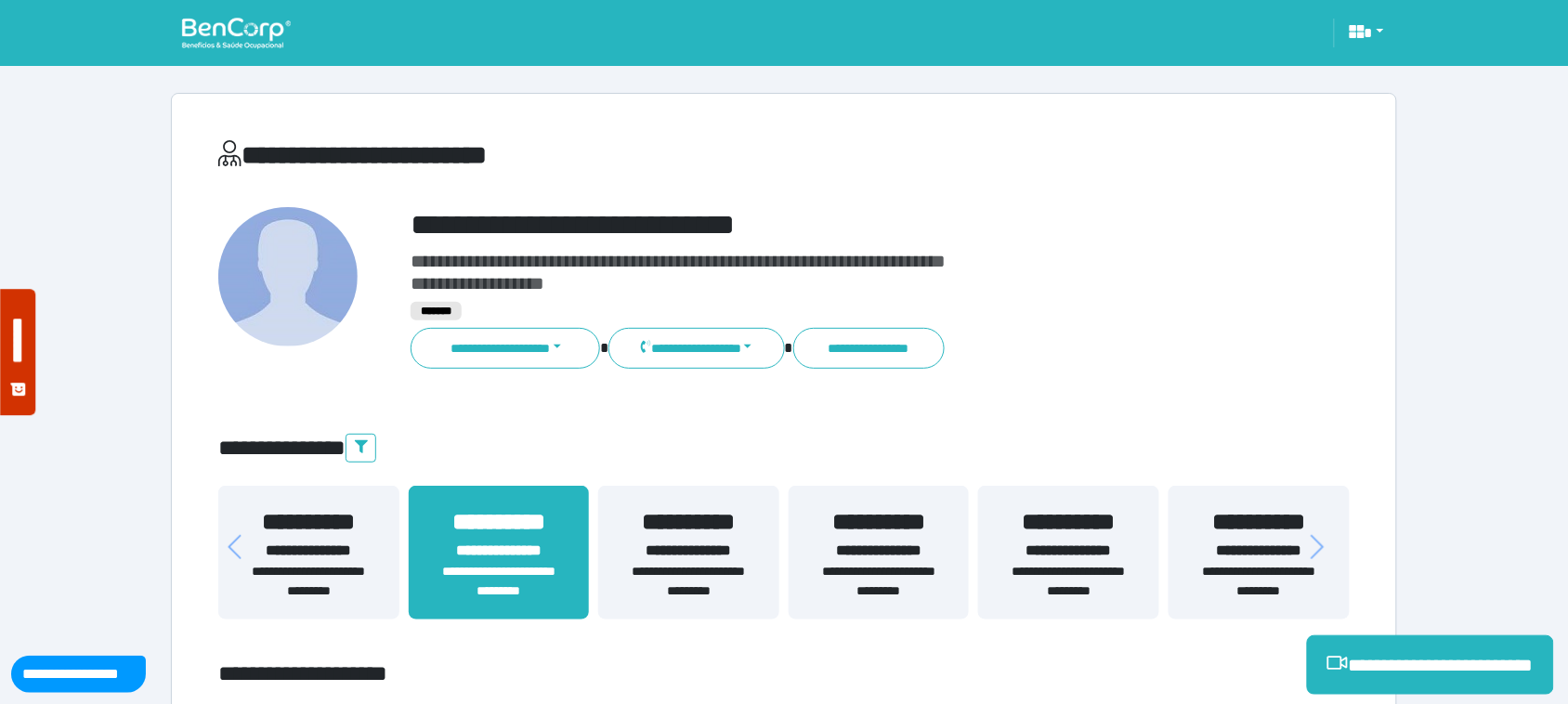 scroll, scrollTop: 0, scrollLeft: 0, axis: both 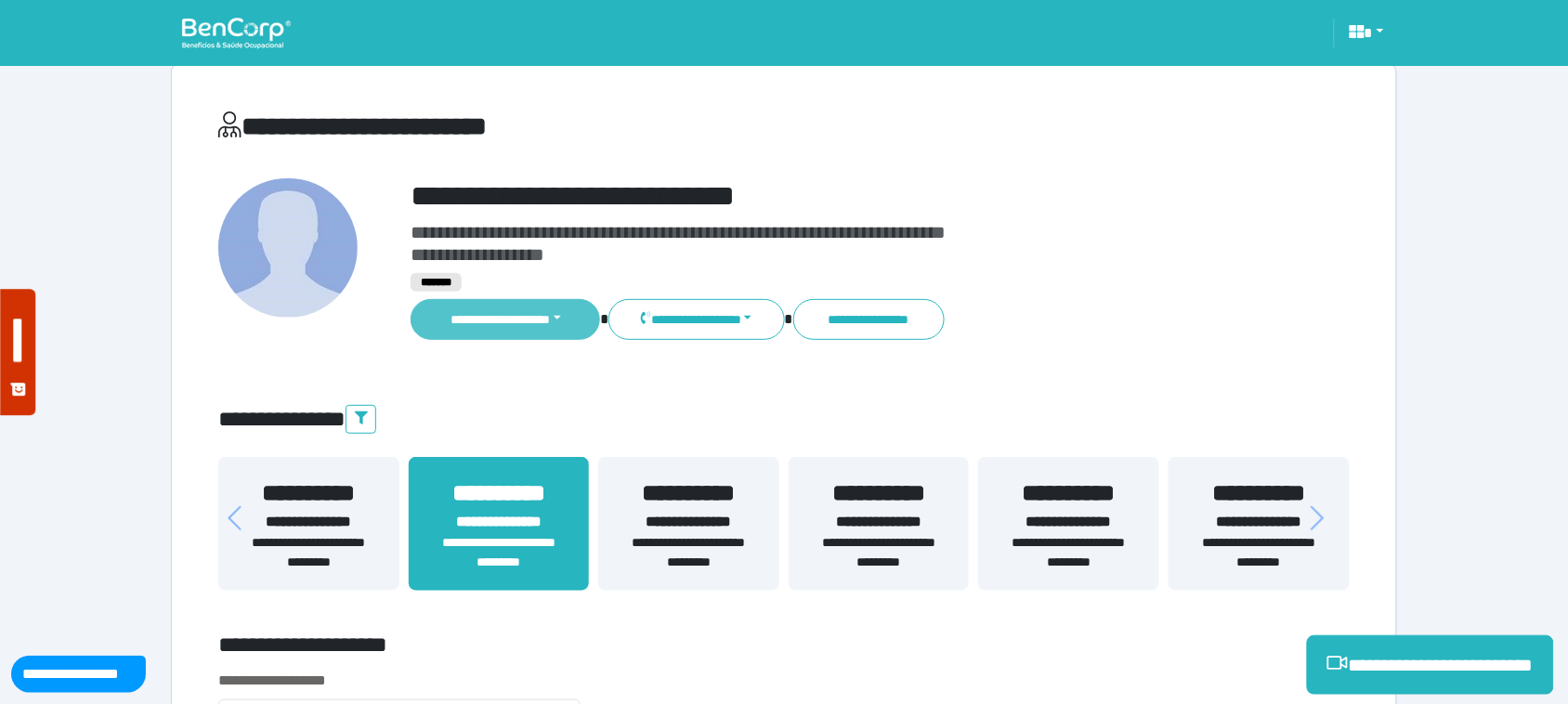 click on "**********" at bounding box center (505, 319) 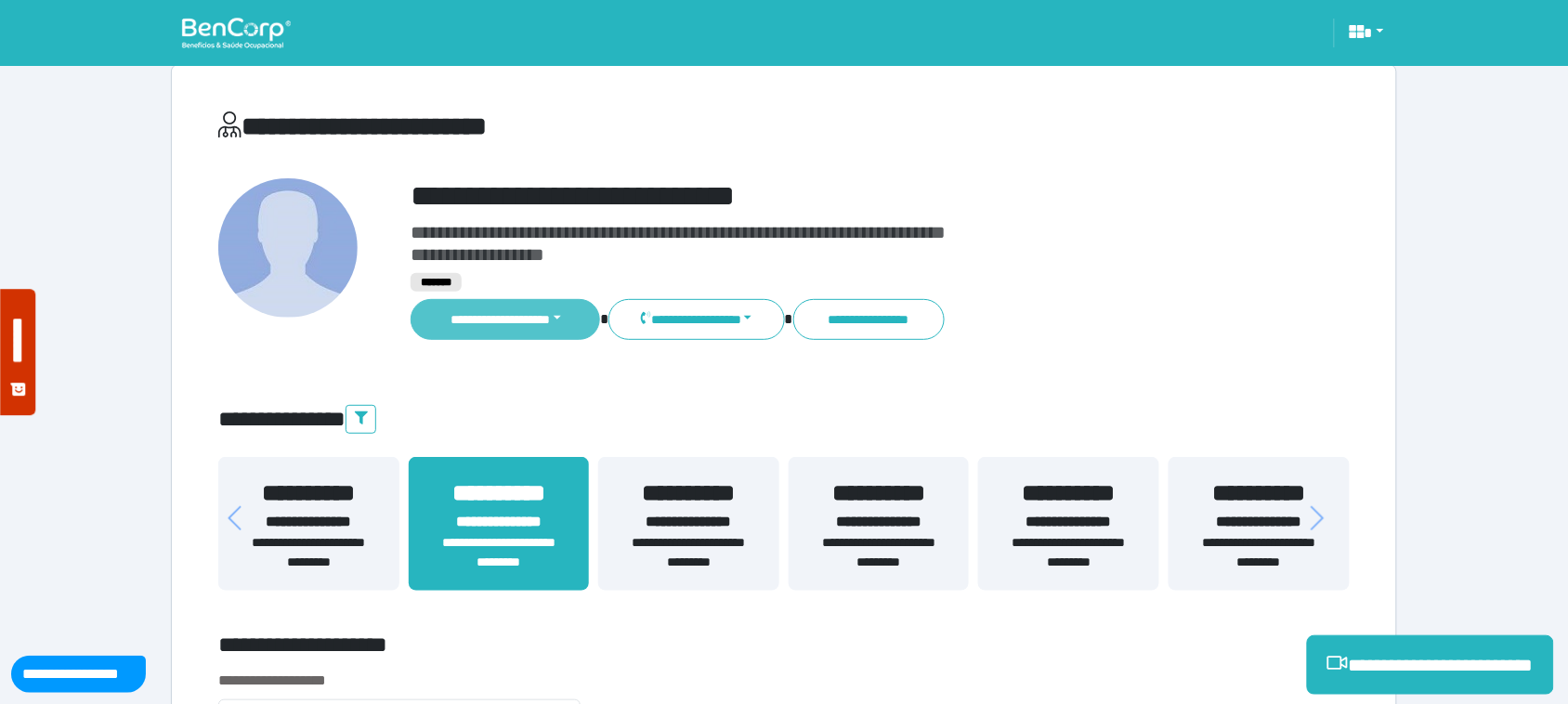 click on "**********" at bounding box center [505, 319] 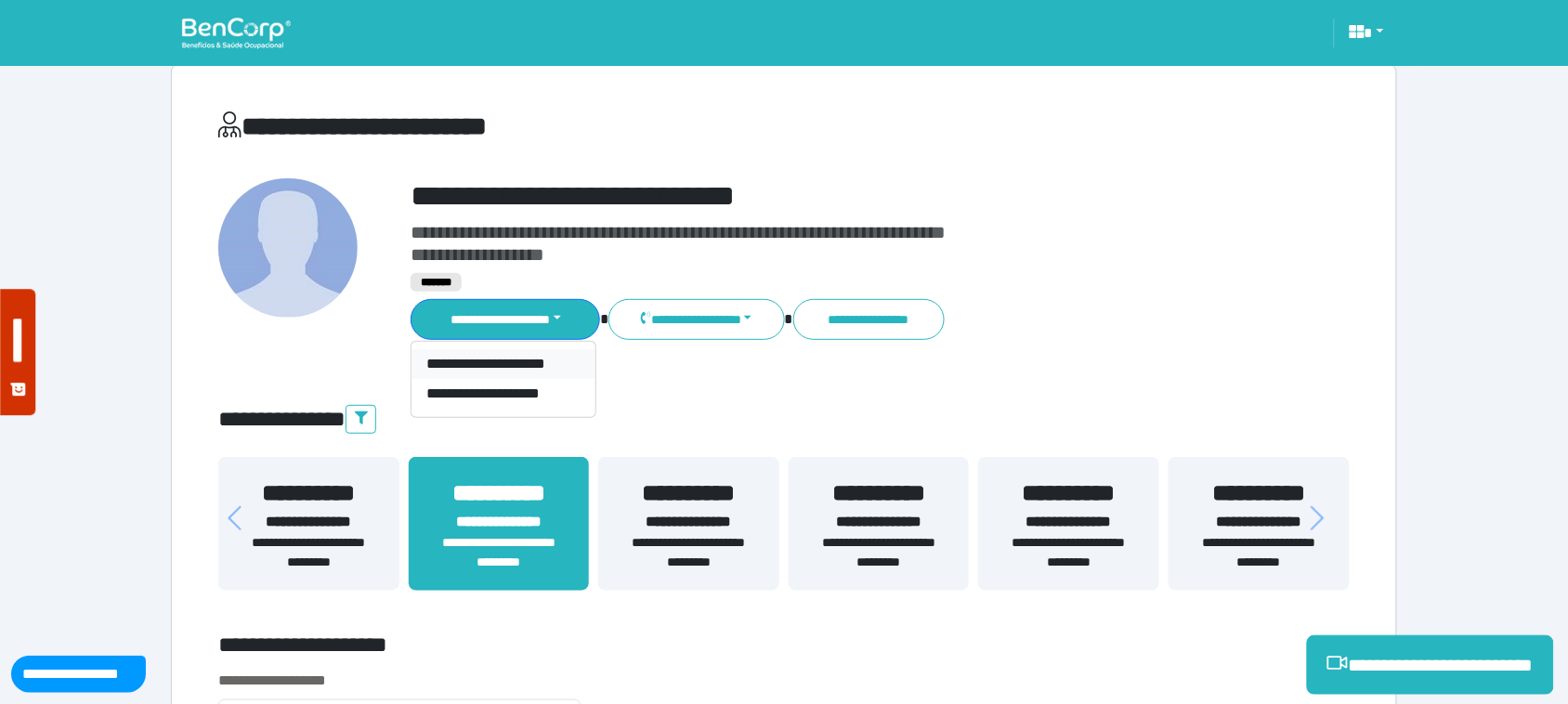 click on "**********" at bounding box center (503, 364) 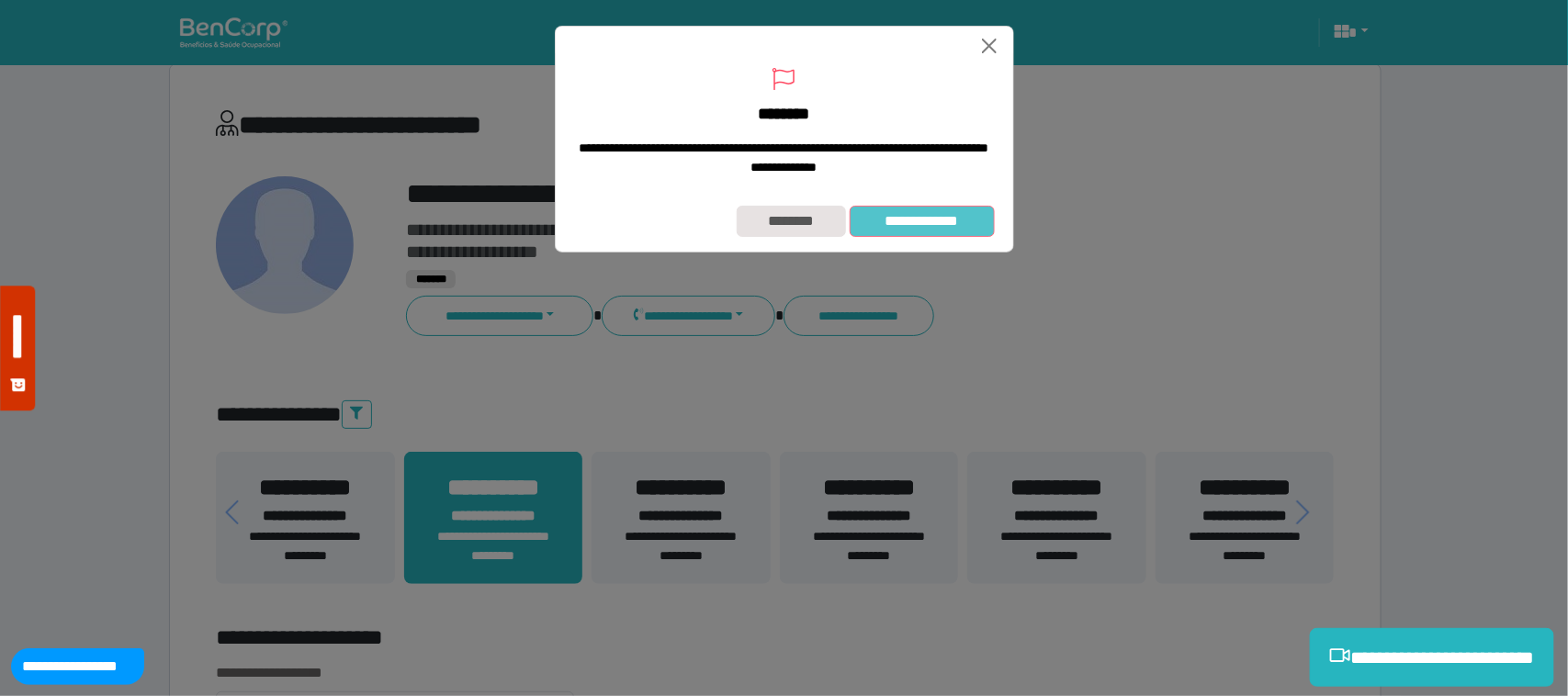 click on "**********" at bounding box center (922, 221) 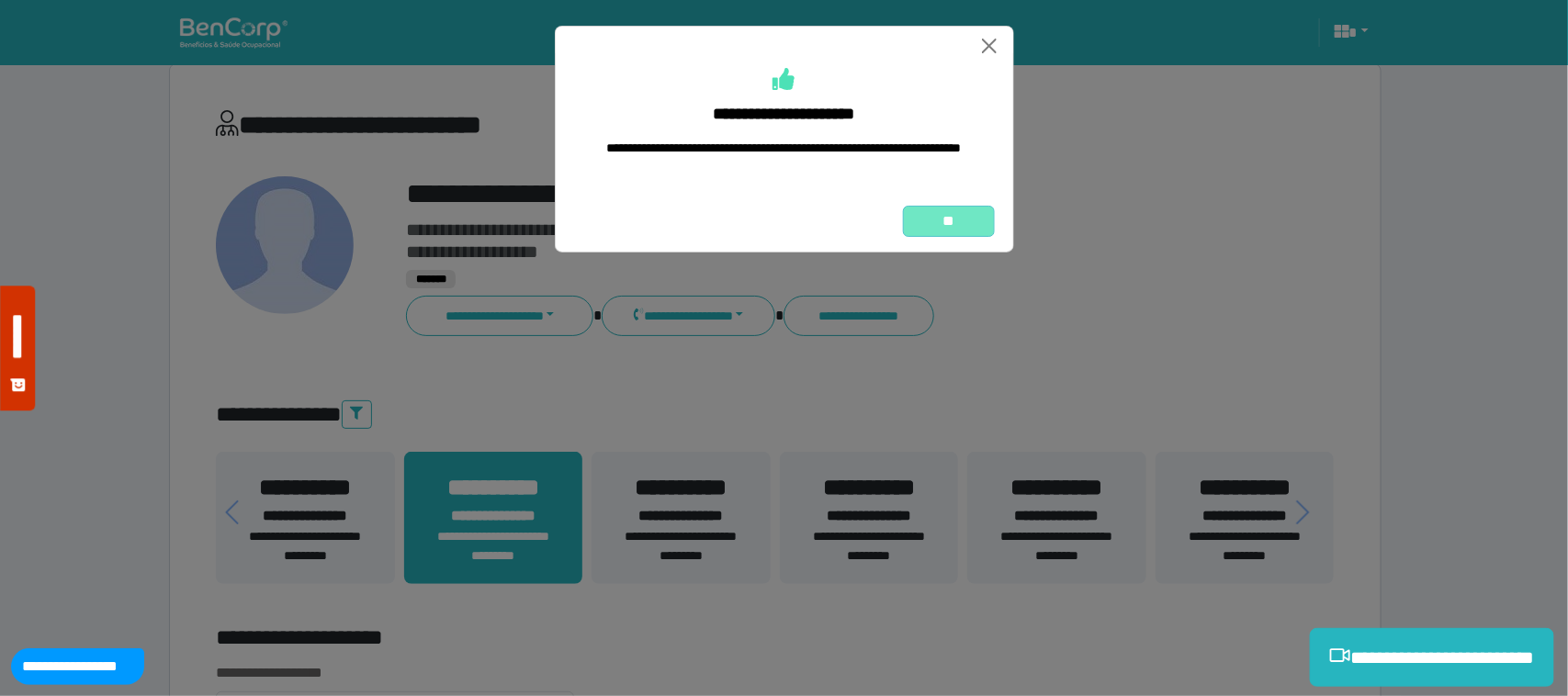 click on "**" at bounding box center [949, 221] 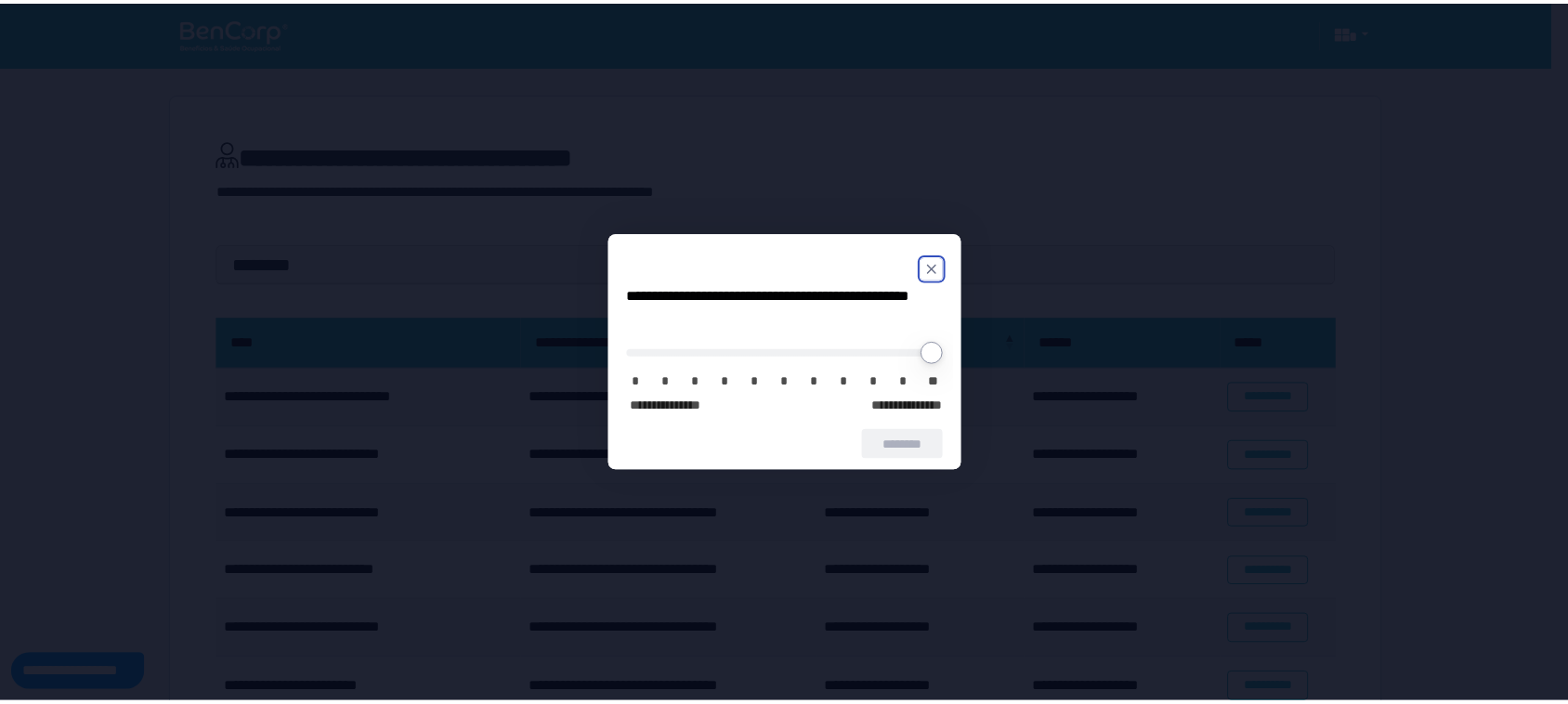 scroll, scrollTop: 0, scrollLeft: 0, axis: both 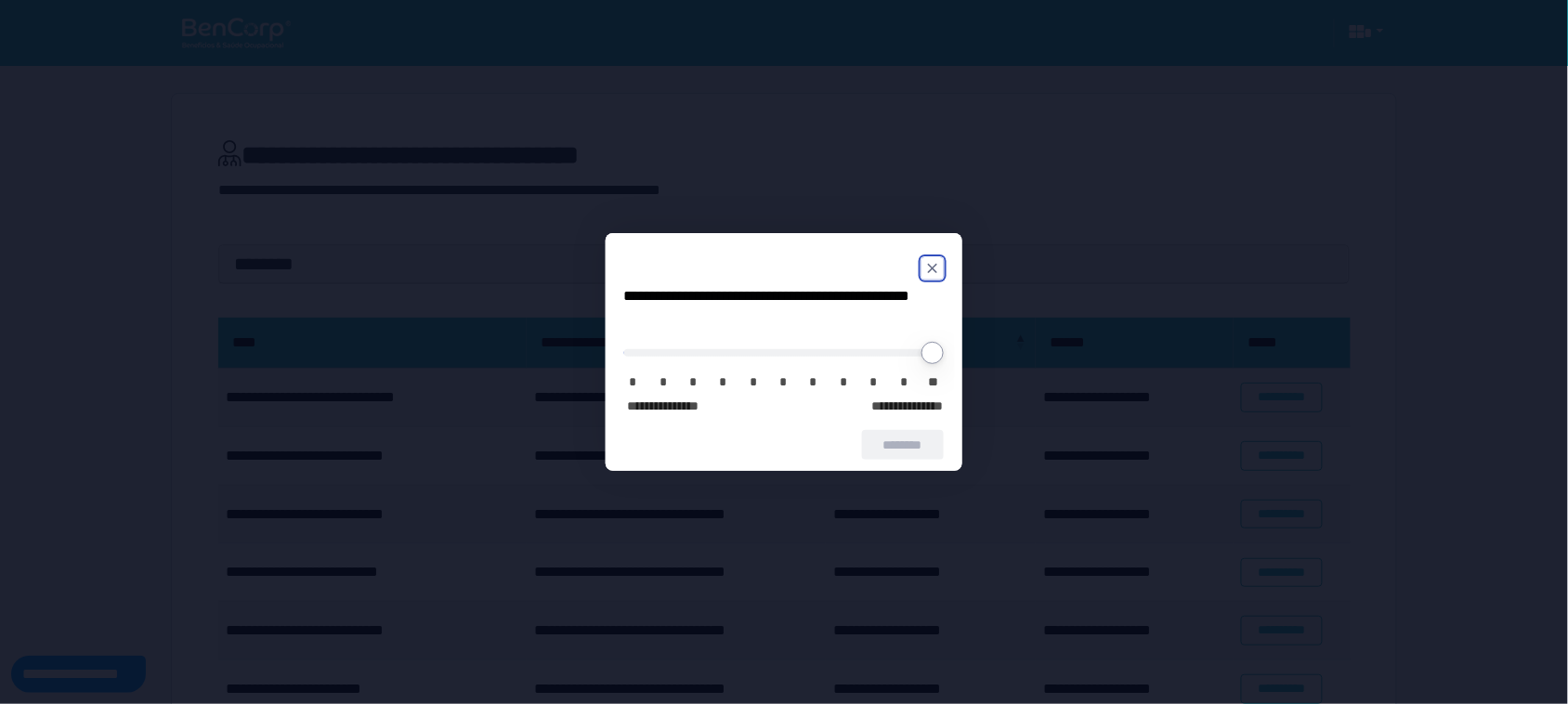 click at bounding box center [784, 268] 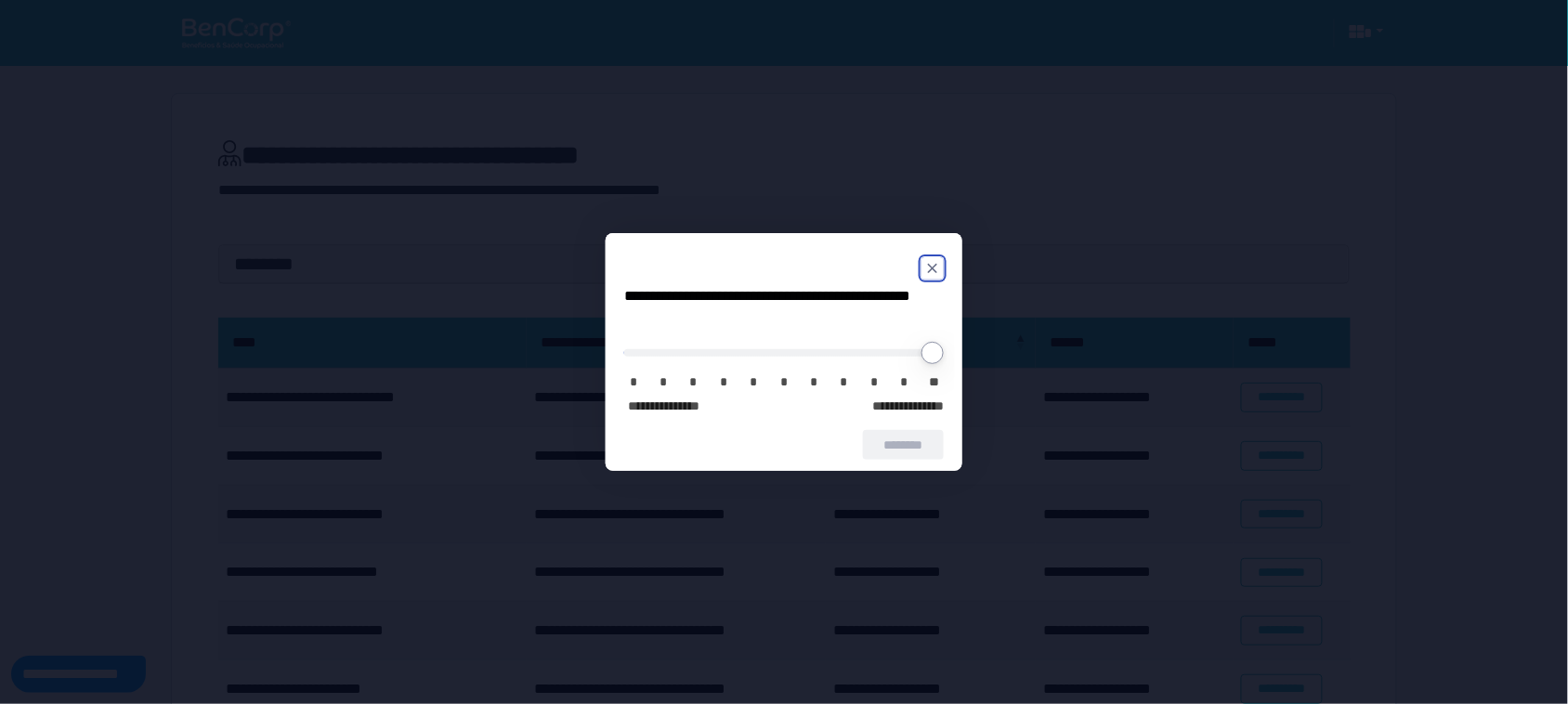 click 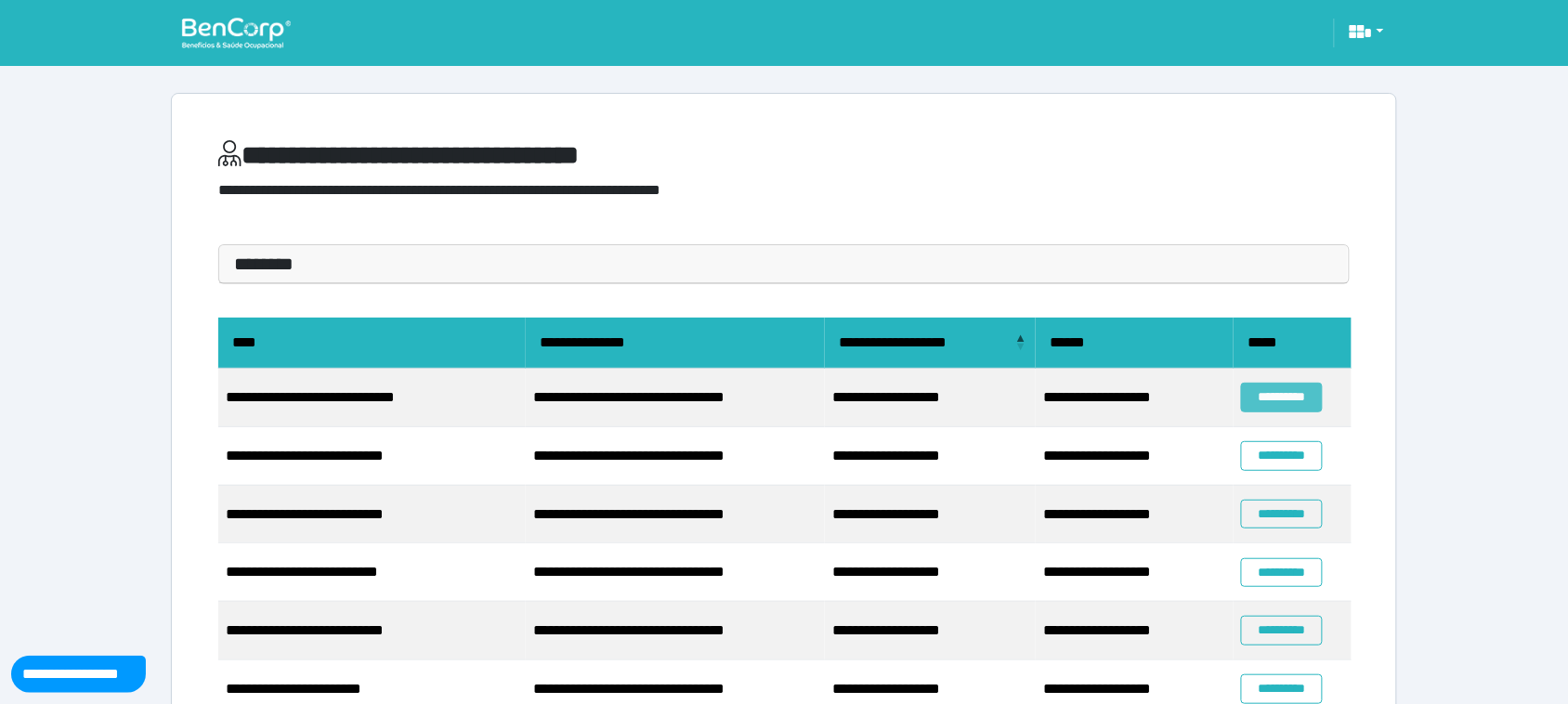 click on "**********" at bounding box center (1282, 397) 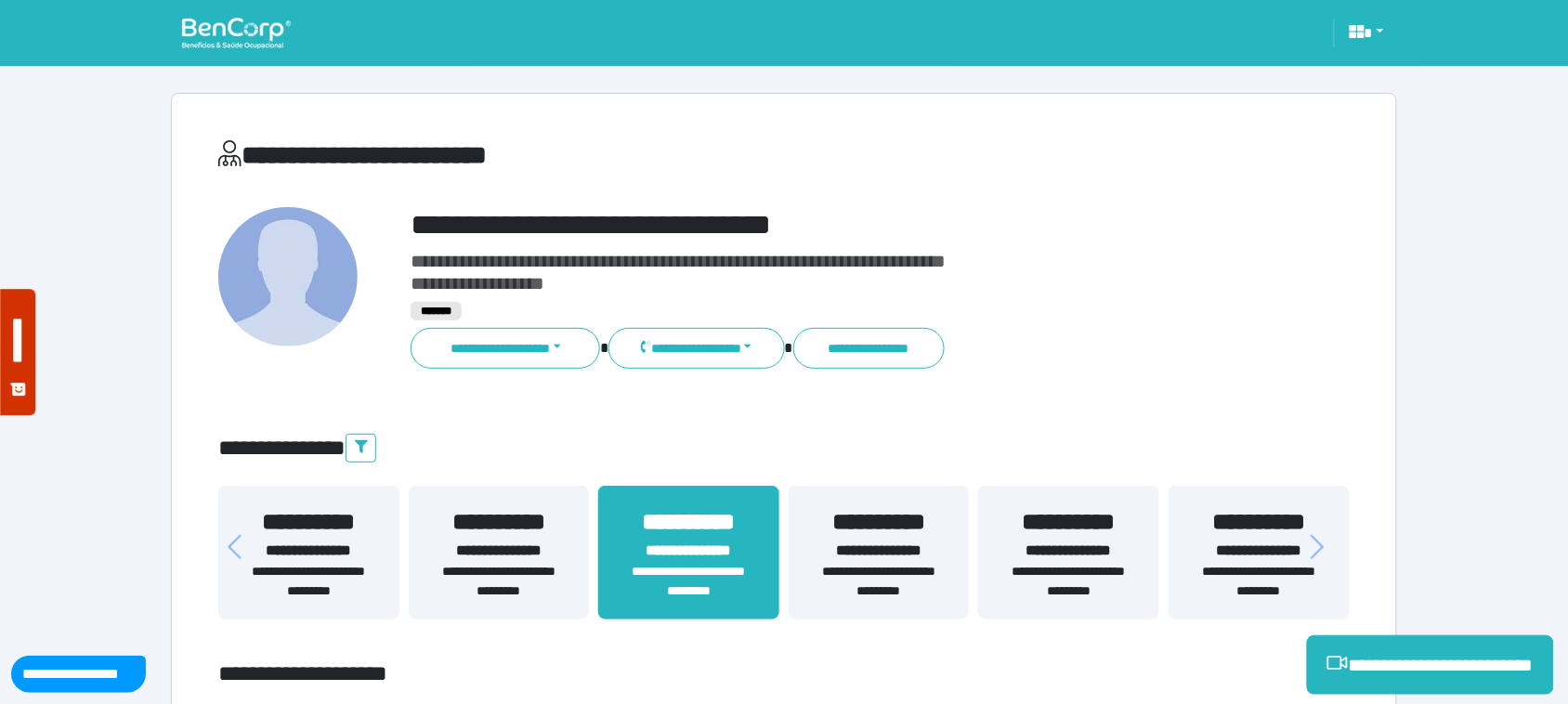 scroll, scrollTop: 0, scrollLeft: 0, axis: both 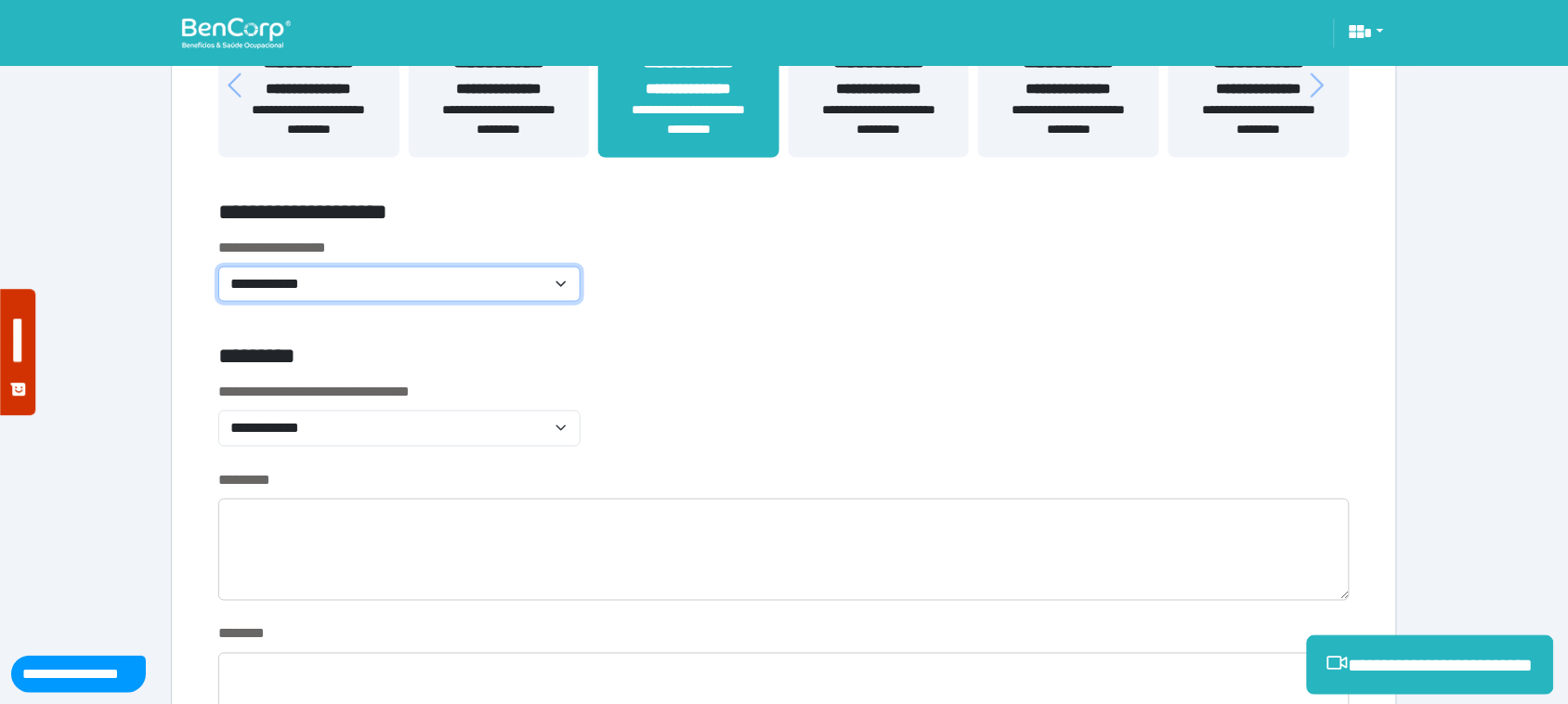 click on "**********" at bounding box center (399, 284) 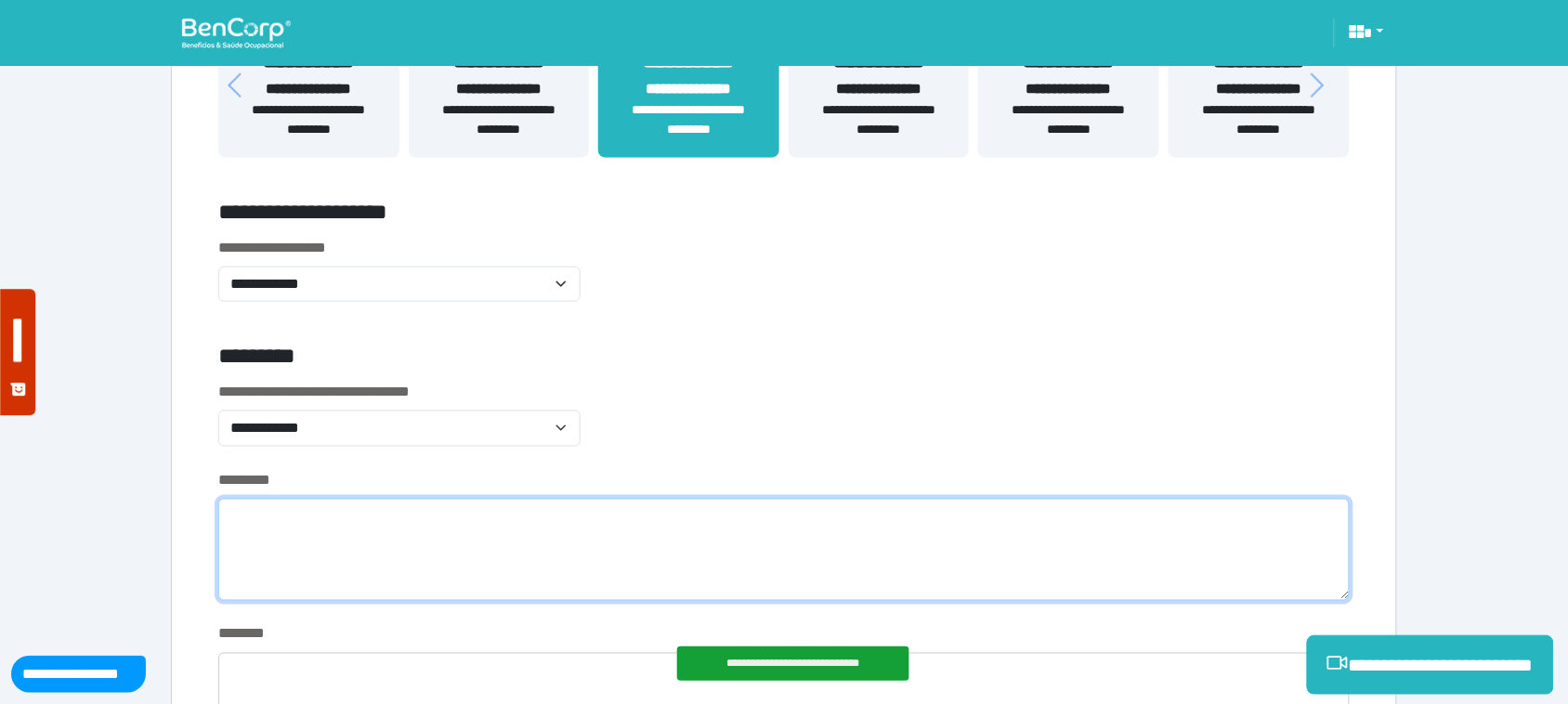 click at bounding box center [784, 550] 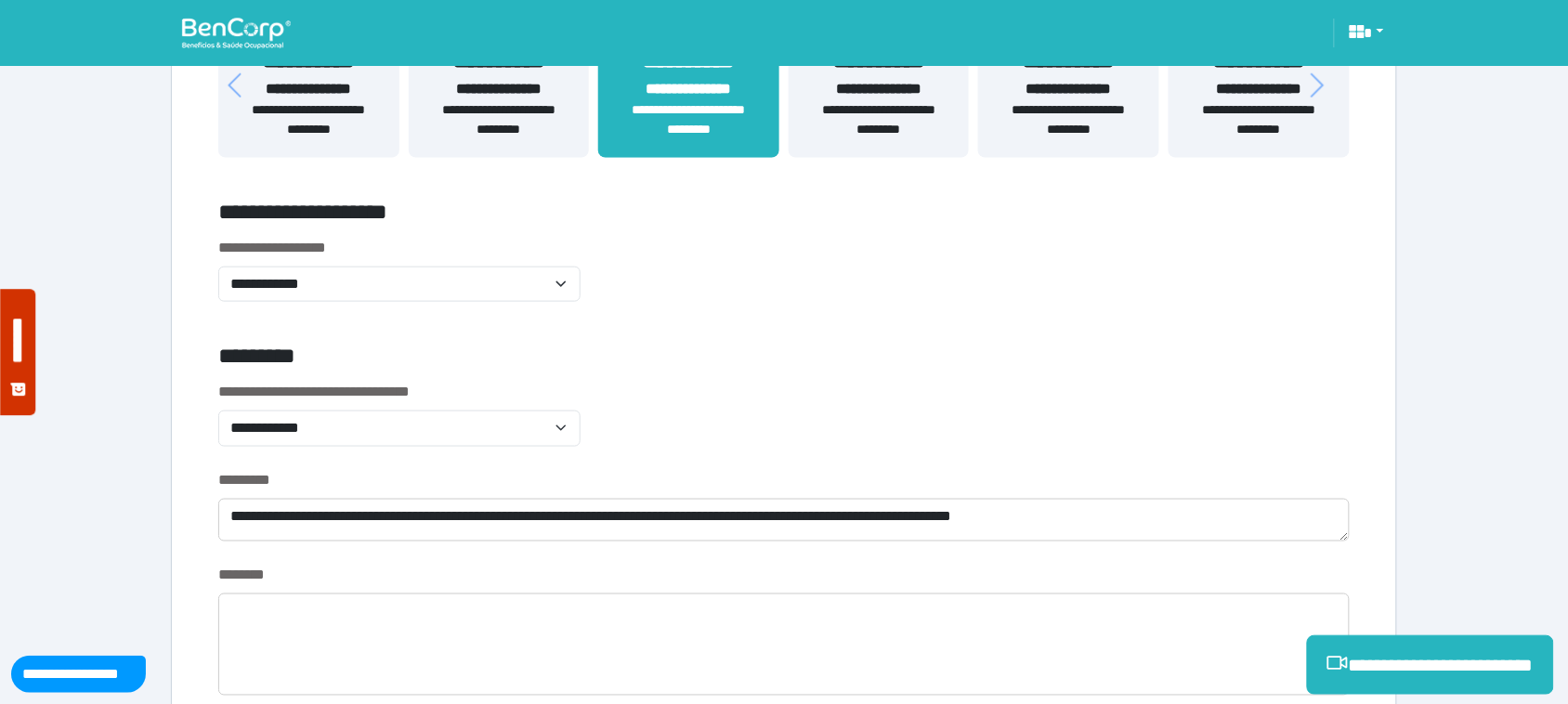 click on "**********" at bounding box center (783, 280) 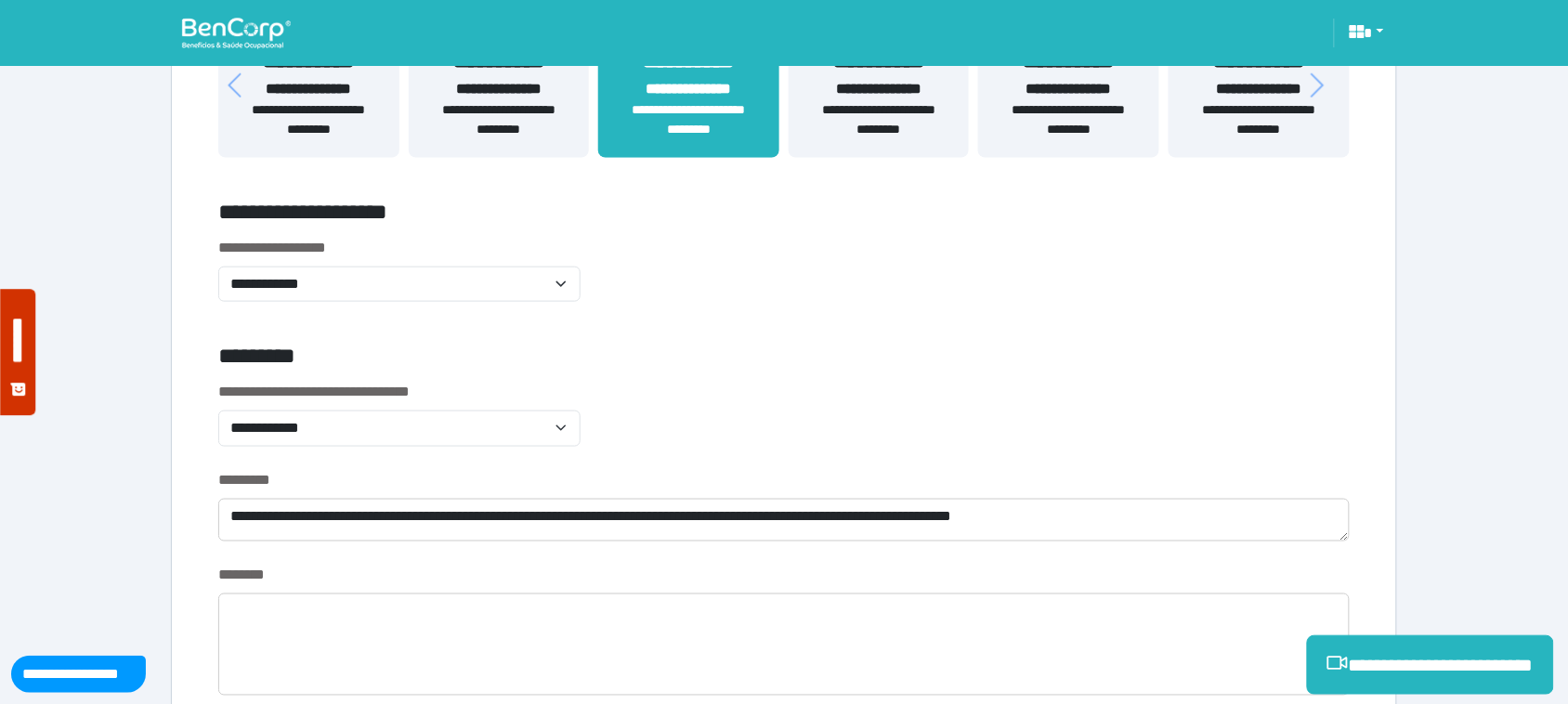 click on "**********" at bounding box center (783, 280) 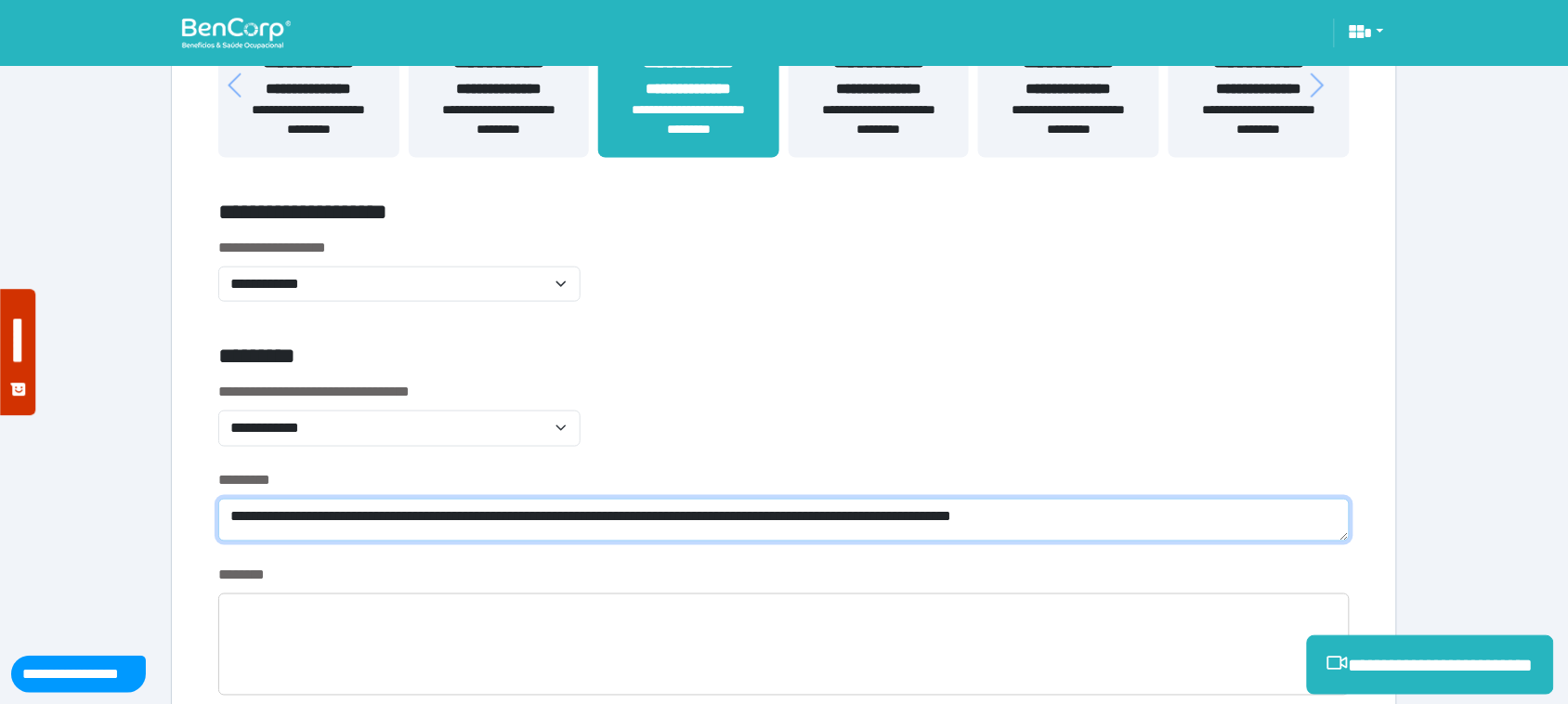 click on "**********" at bounding box center [784, 520] 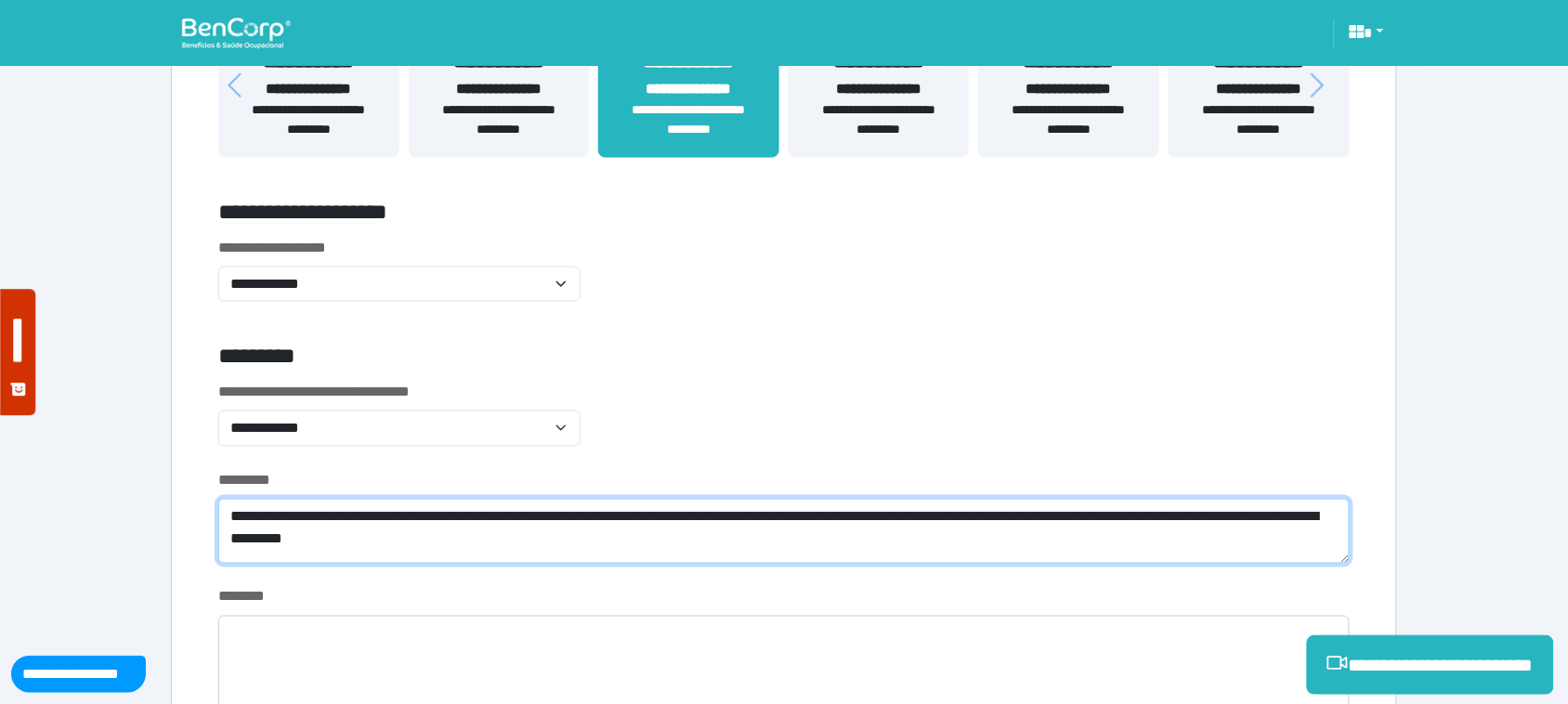 click on "**********" at bounding box center (784, 531) 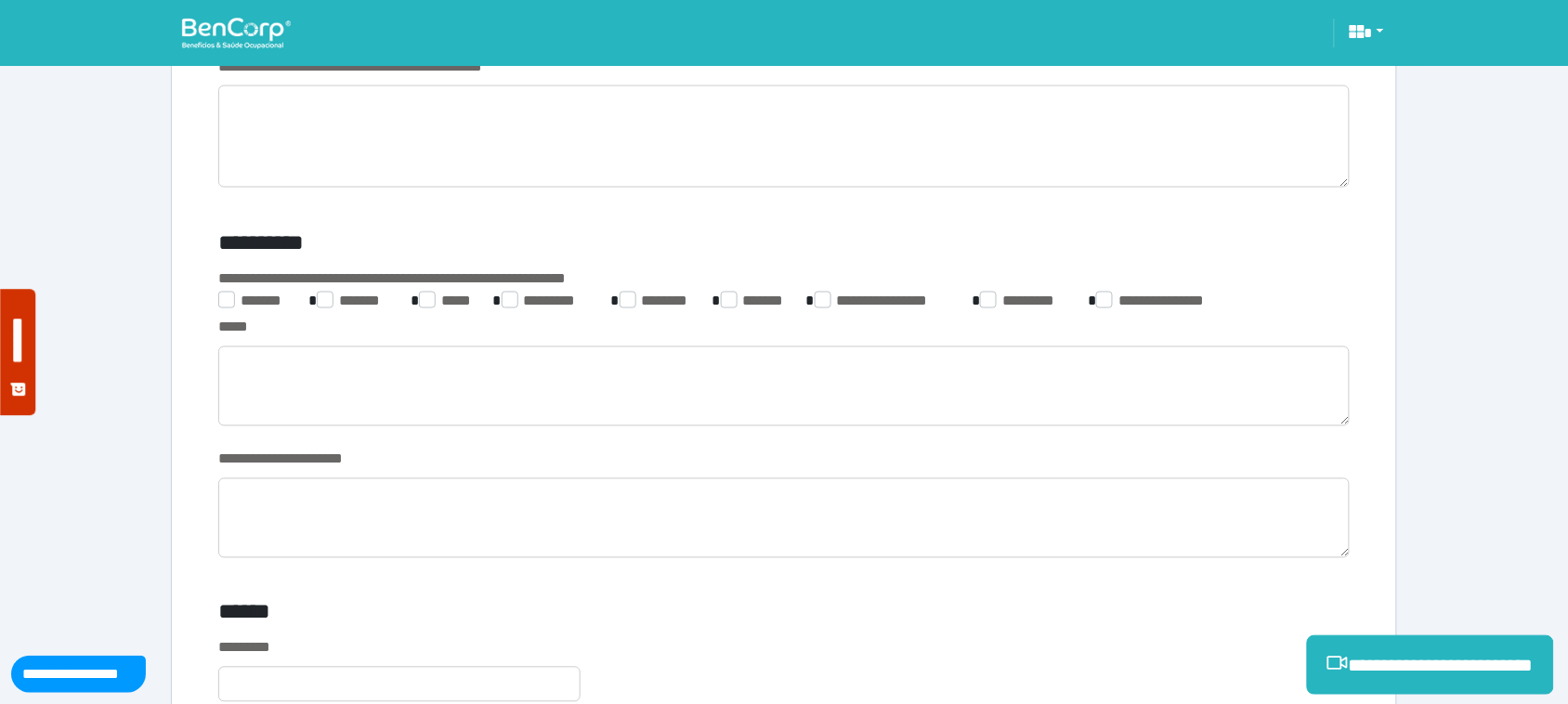 scroll, scrollTop: 2844, scrollLeft: 0, axis: vertical 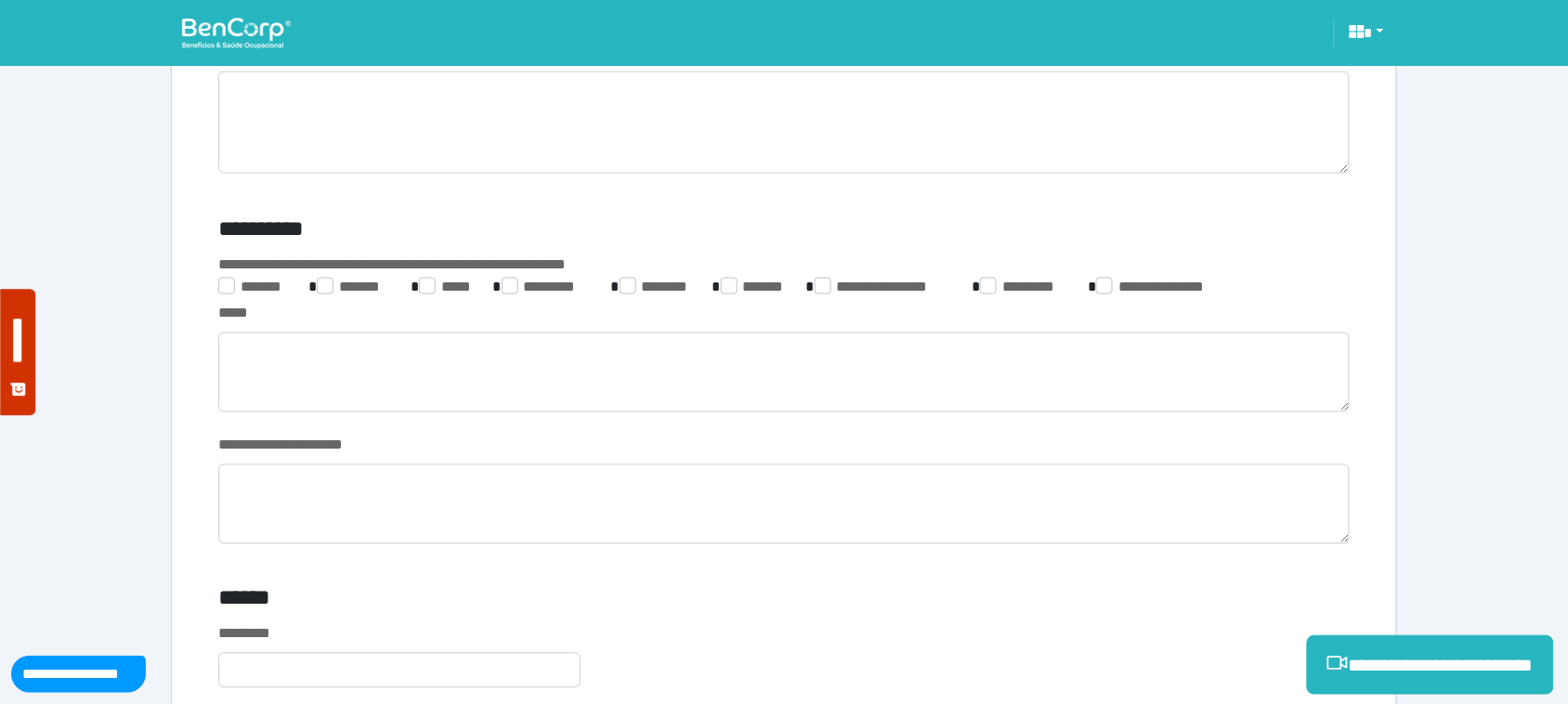 type on "**********" 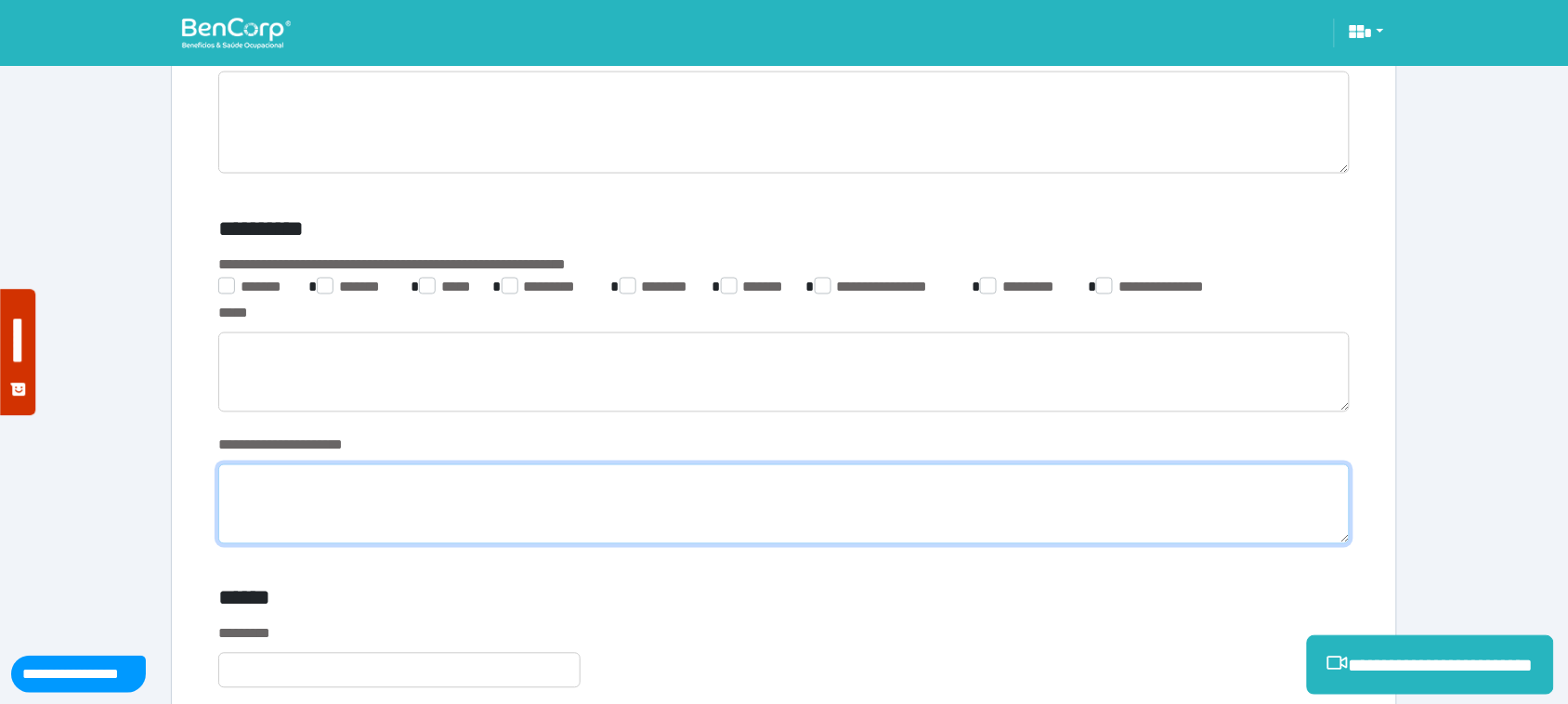 click at bounding box center [784, 504] 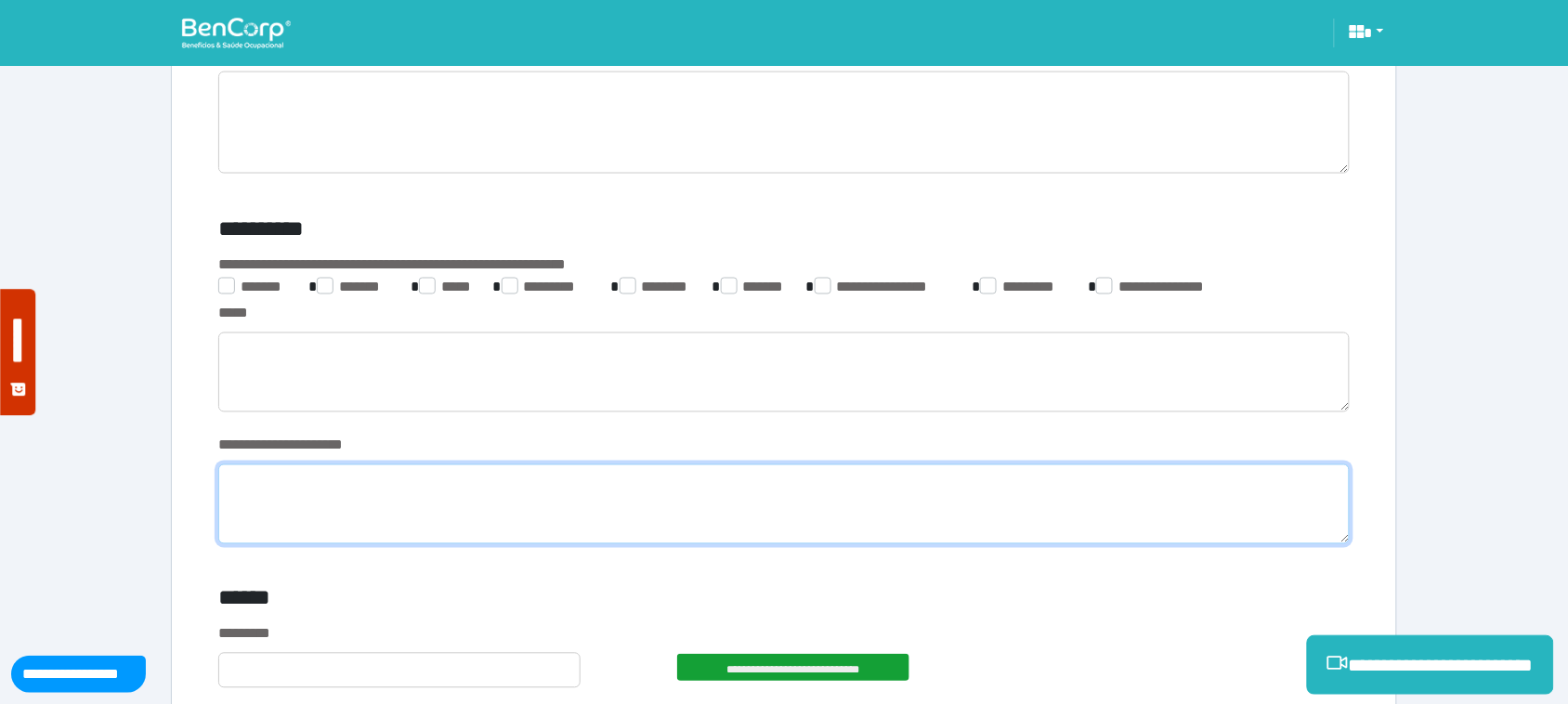 paste on "**********" 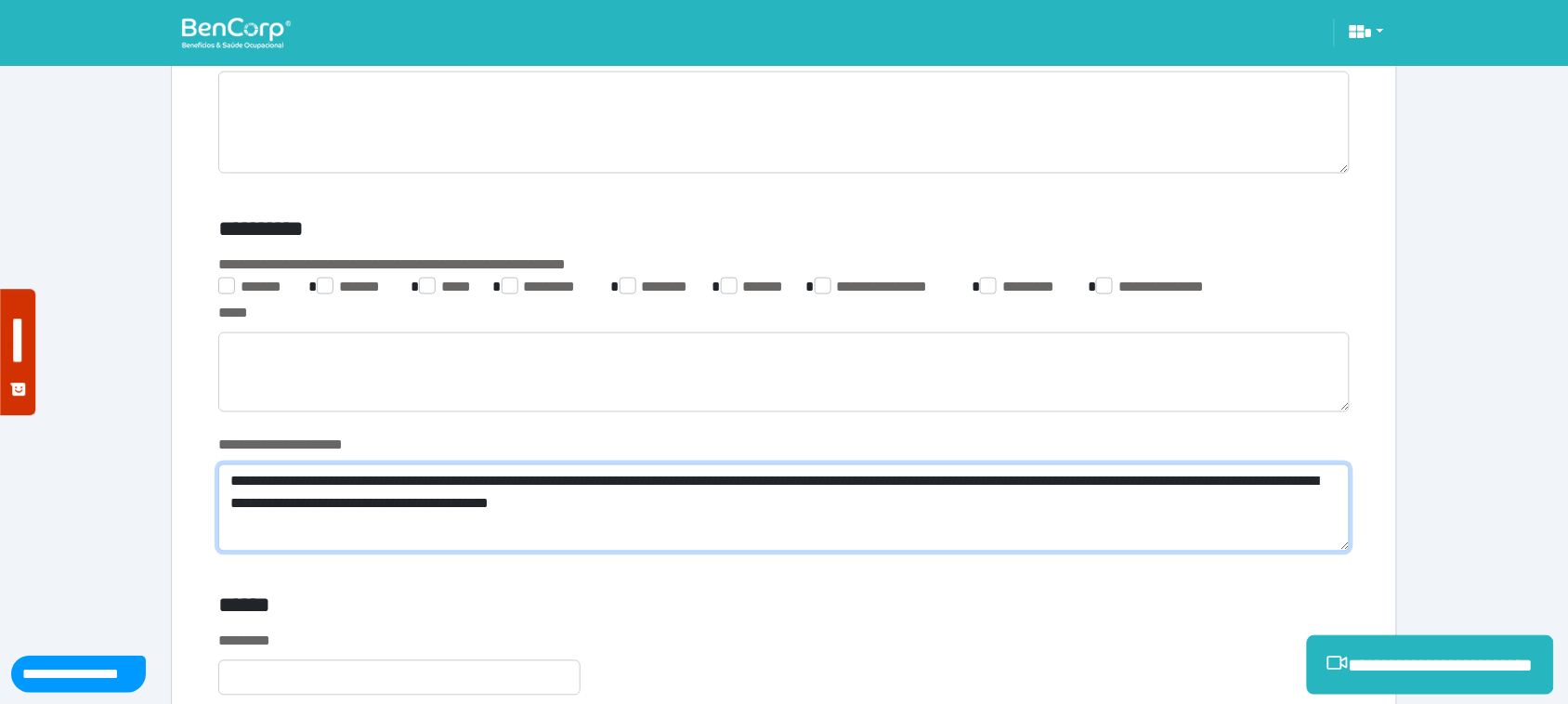 scroll, scrollTop: 0, scrollLeft: 0, axis: both 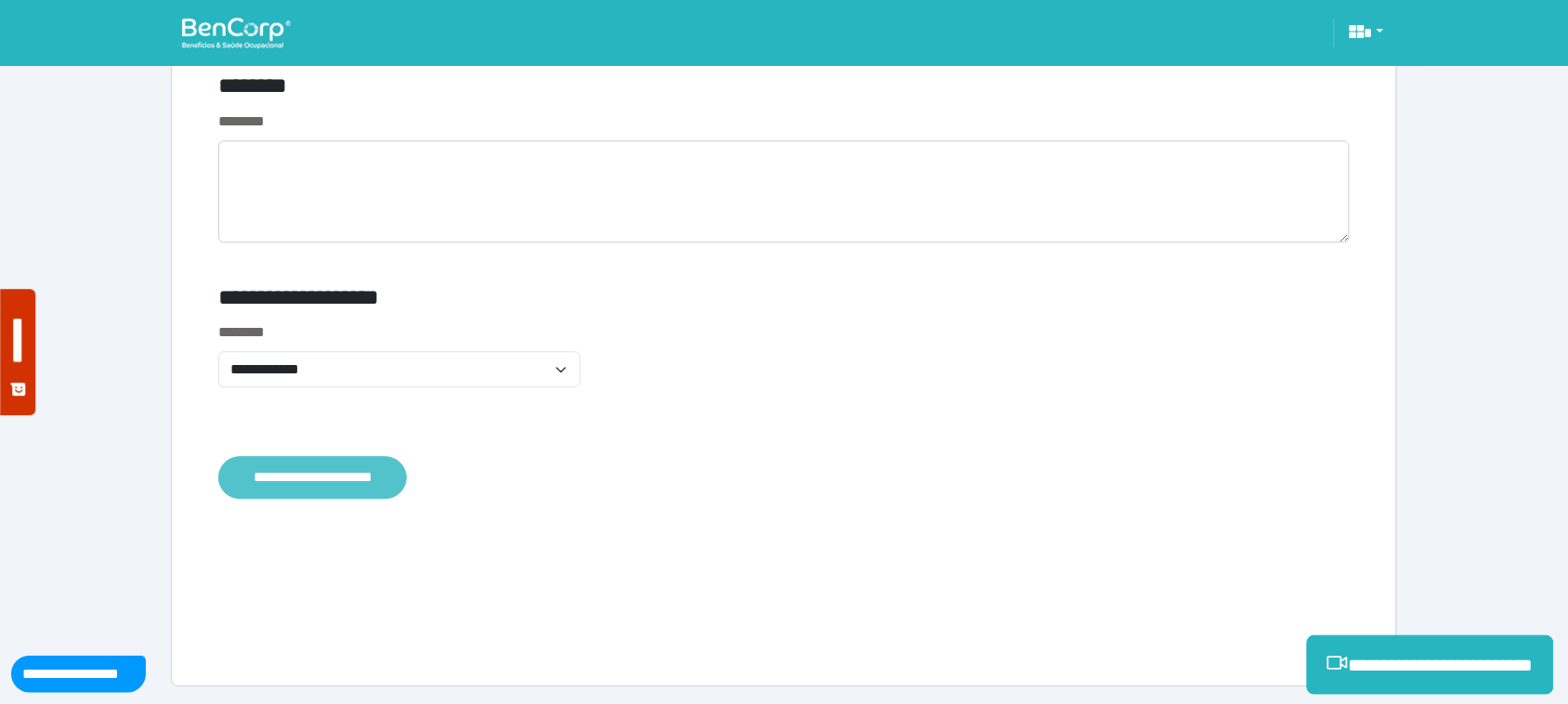 type on "**********" 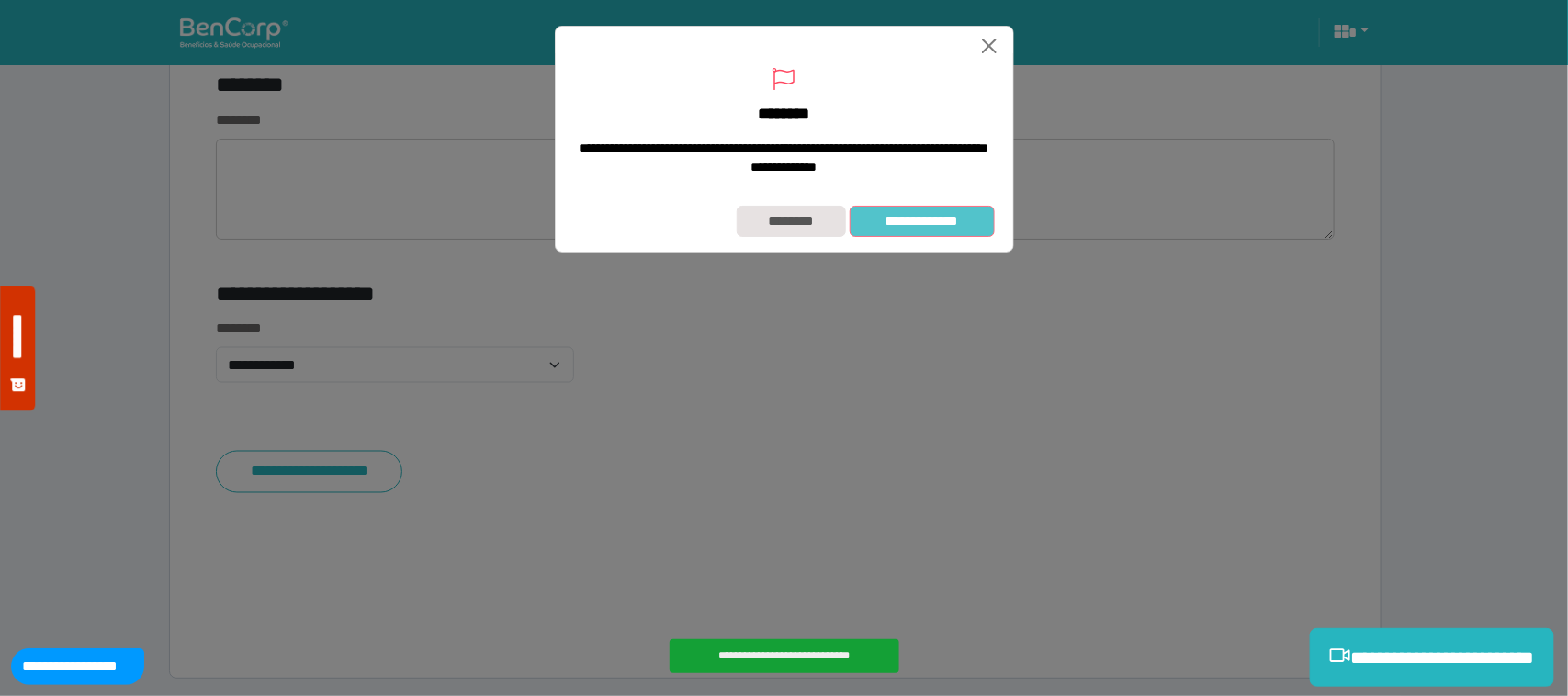 click on "**********" at bounding box center [922, 221] 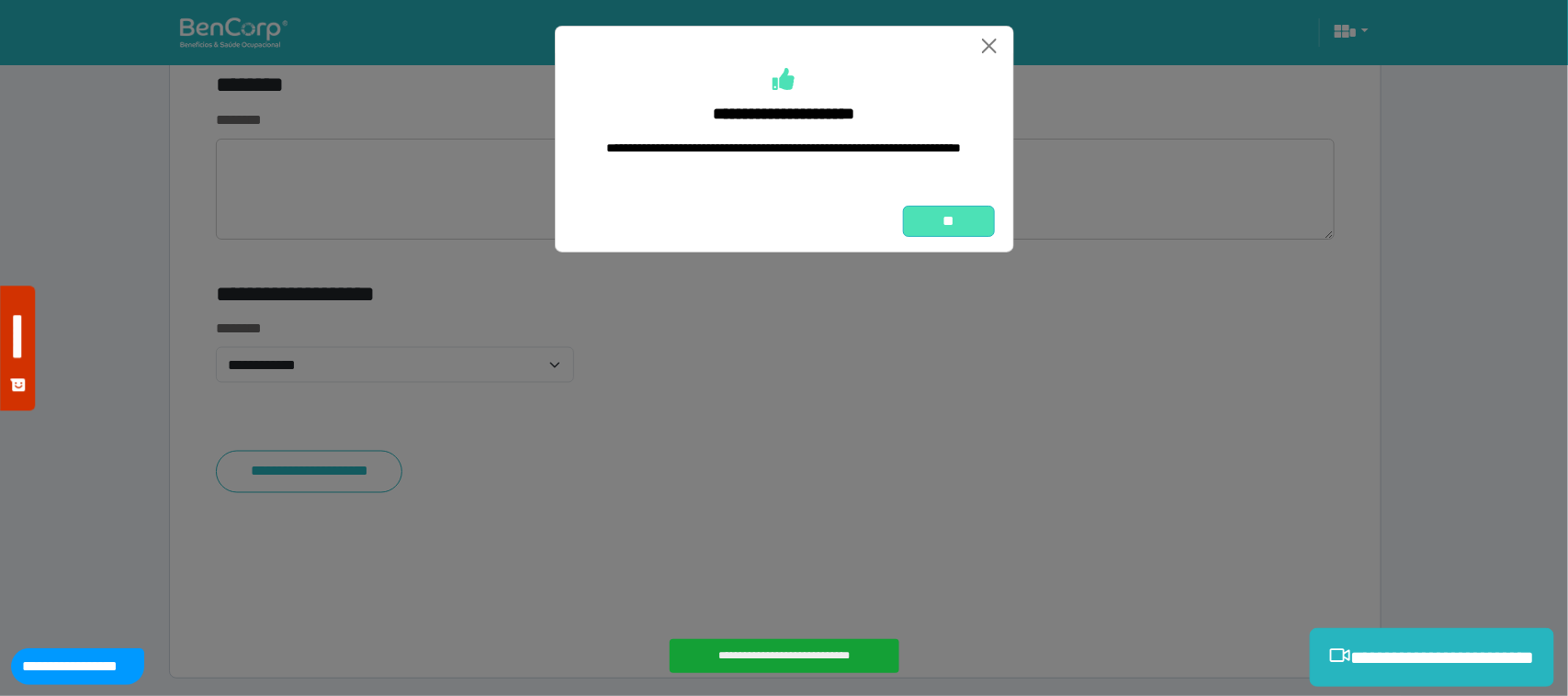 click on "**" at bounding box center [949, 221] 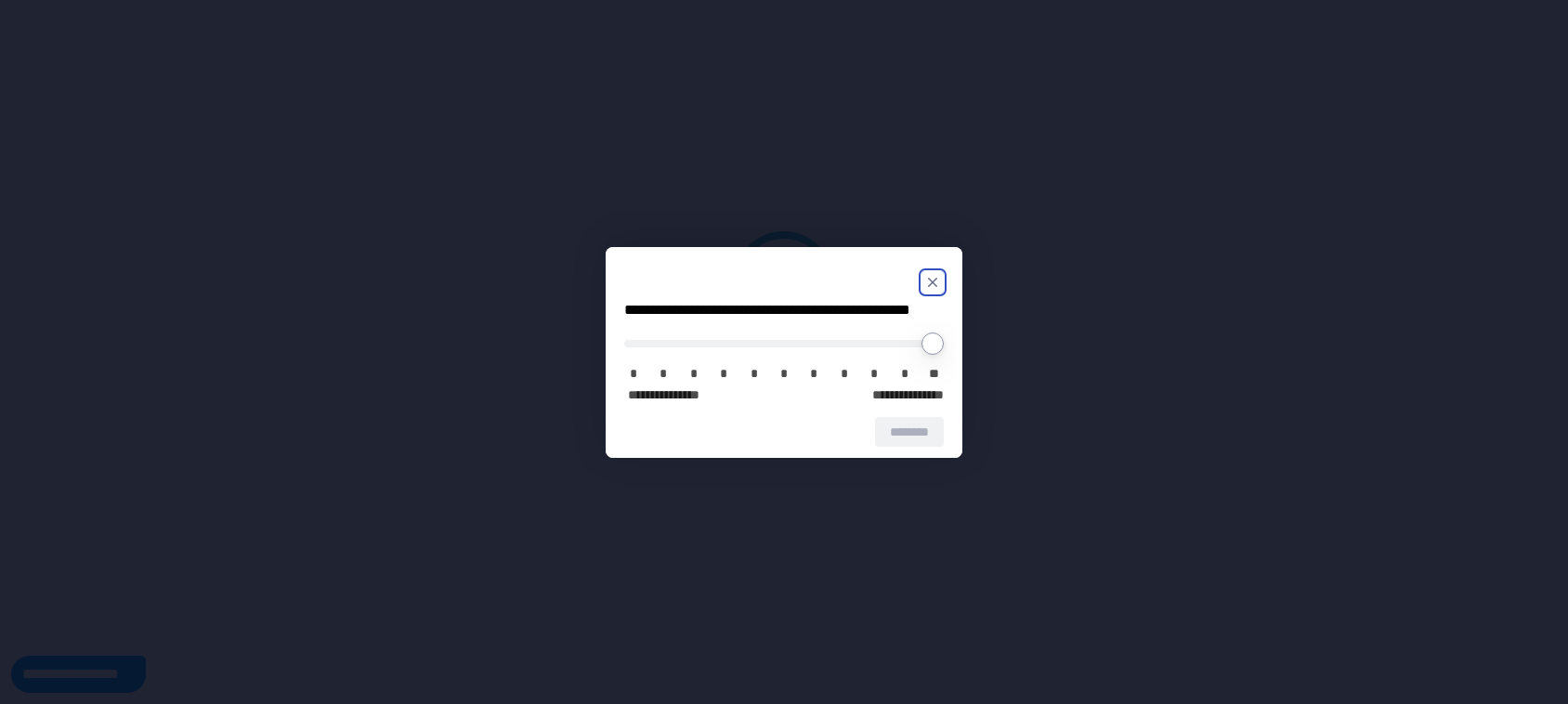 scroll, scrollTop: 0, scrollLeft: 0, axis: both 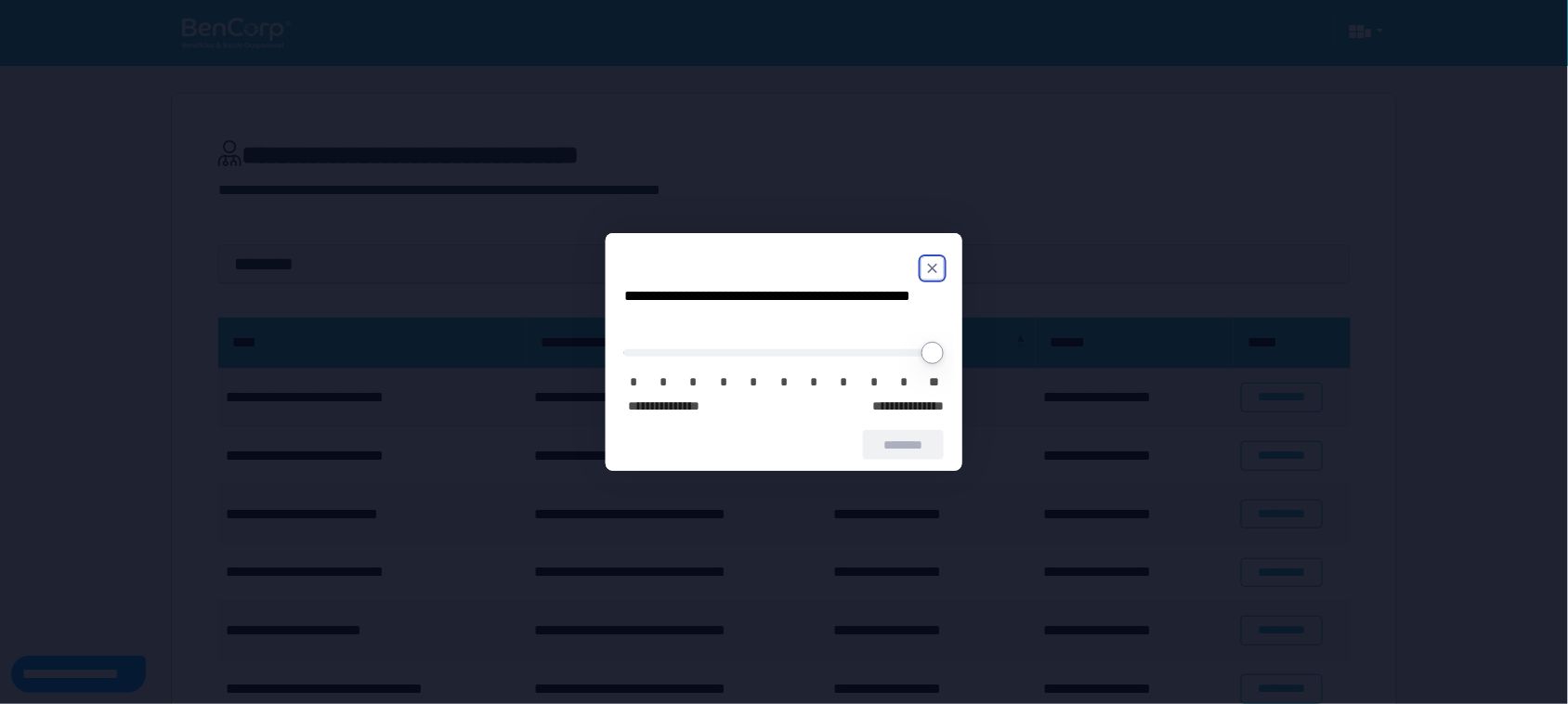 click at bounding box center (784, 268) 